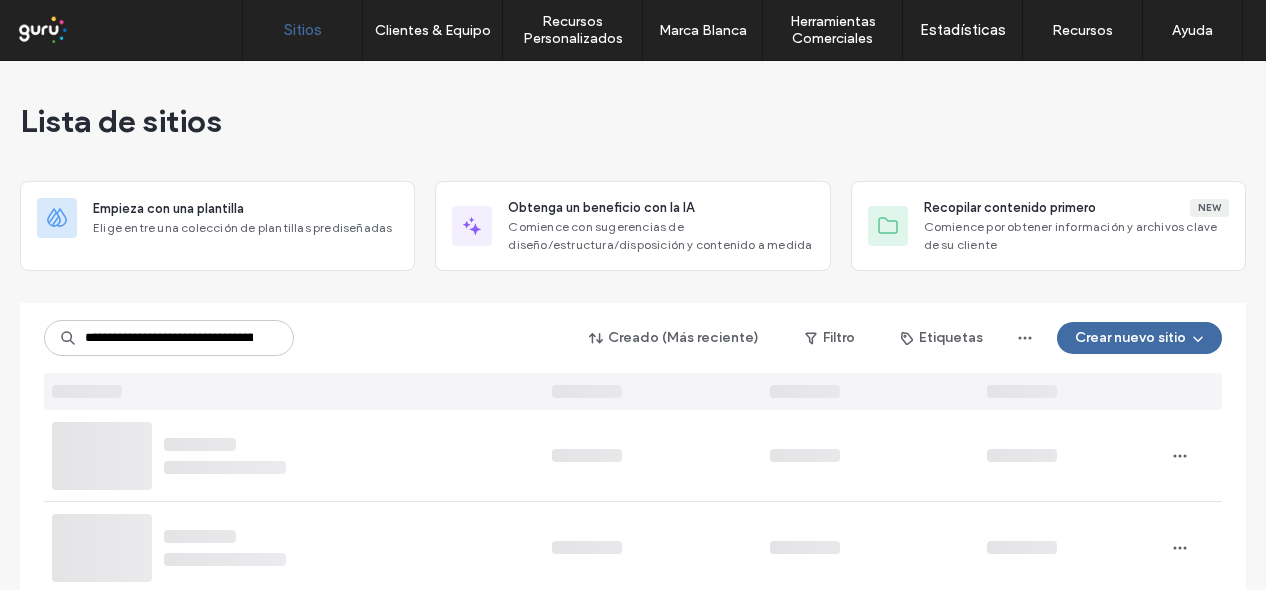 scroll, scrollTop: 0, scrollLeft: 0, axis: both 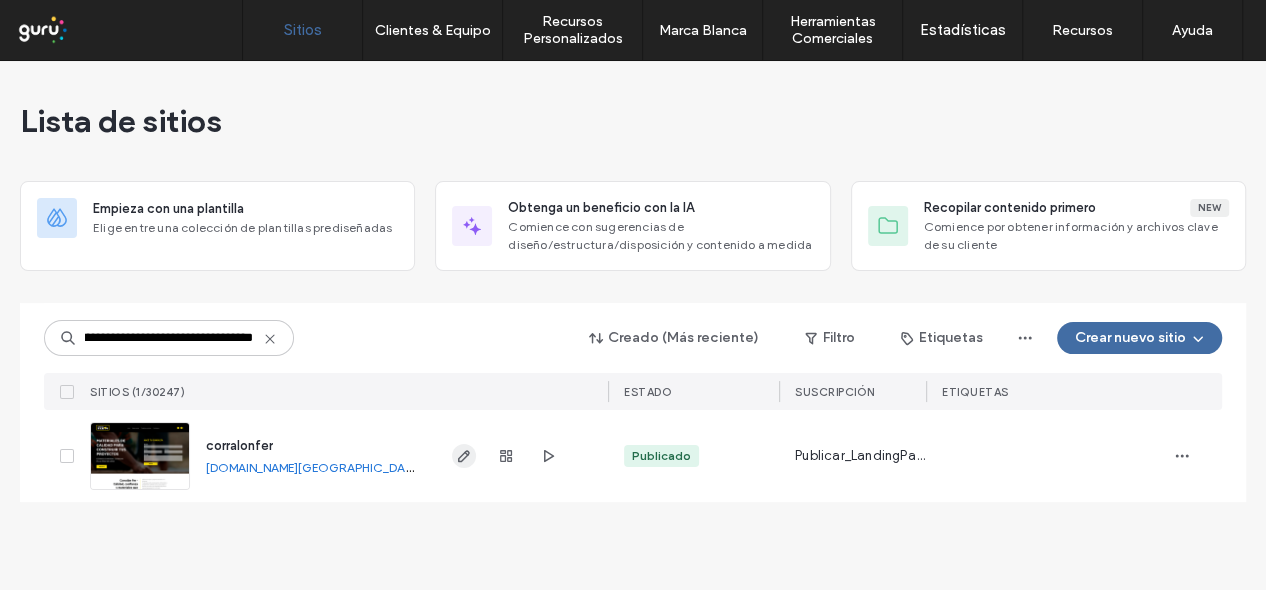 type on "**********" 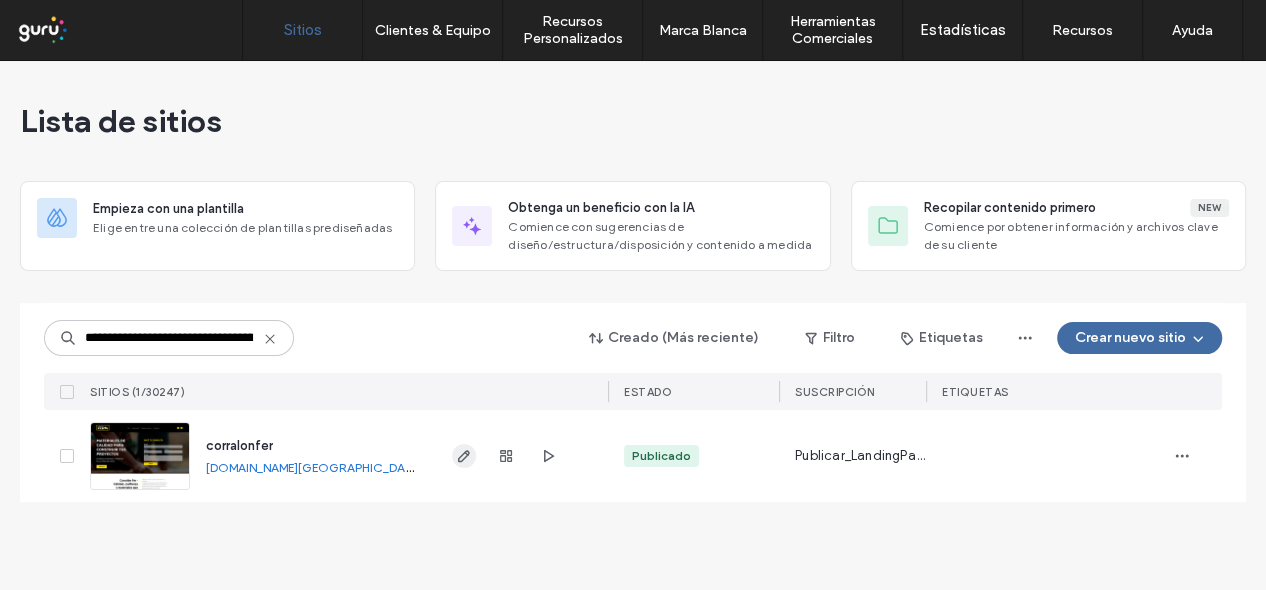 click 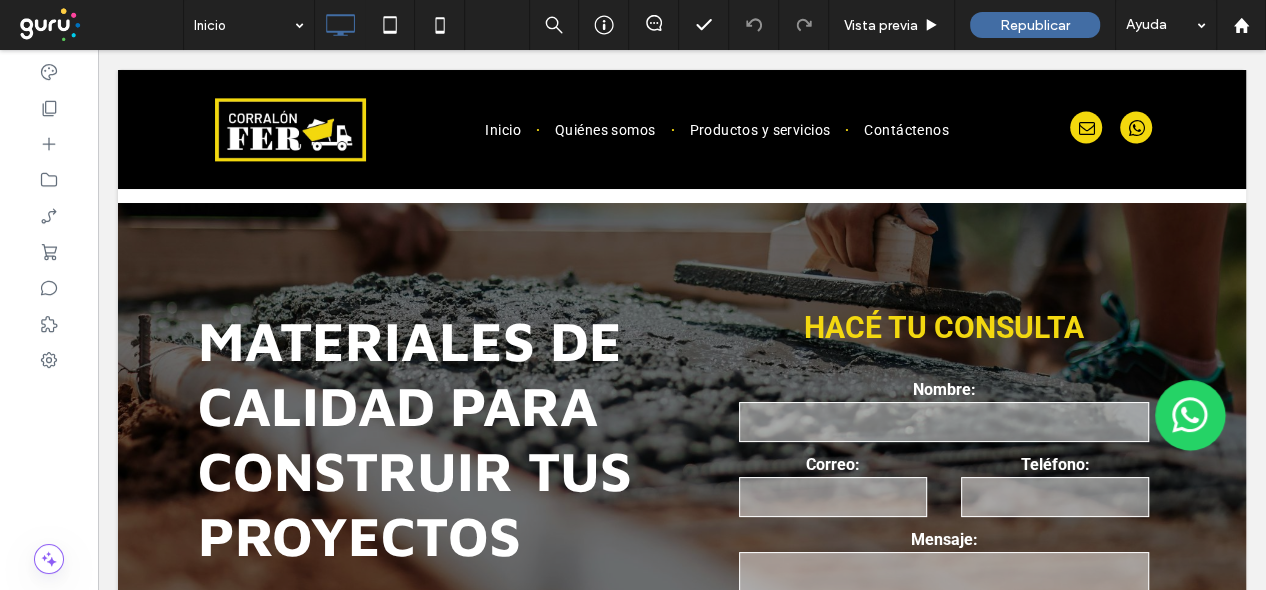 scroll, scrollTop: 1200, scrollLeft: 0, axis: vertical 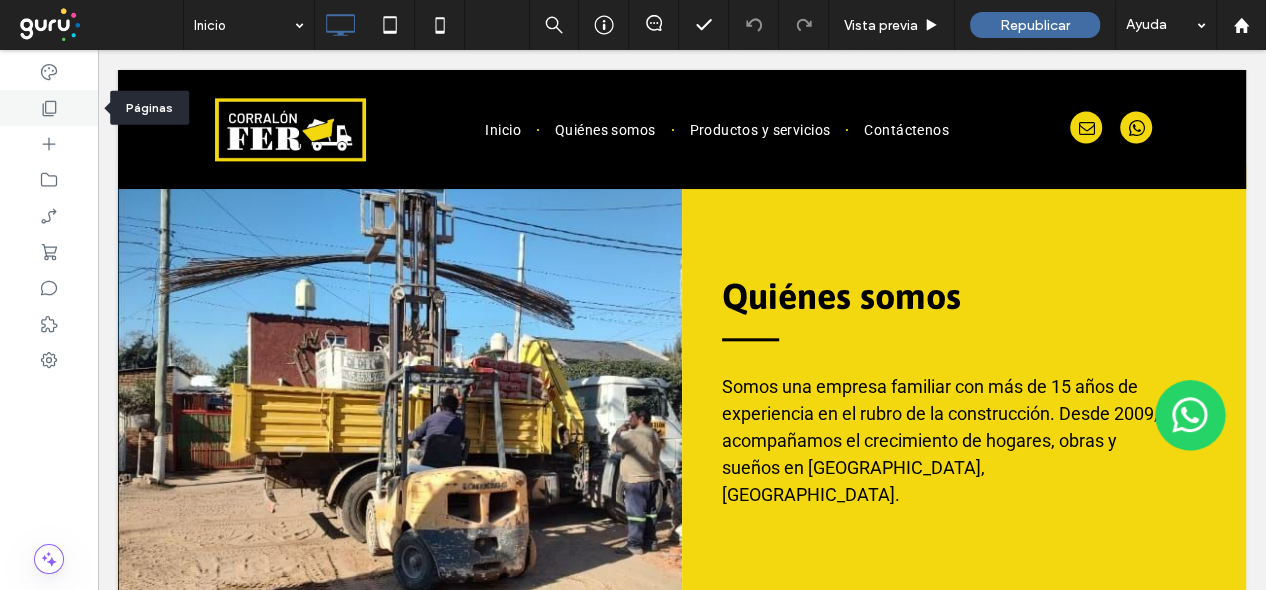 click 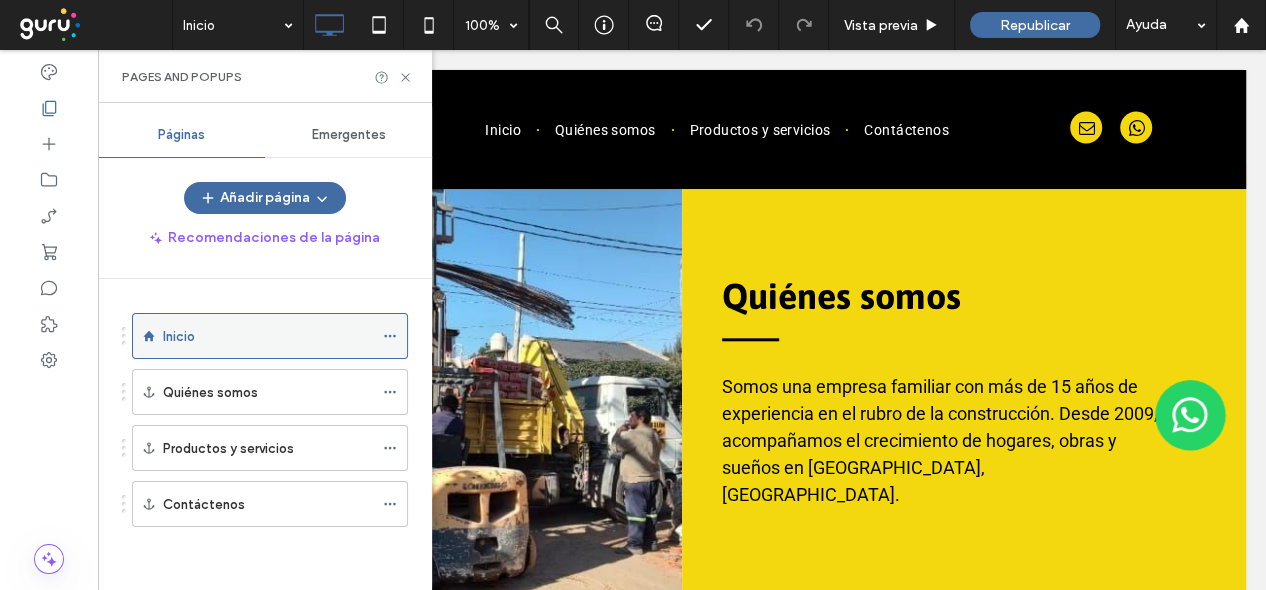 click 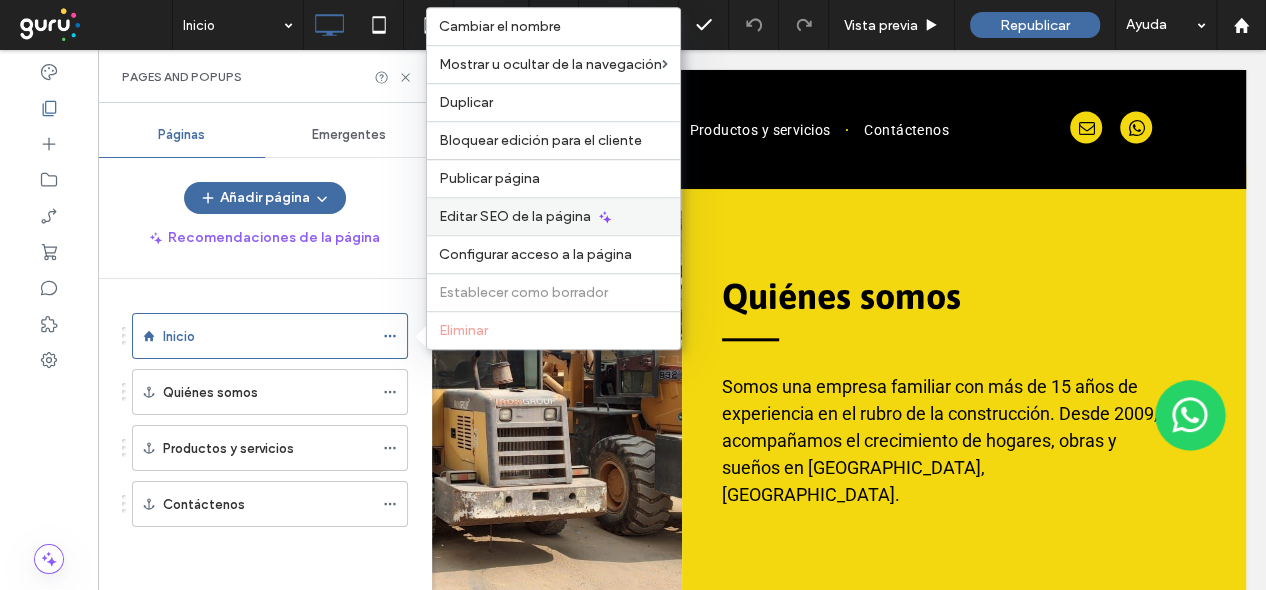 click on "Editar SEO de la página" at bounding box center [515, 216] 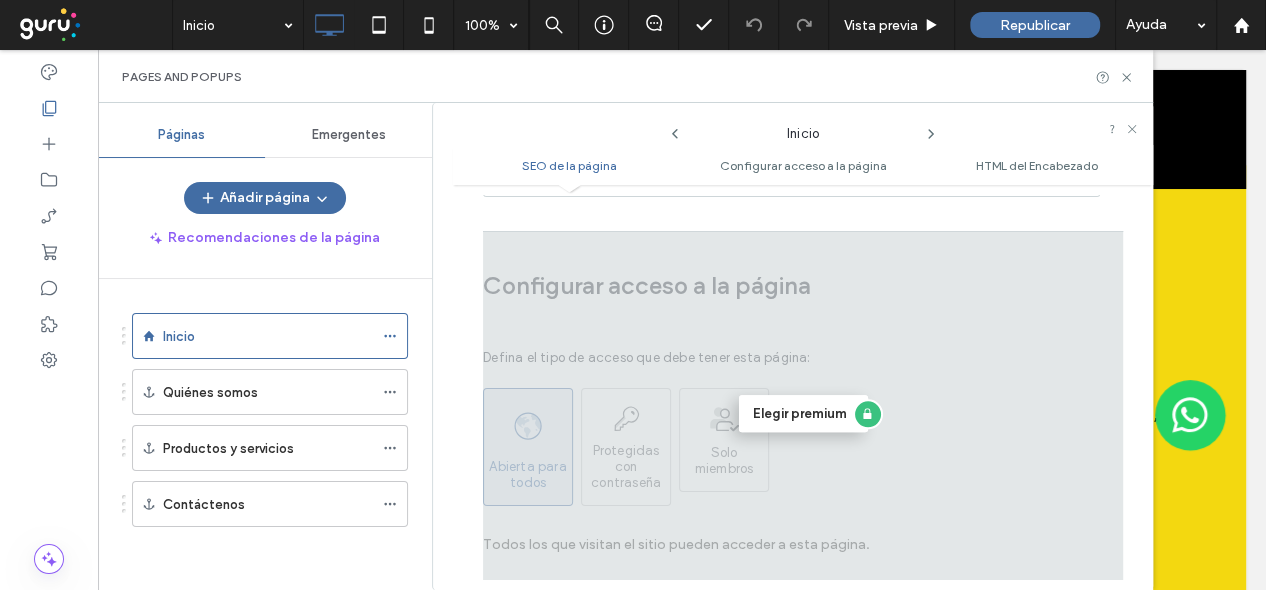 scroll, scrollTop: 1271, scrollLeft: 0, axis: vertical 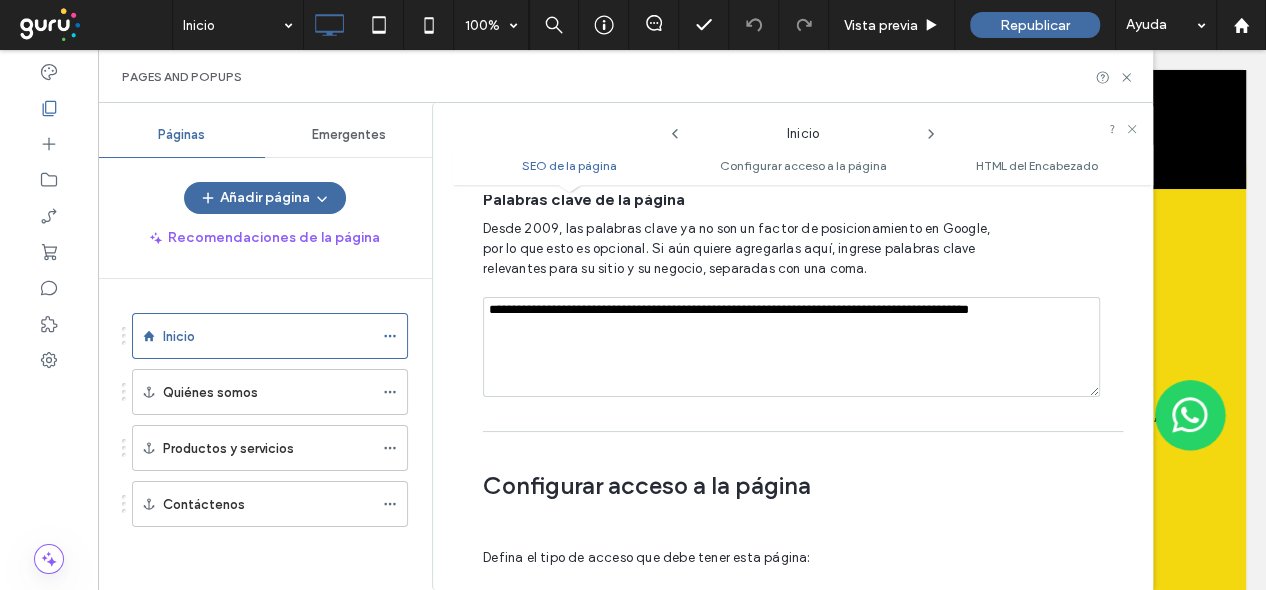 drag, startPoint x: 566, startPoint y: 326, endPoint x: 482, endPoint y: 308, distance: 85.90693 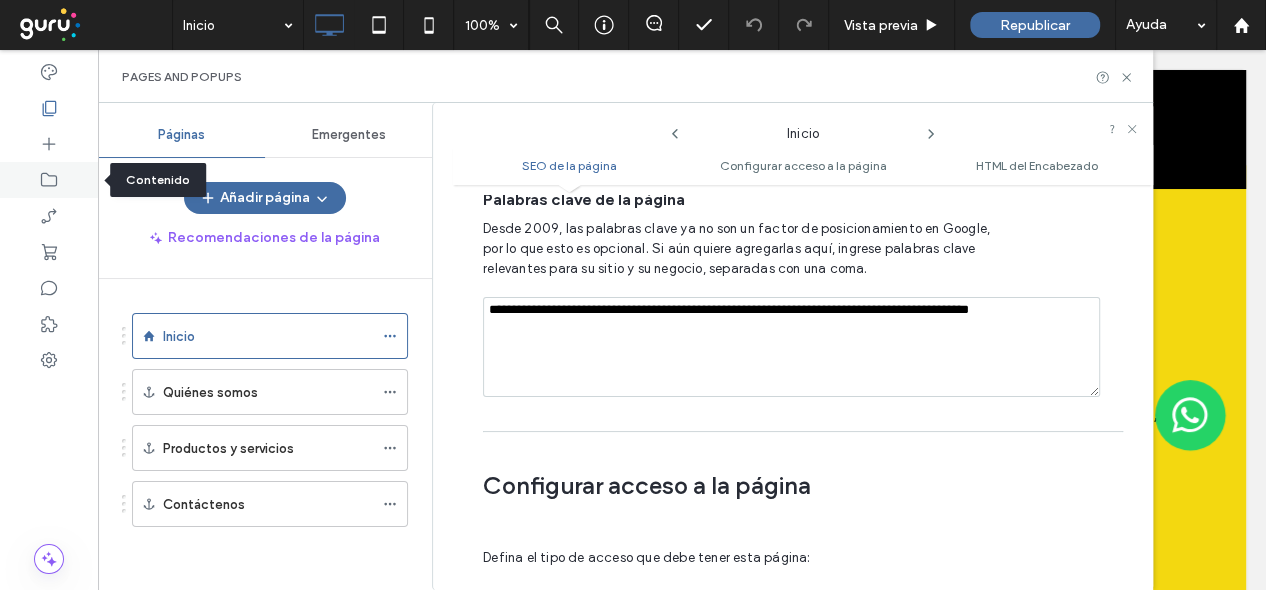 click 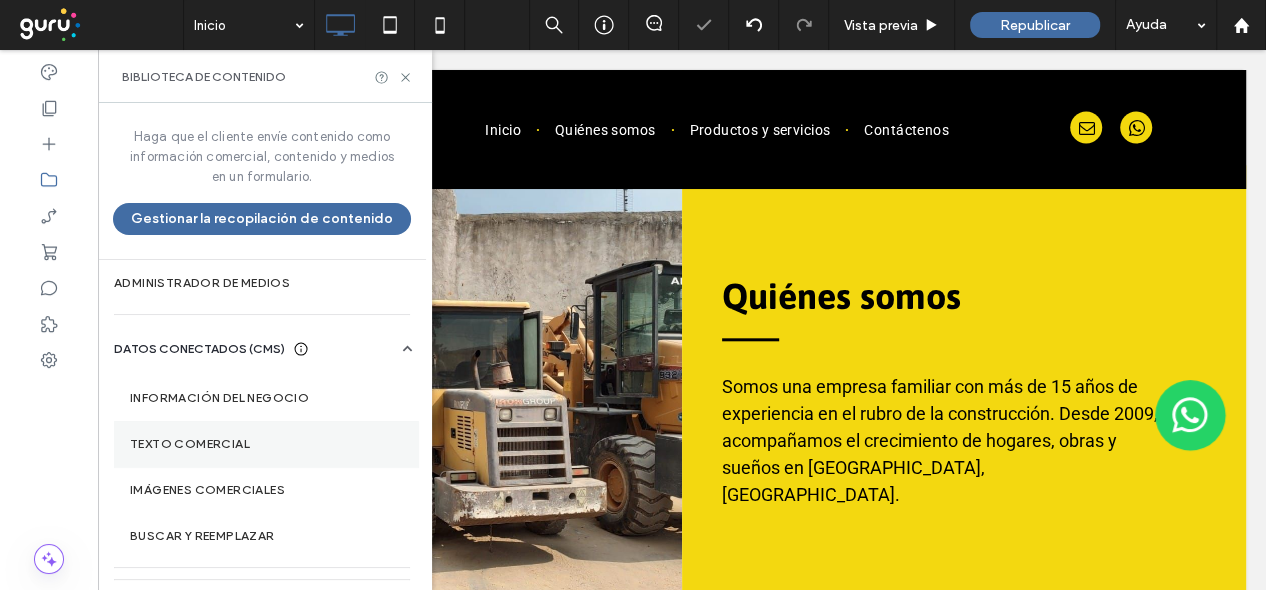 click on "Texto comercial" at bounding box center (266, 444) 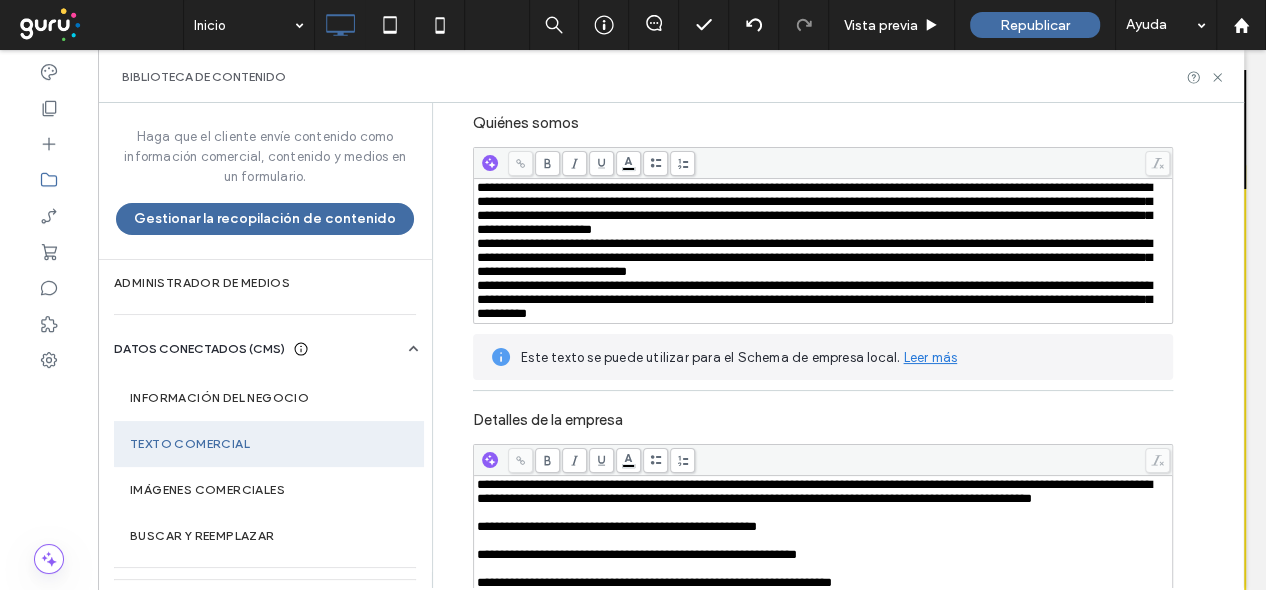 scroll, scrollTop: 0, scrollLeft: 0, axis: both 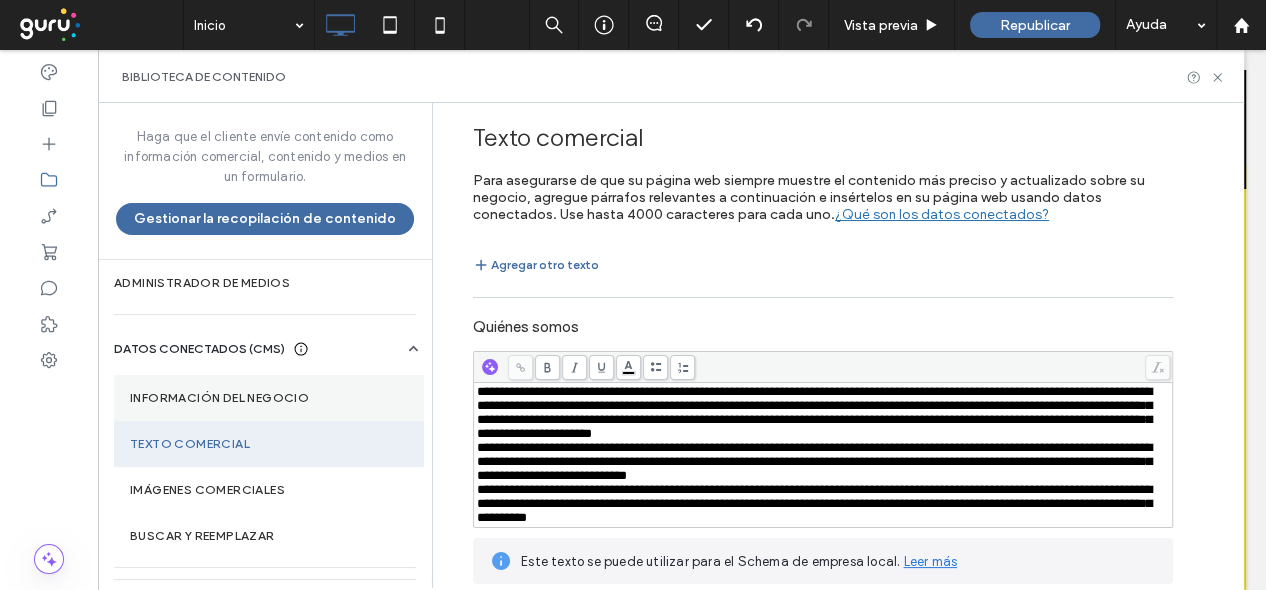 click on "Información del negocio" at bounding box center [269, 398] 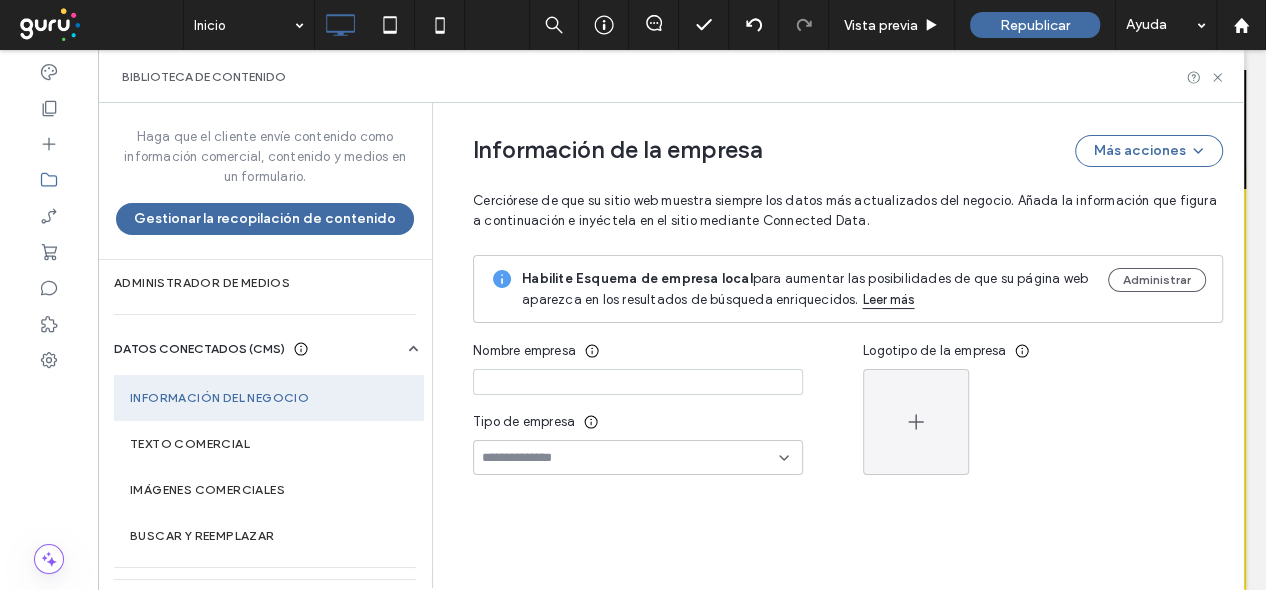 type on "**********" 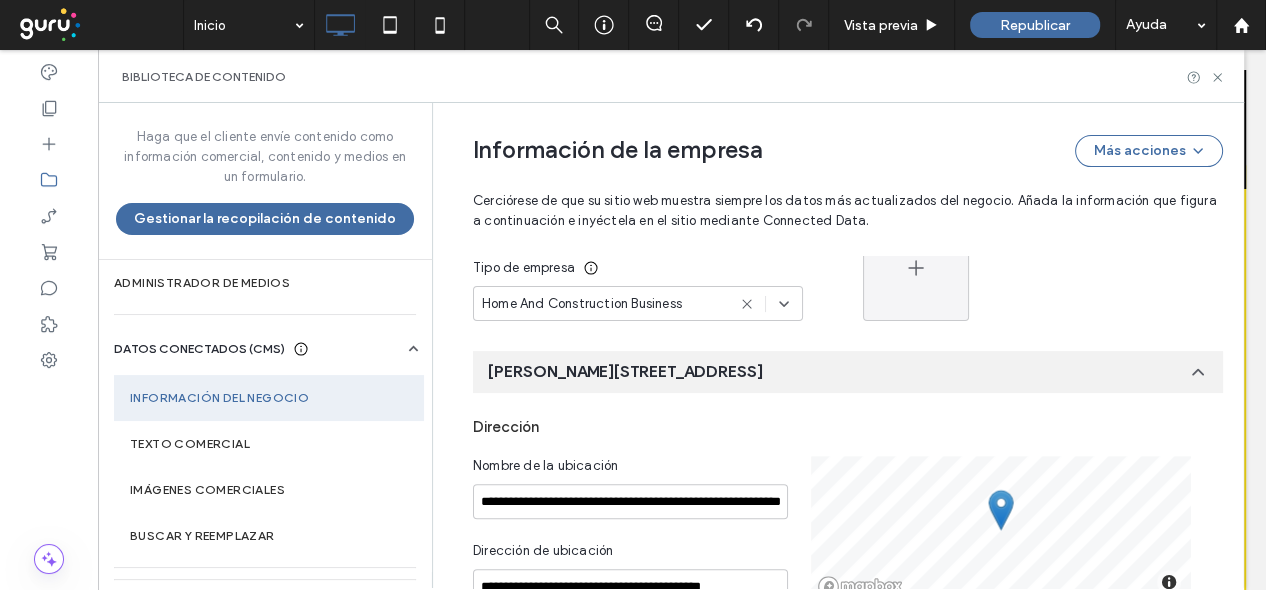 scroll, scrollTop: 260, scrollLeft: 0, axis: vertical 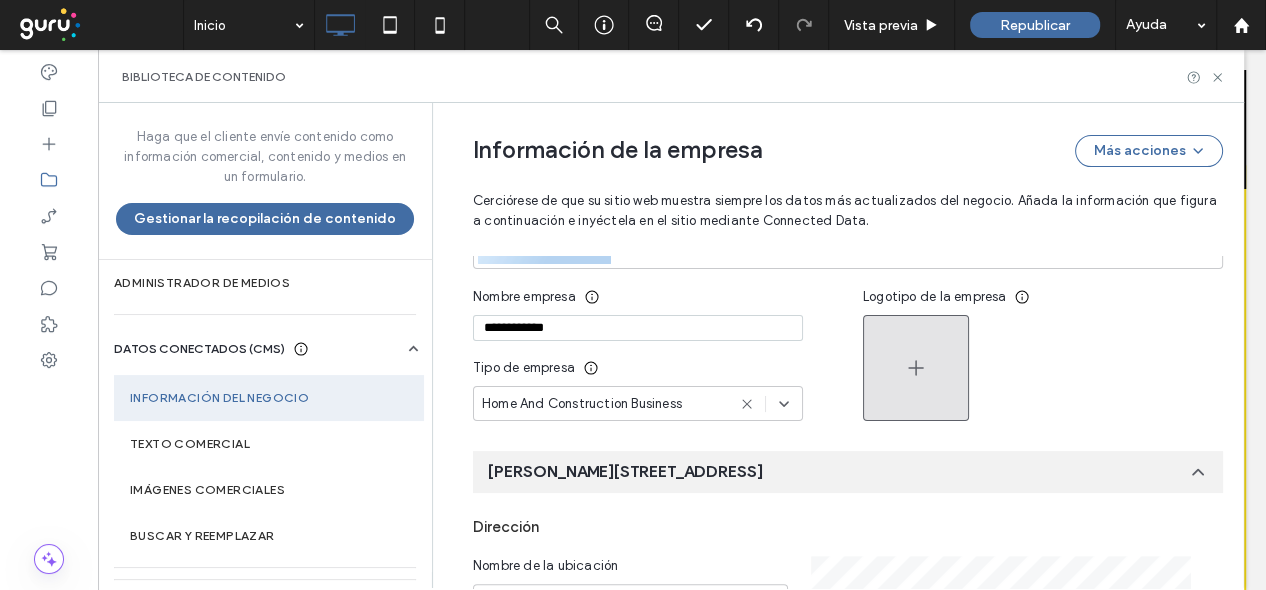 click at bounding box center [916, 368] 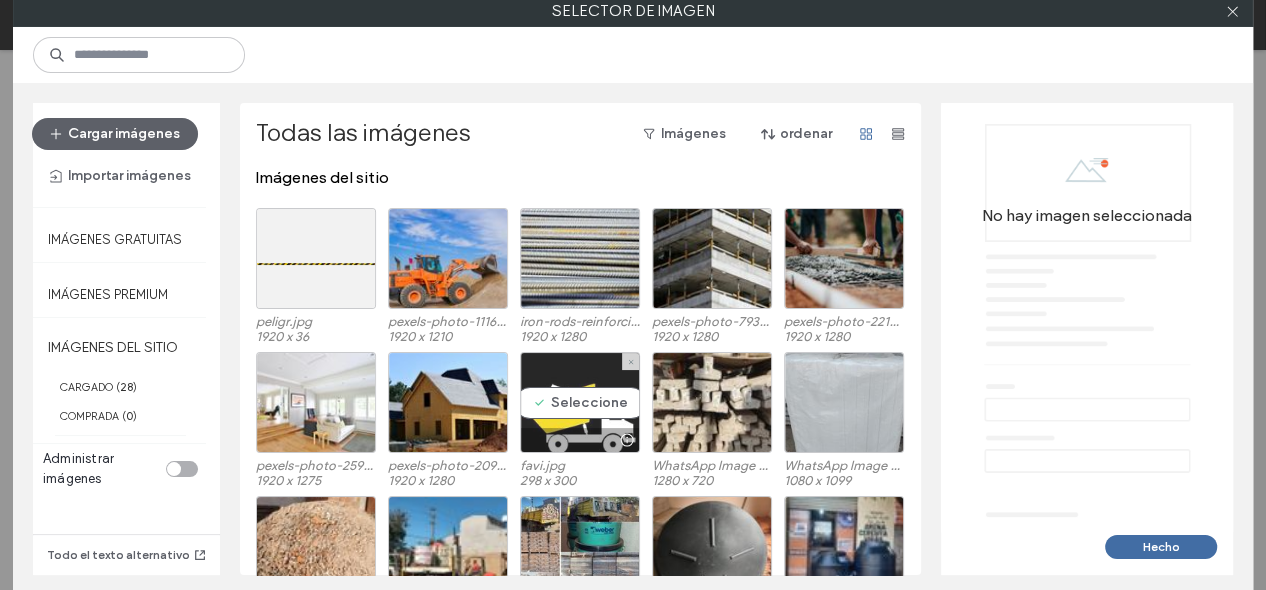 click on "Seleccione" at bounding box center (580, 402) 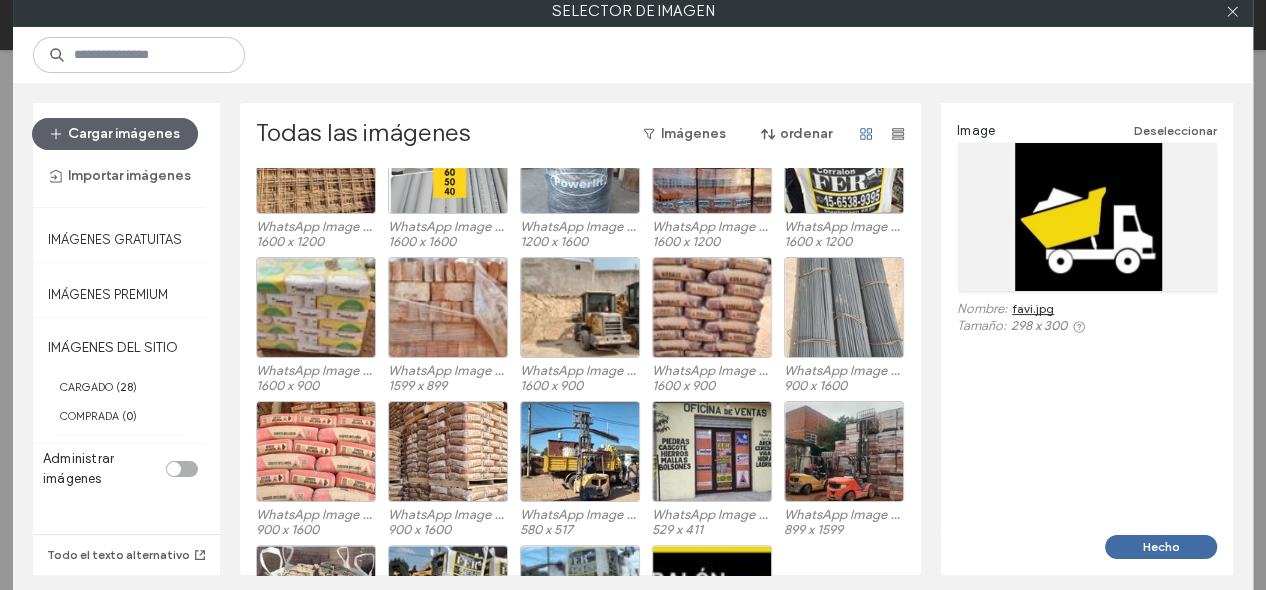 scroll, scrollTop: 827, scrollLeft: 0, axis: vertical 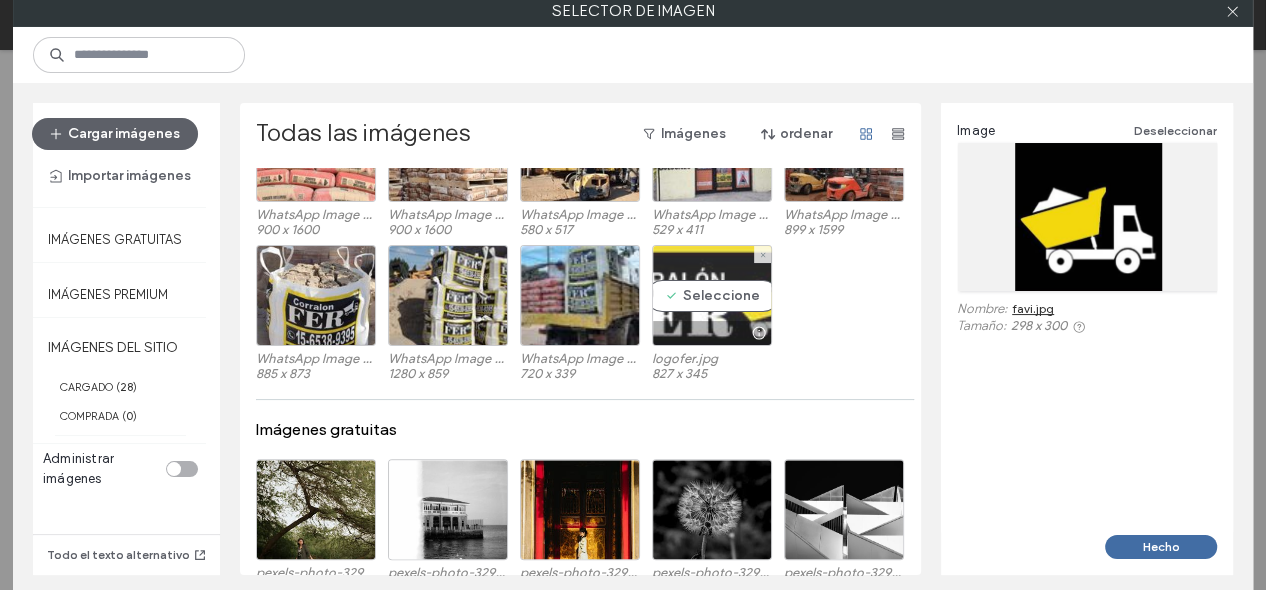 click on "Seleccione" at bounding box center [712, 295] 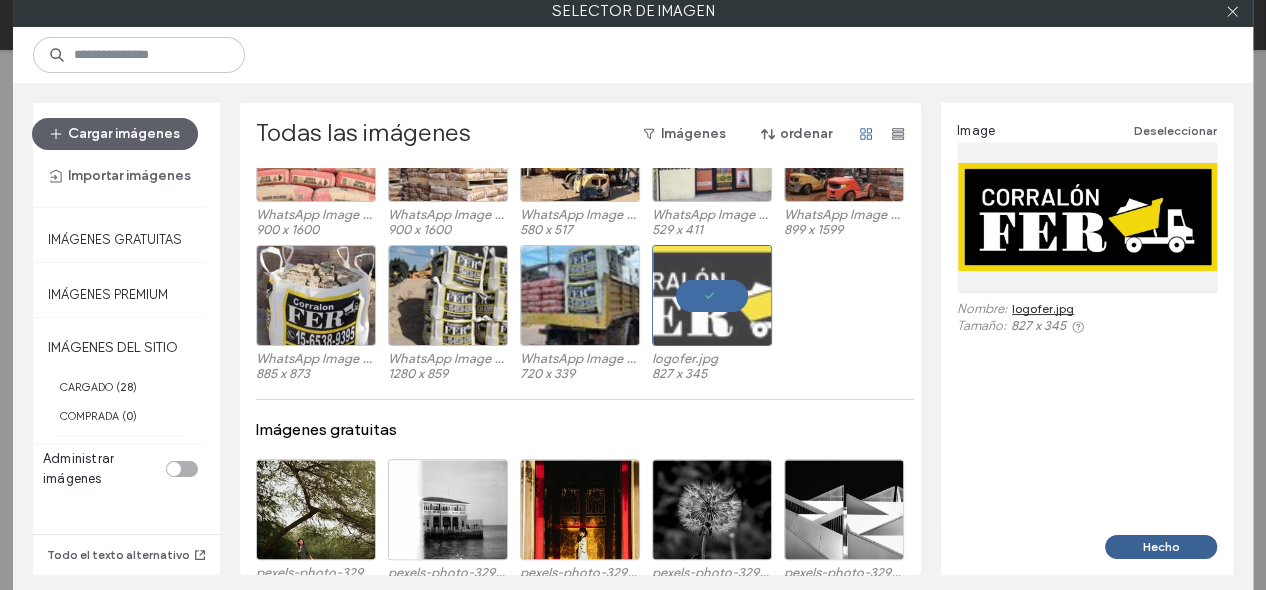 click on "Hecho" at bounding box center (1161, 547) 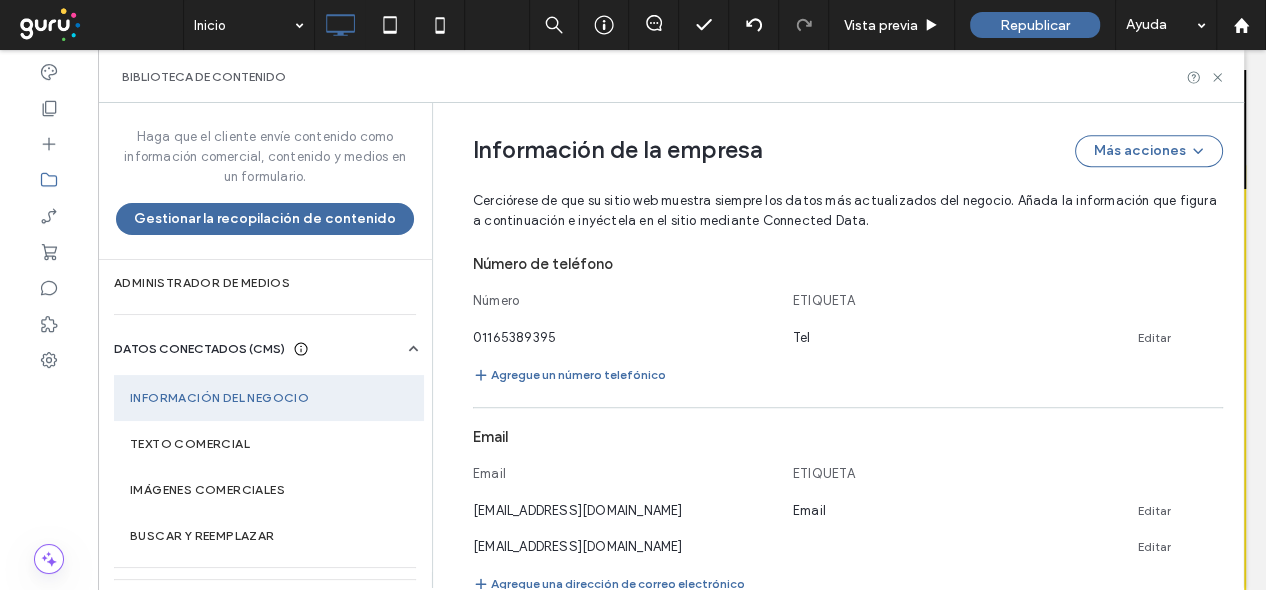 scroll, scrollTop: 960, scrollLeft: 0, axis: vertical 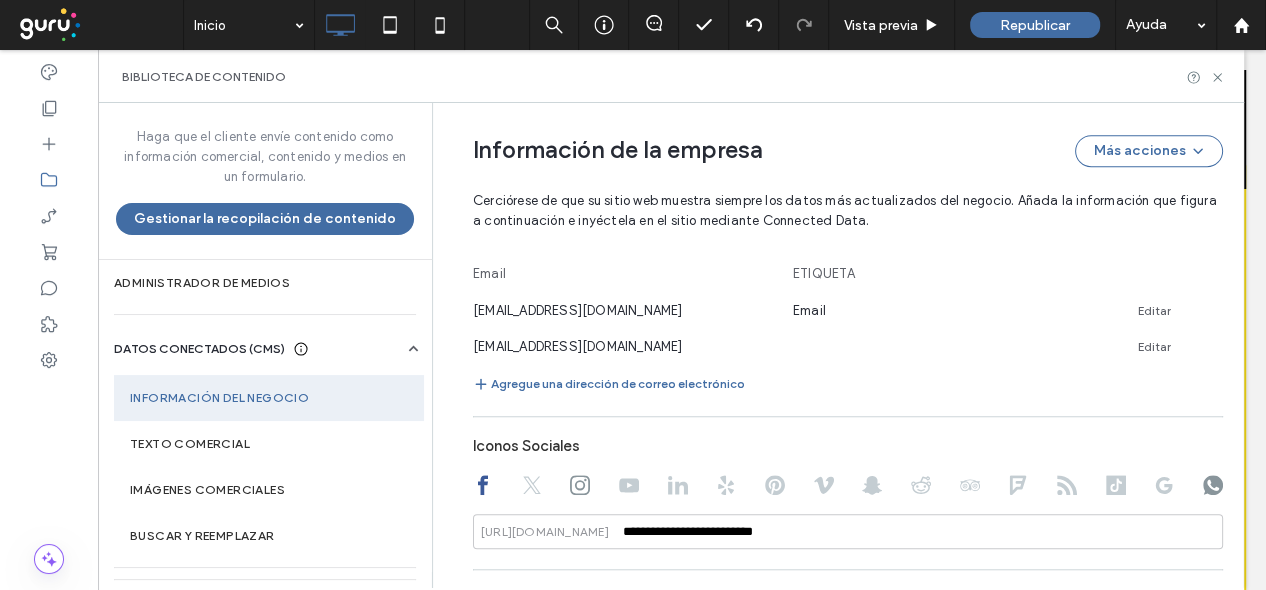 click 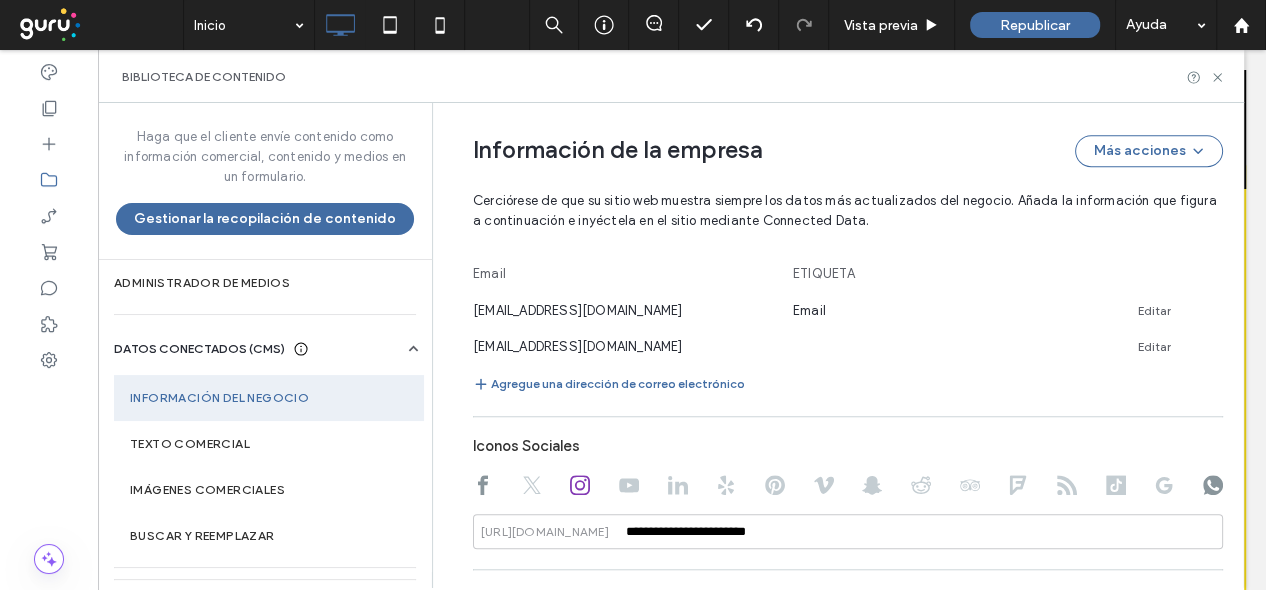 click 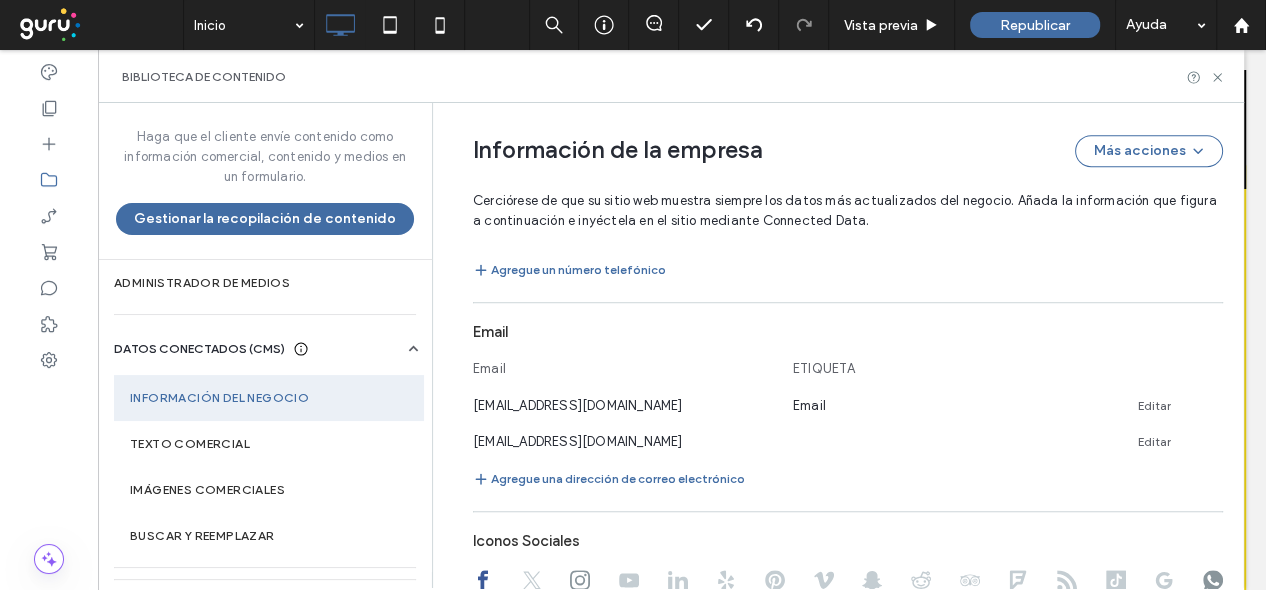 scroll, scrollTop: 665, scrollLeft: 0, axis: vertical 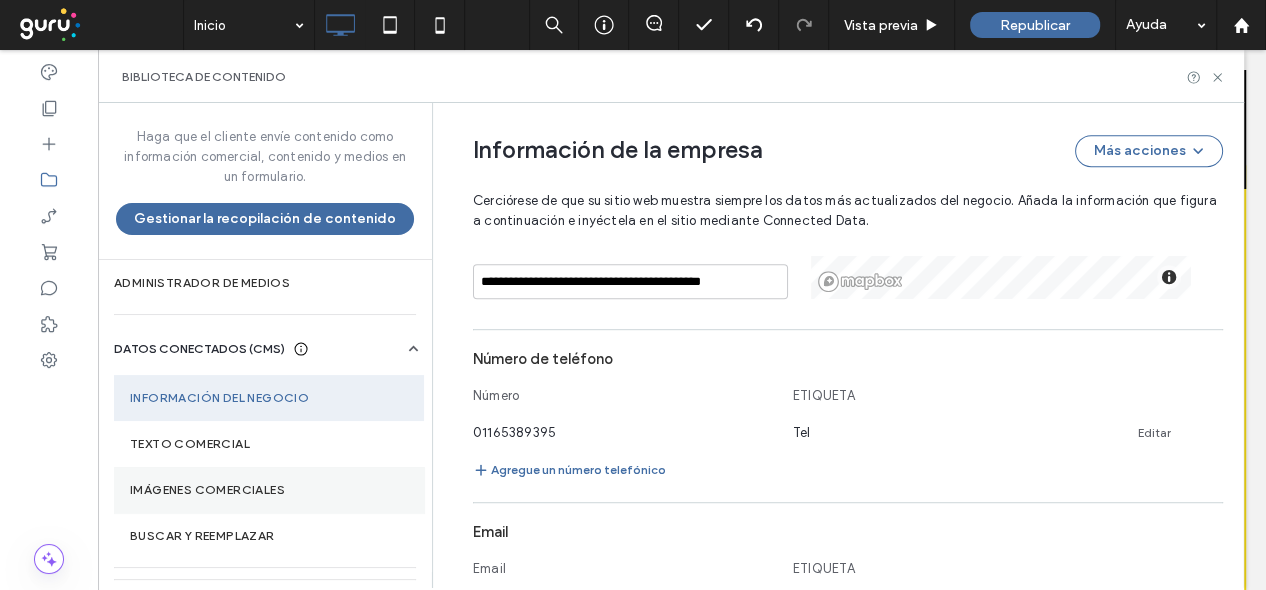 click on "Imágenes comerciales" at bounding box center (269, 490) 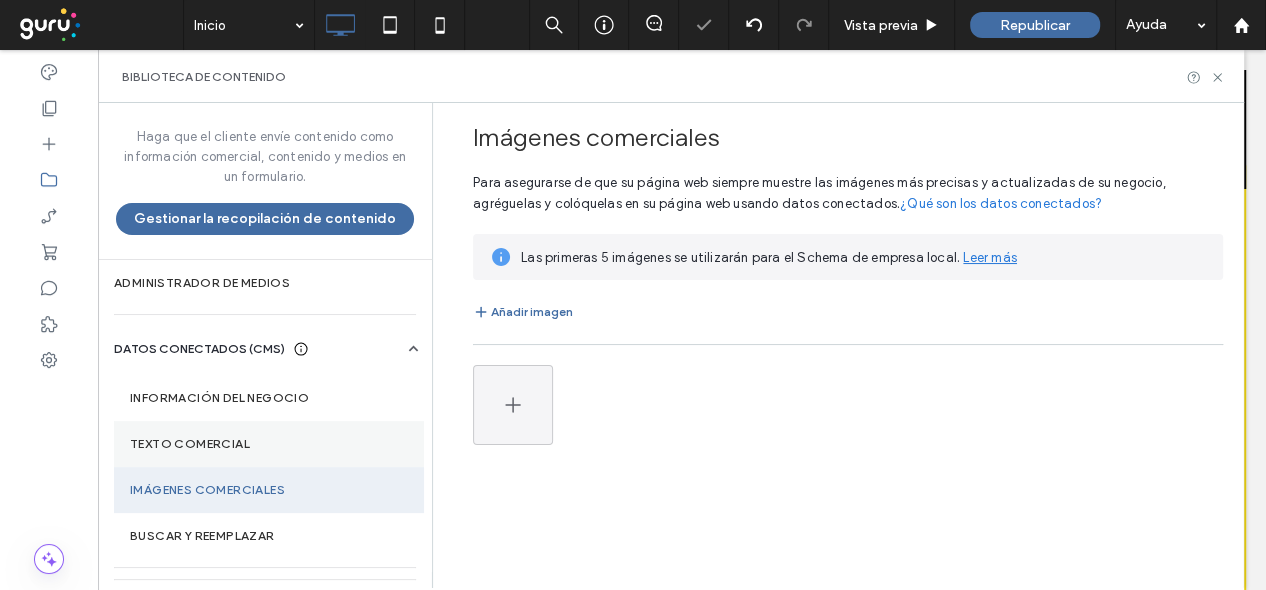 click on "Texto comercial" at bounding box center (269, 444) 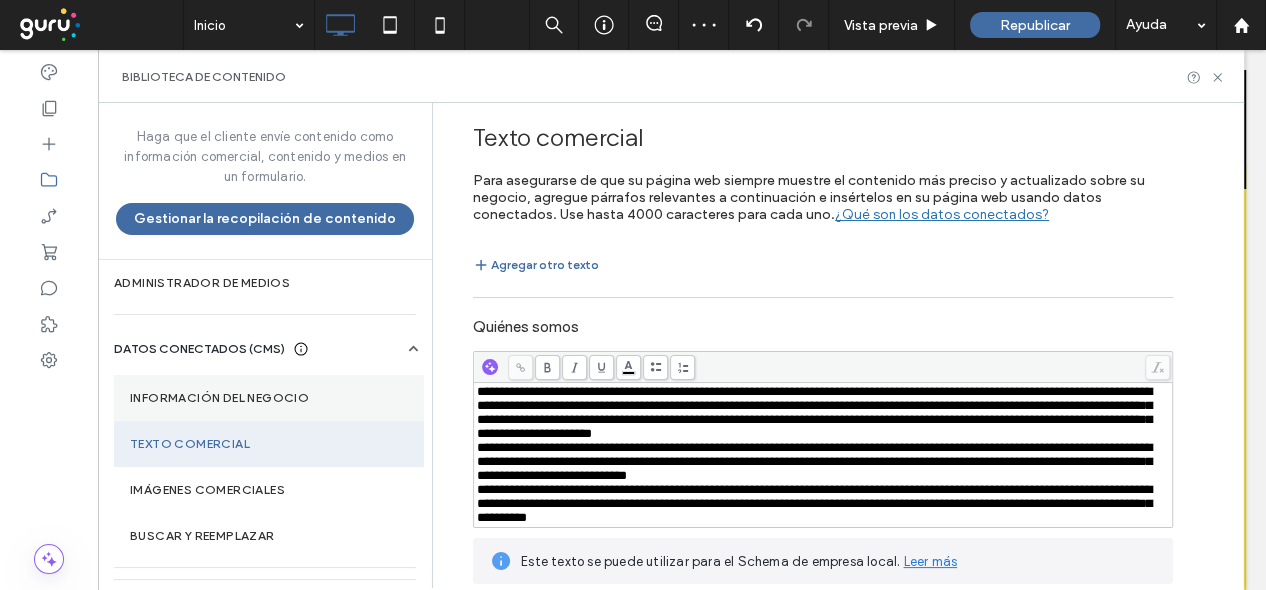 click on "Información del negocio" at bounding box center (269, 398) 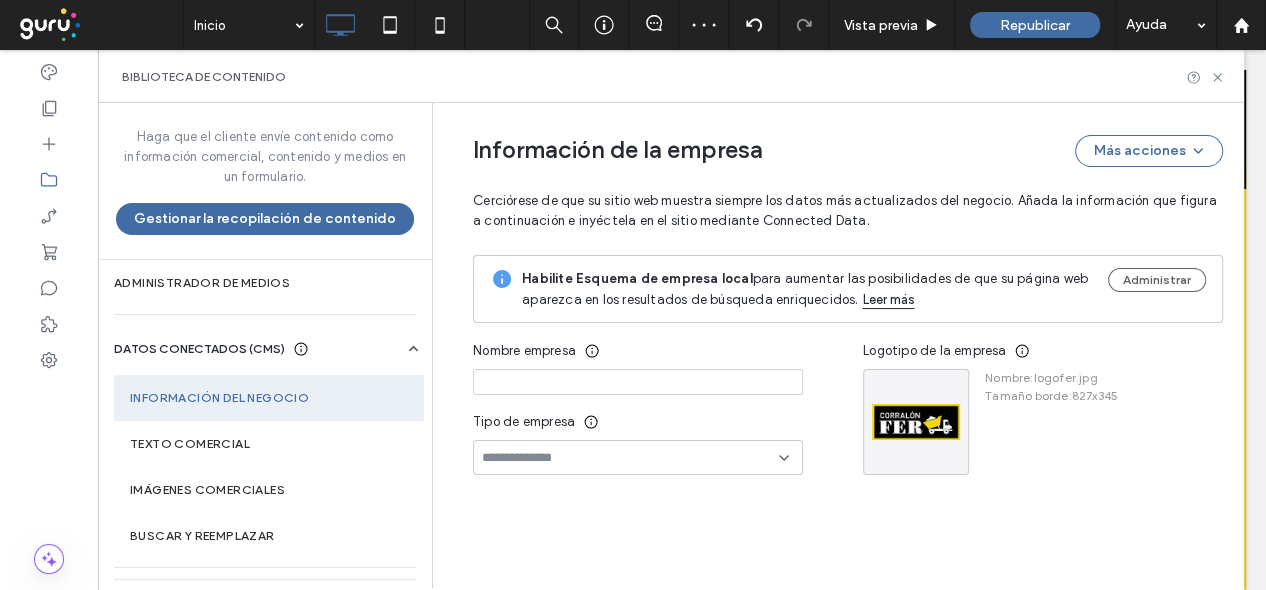 type on "**********" 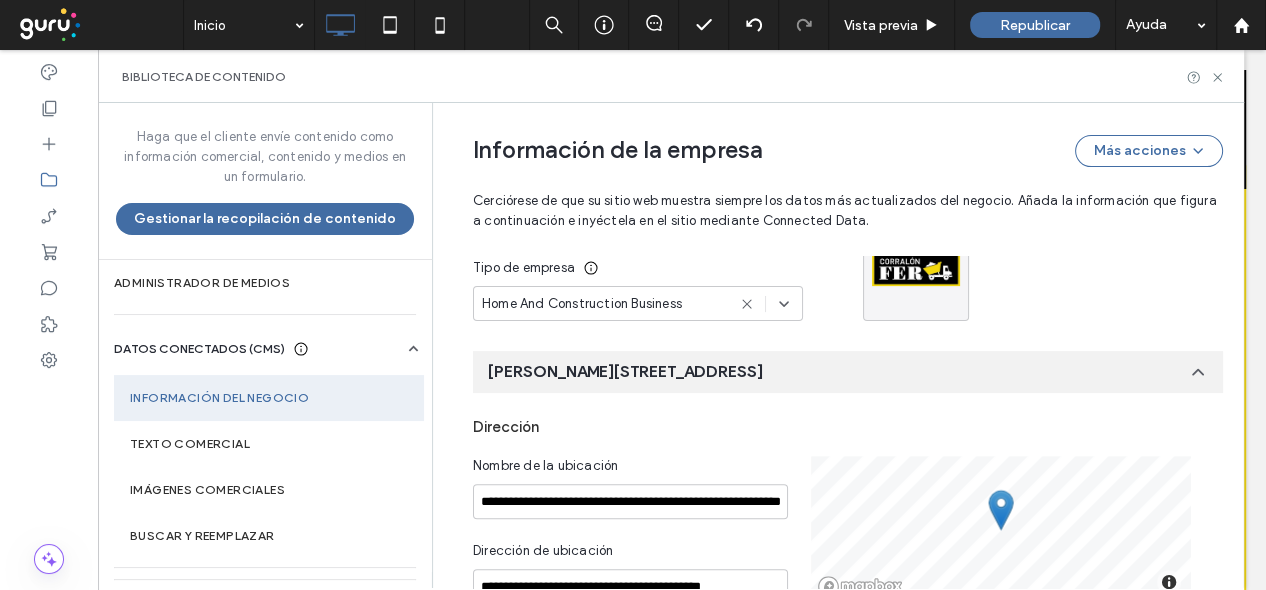 scroll, scrollTop: 260, scrollLeft: 0, axis: vertical 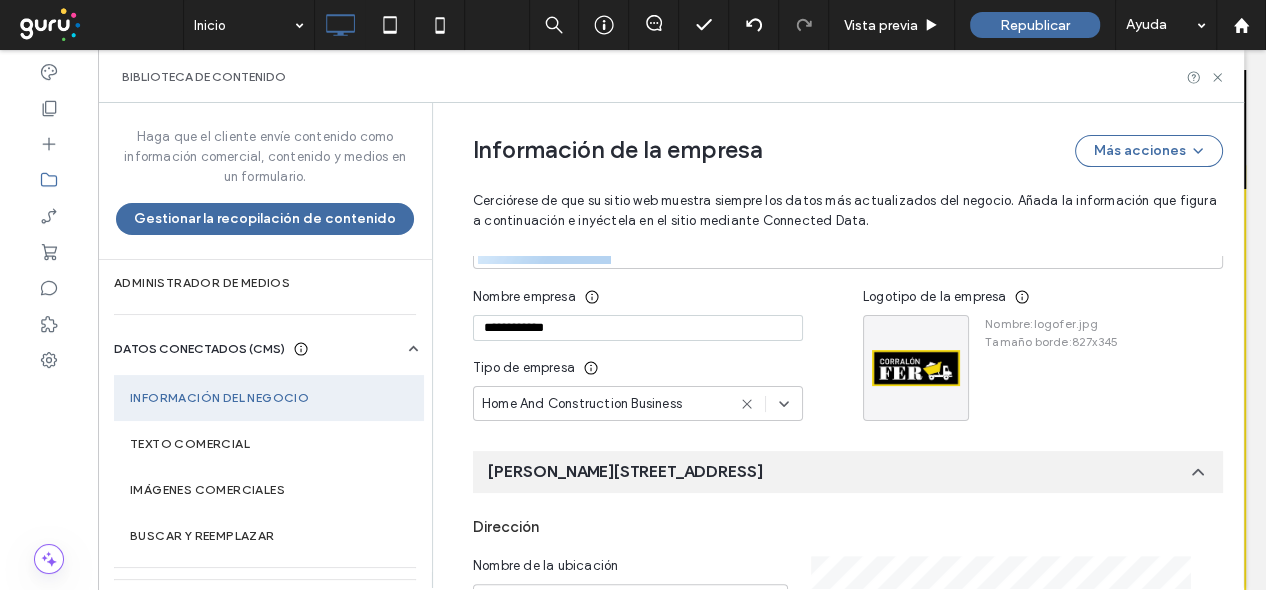 drag, startPoint x: 587, startPoint y: 327, endPoint x: 416, endPoint y: 341, distance: 171.57214 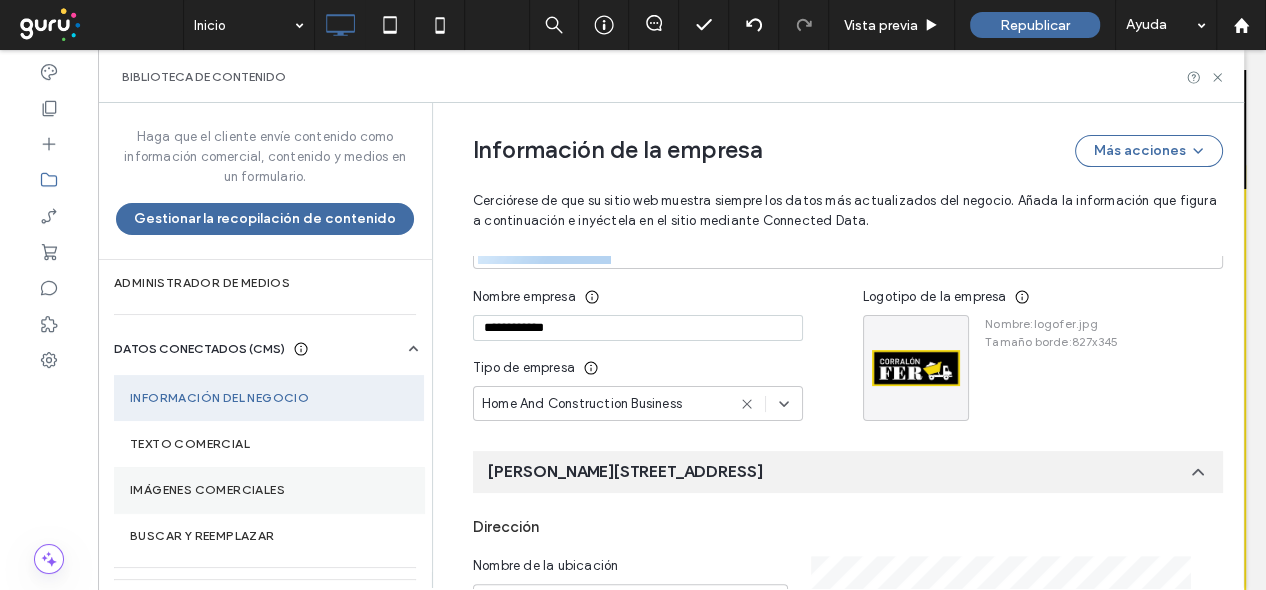 click on "Imágenes comerciales" at bounding box center [269, 490] 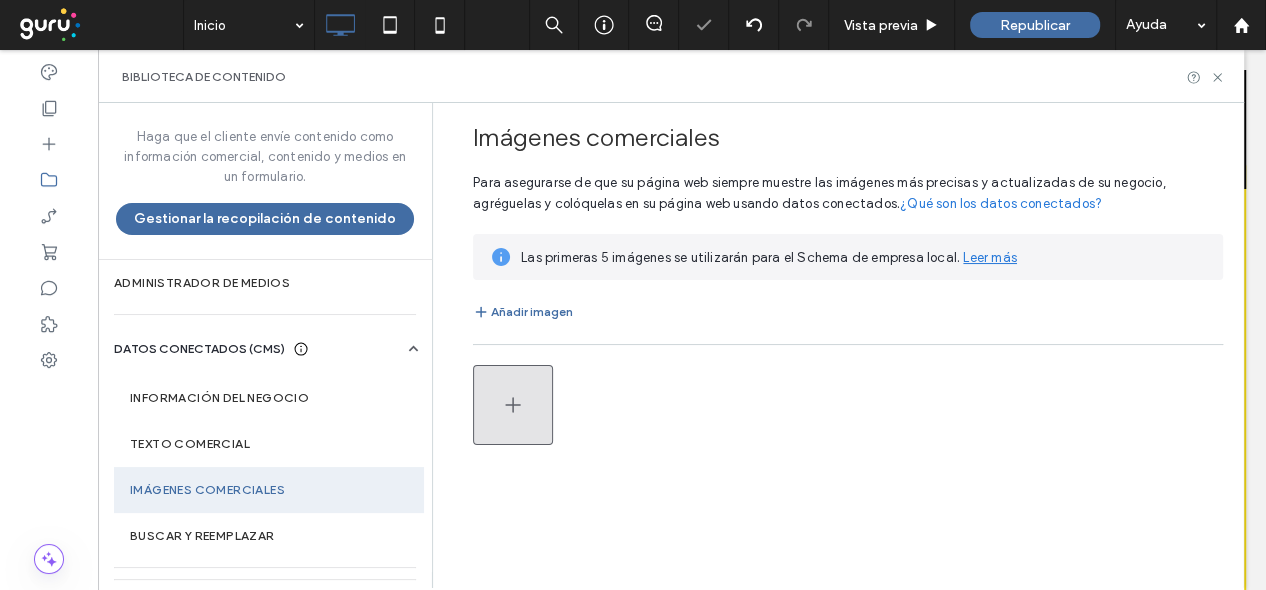 click 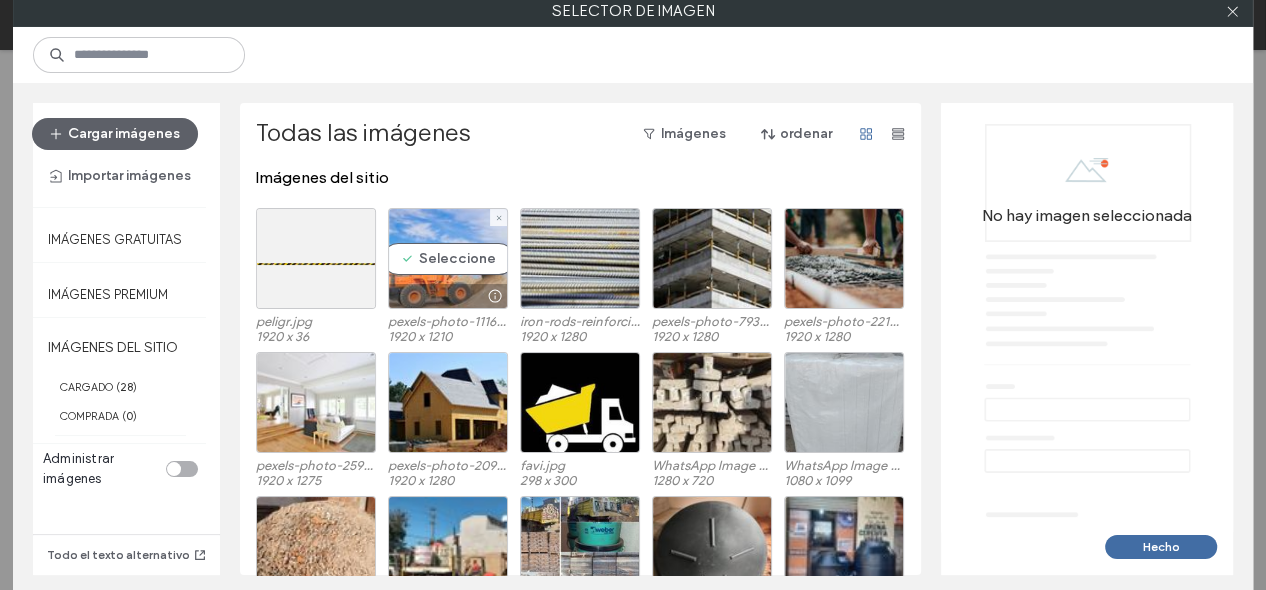 click on "Seleccione" at bounding box center [448, 258] 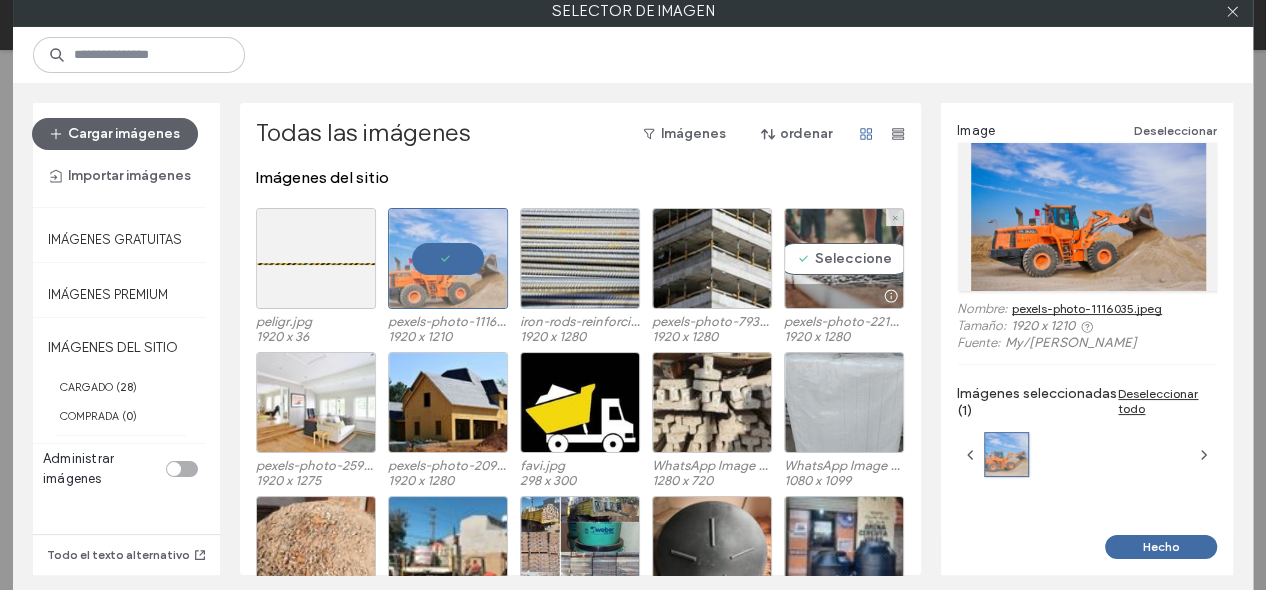 click on "Seleccione" at bounding box center (844, 258) 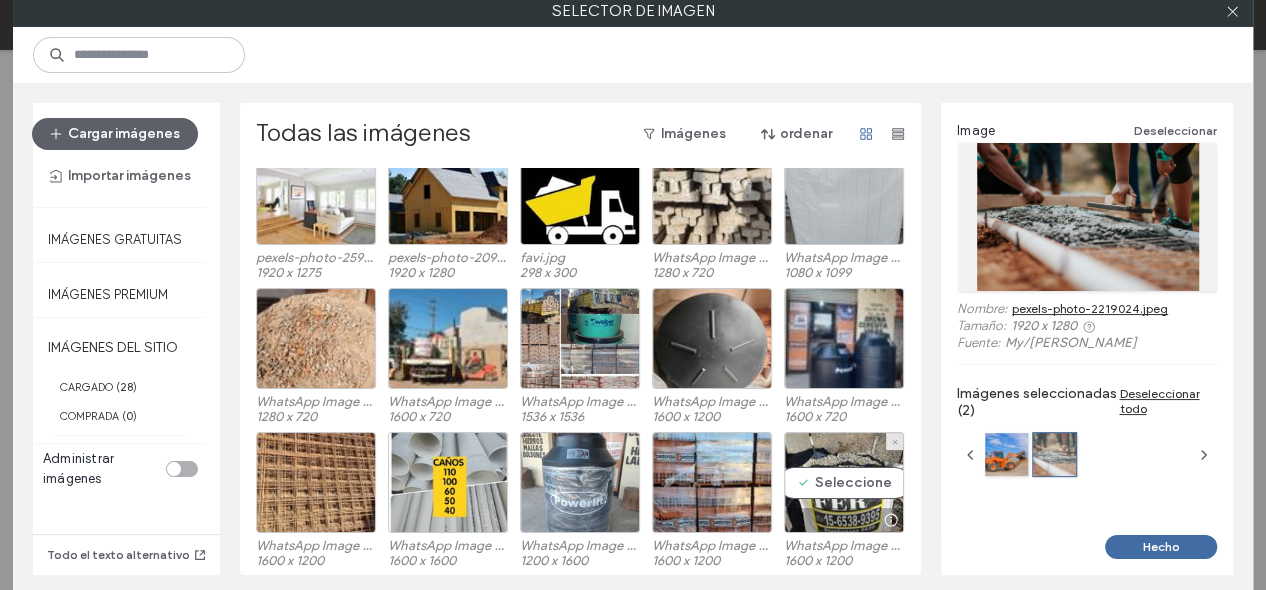 scroll, scrollTop: 508, scrollLeft: 0, axis: vertical 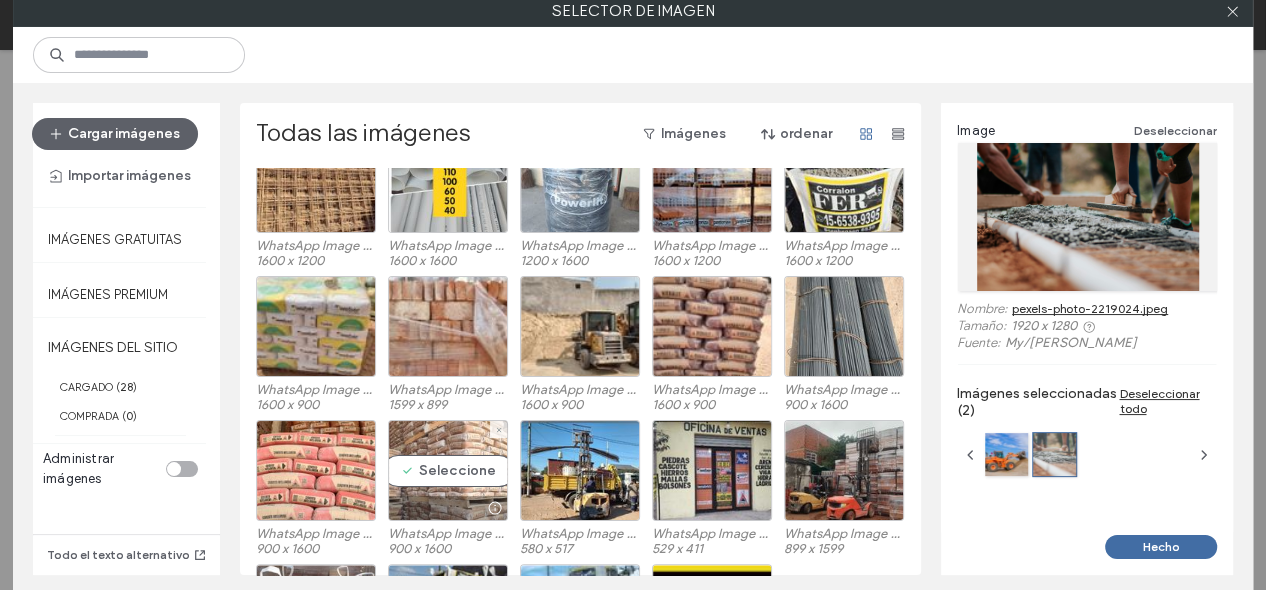 click on "Seleccione" at bounding box center (448, 470) 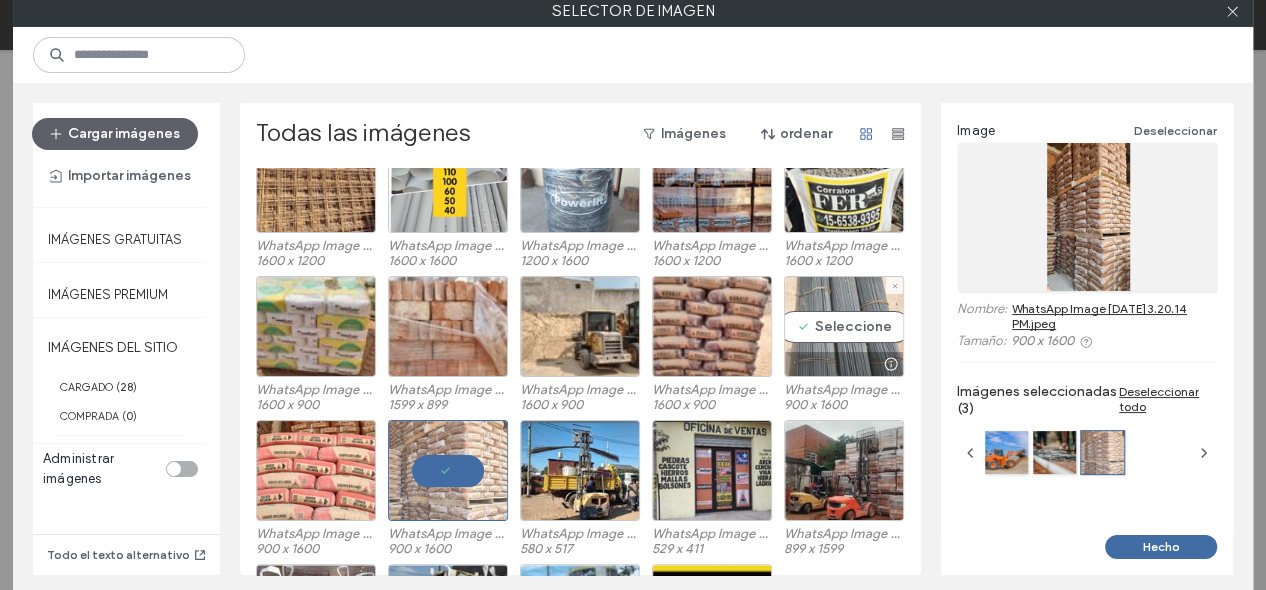 click on "Seleccione" at bounding box center [844, 326] 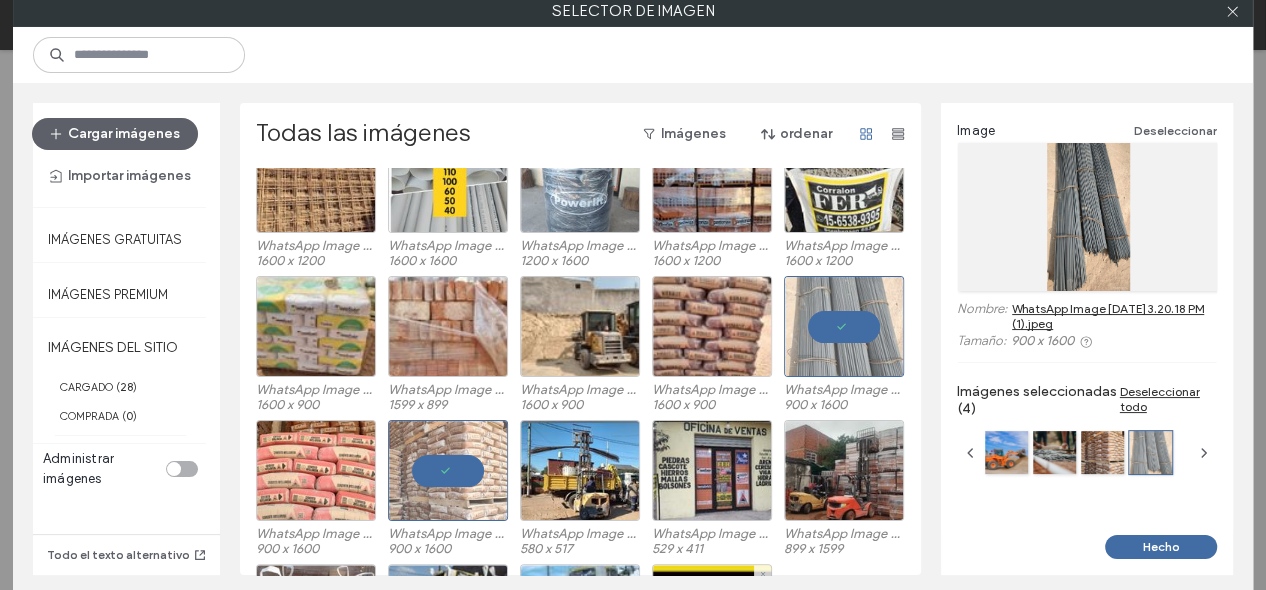 scroll, scrollTop: 708, scrollLeft: 0, axis: vertical 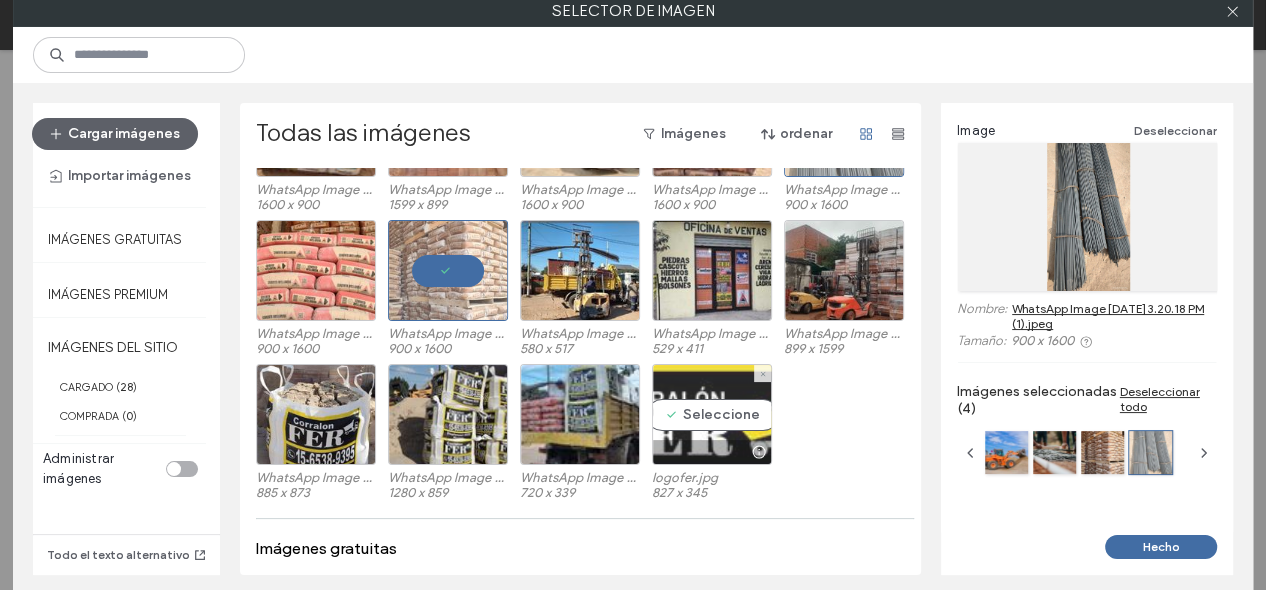 click on "Seleccione" at bounding box center [712, 414] 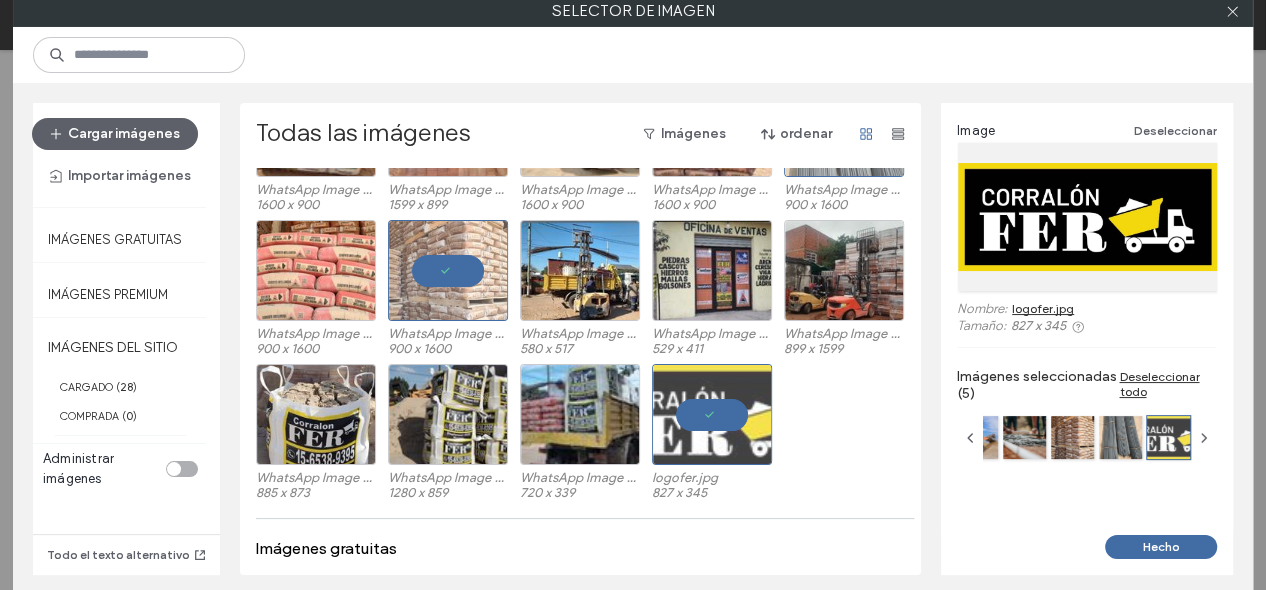 click on "Hecho" at bounding box center [1161, 547] 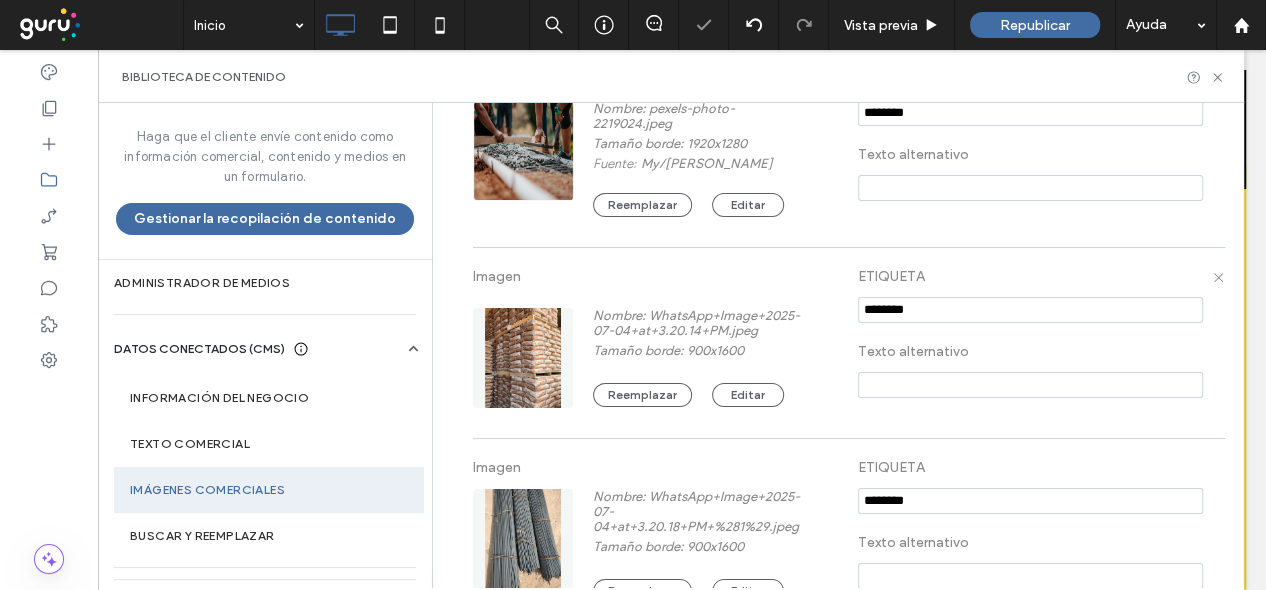 scroll, scrollTop: 191, scrollLeft: 0, axis: vertical 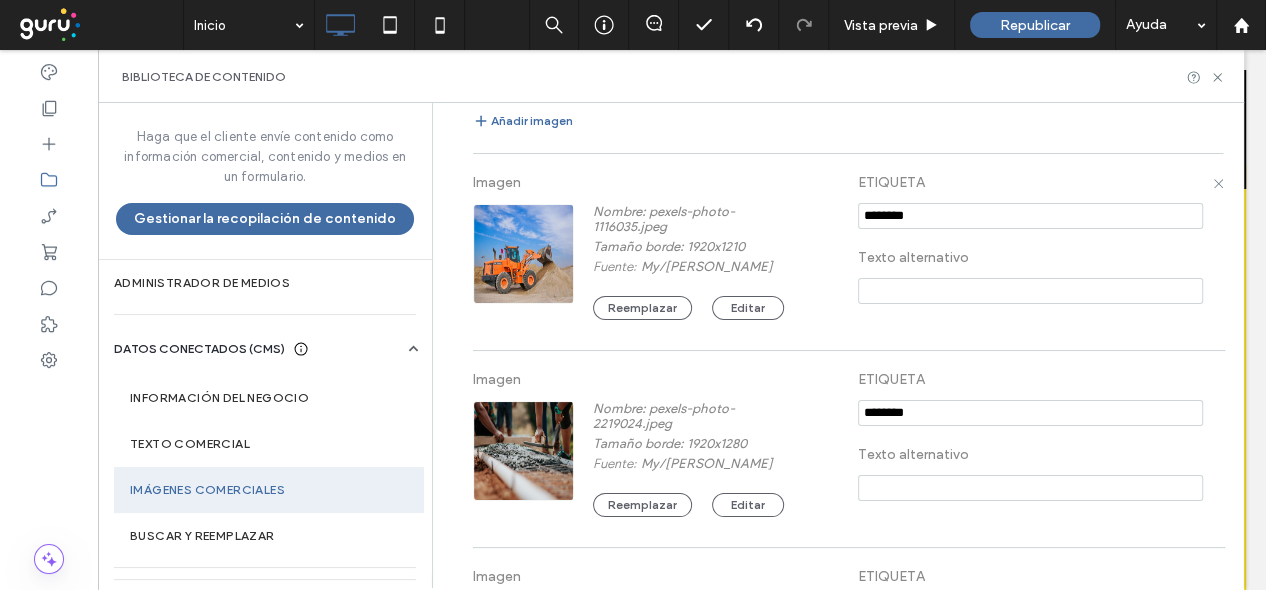 click at bounding box center [524, 254] 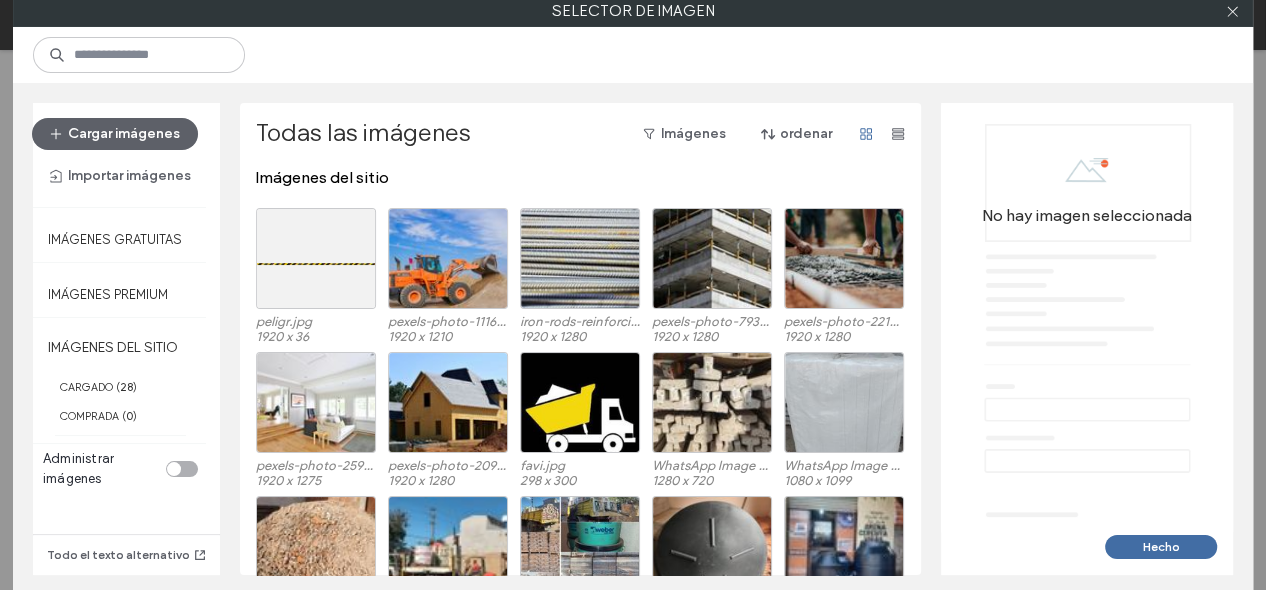 scroll, scrollTop: 208, scrollLeft: 0, axis: vertical 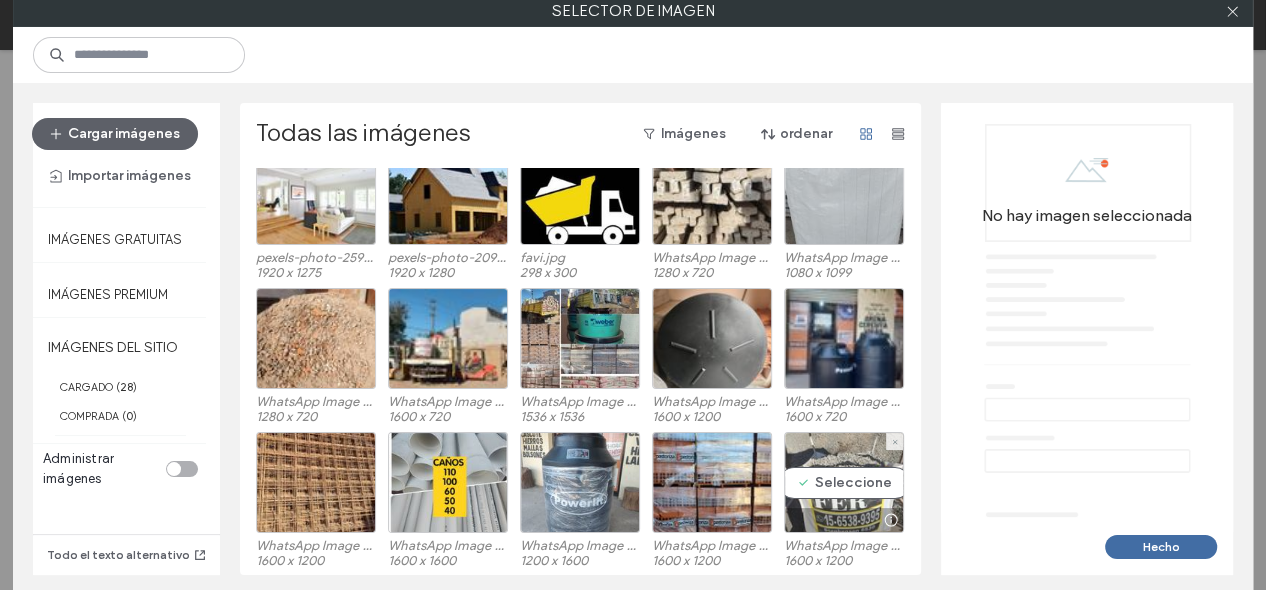 click on "Seleccione" at bounding box center (844, 482) 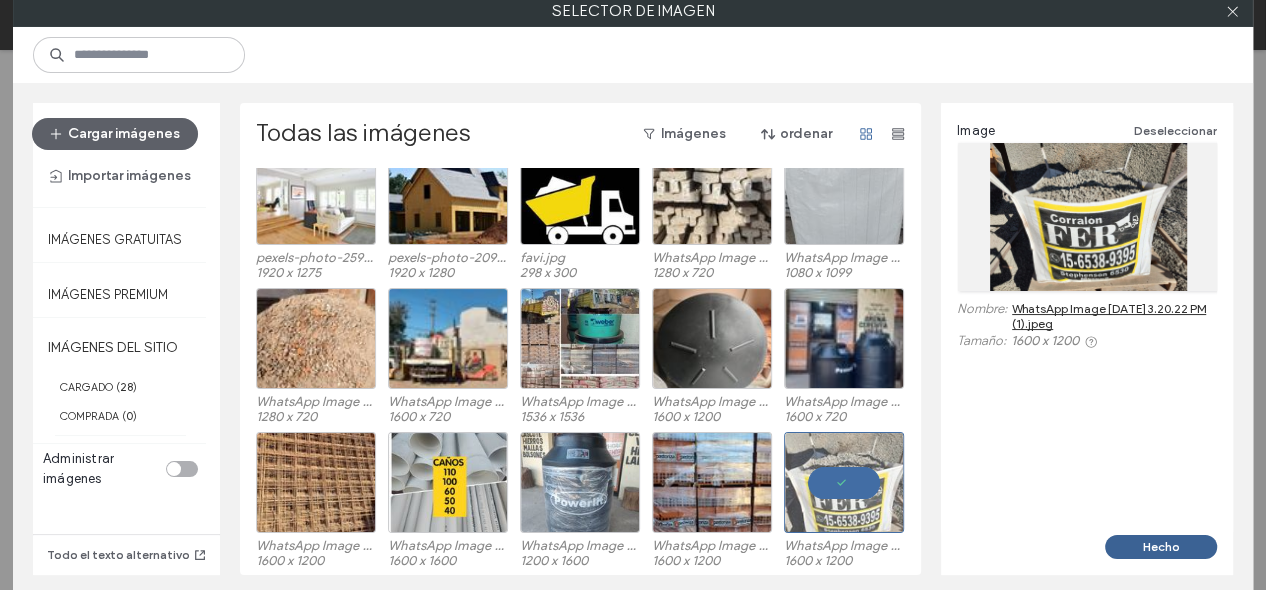 click on "Hecho" at bounding box center [1161, 547] 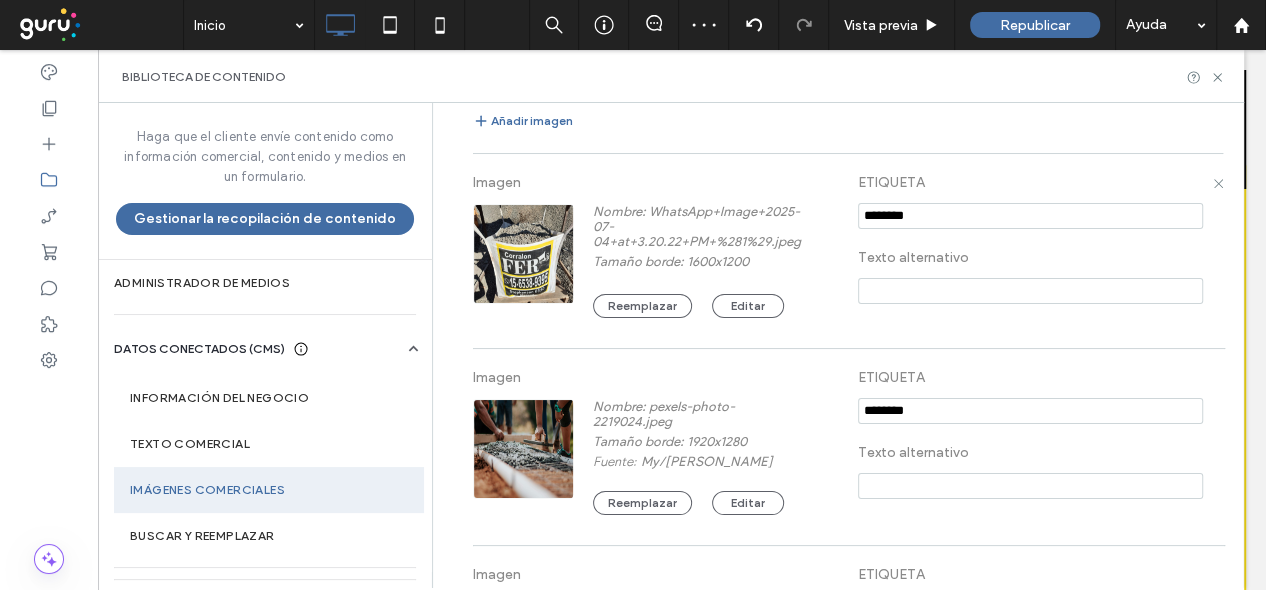 drag, startPoint x: 850, startPoint y: 217, endPoint x: 827, endPoint y: 213, distance: 23.345236 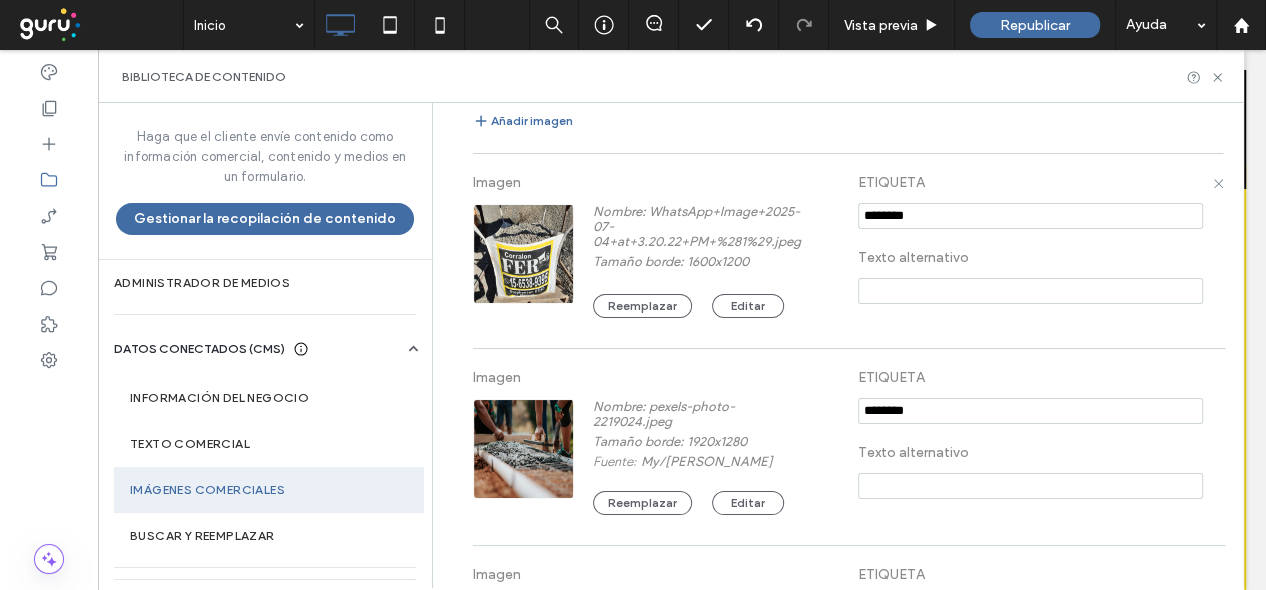 paste on "**********" 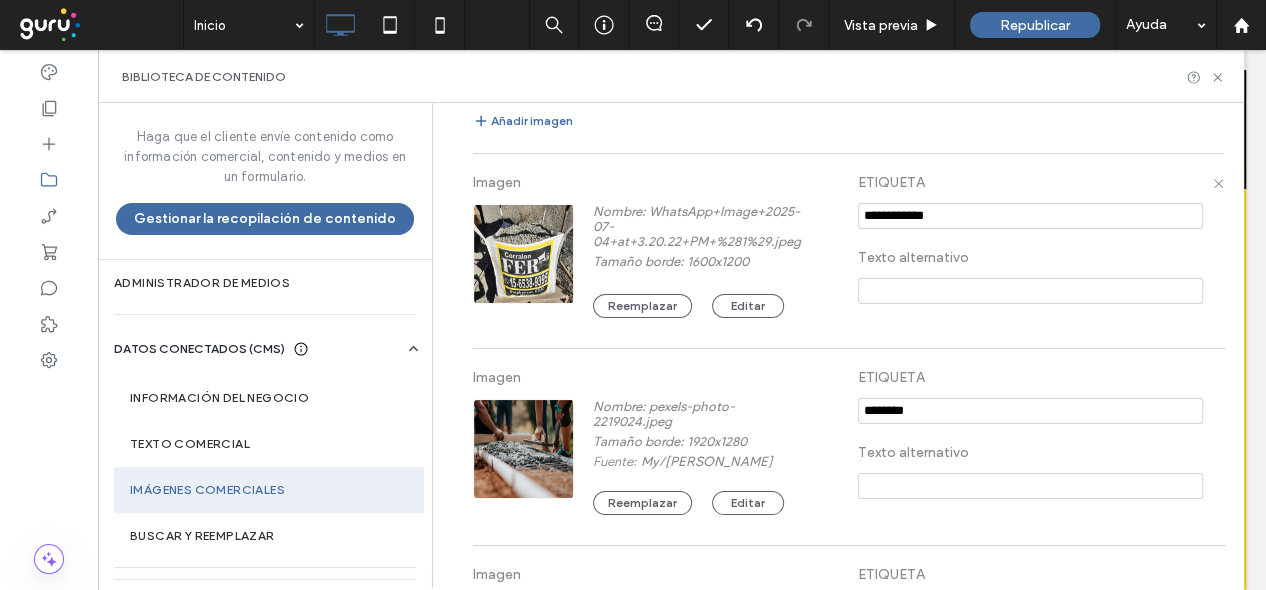 type on "**********" 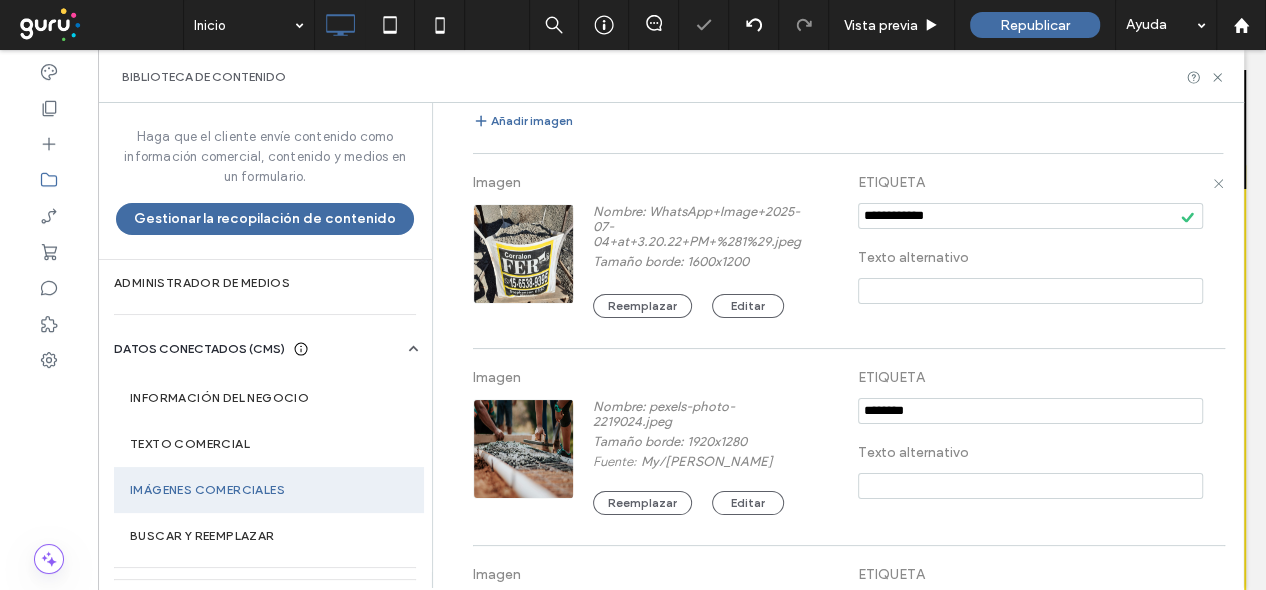 click at bounding box center (1030, 291) 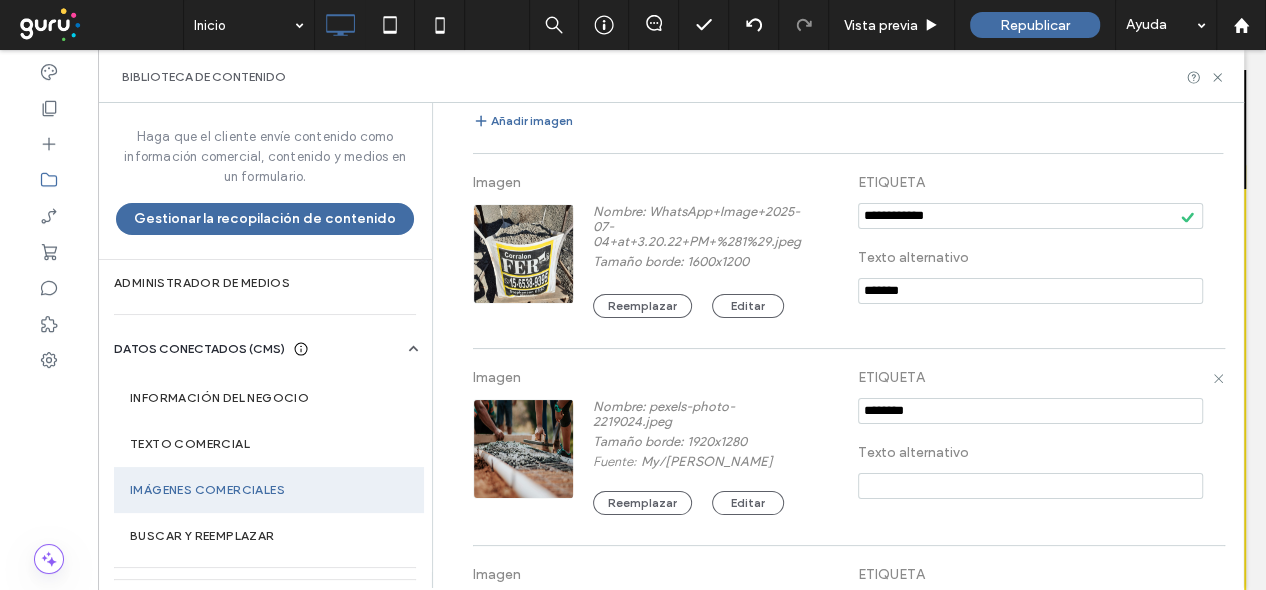 type on "*******" 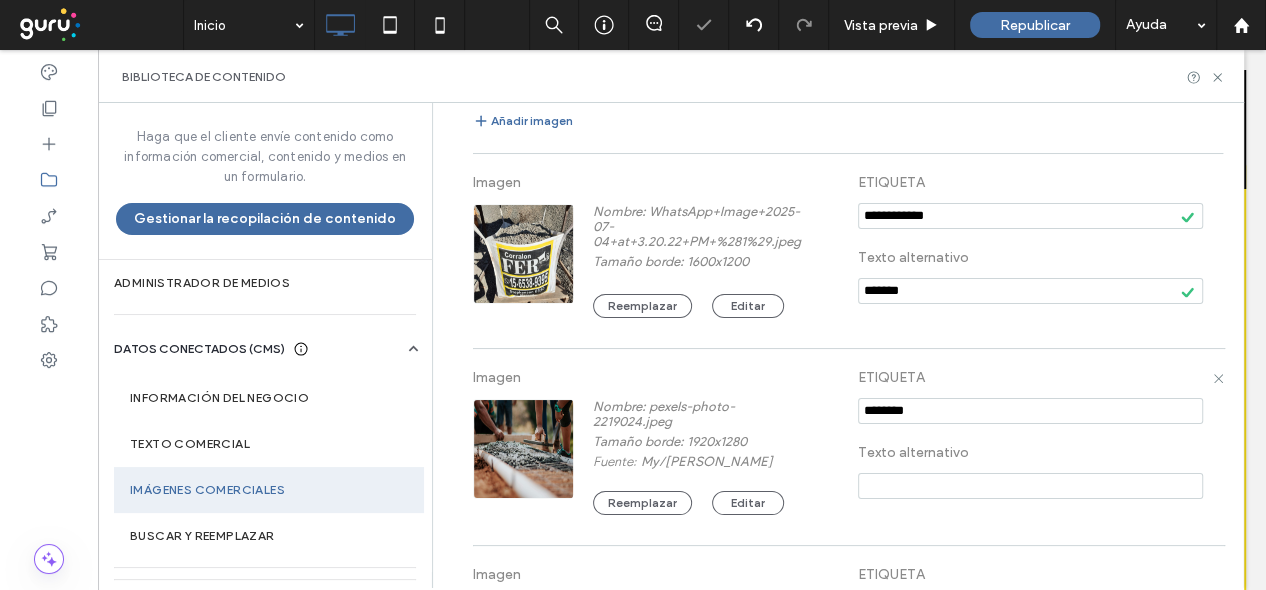 click at bounding box center (1030, 411) 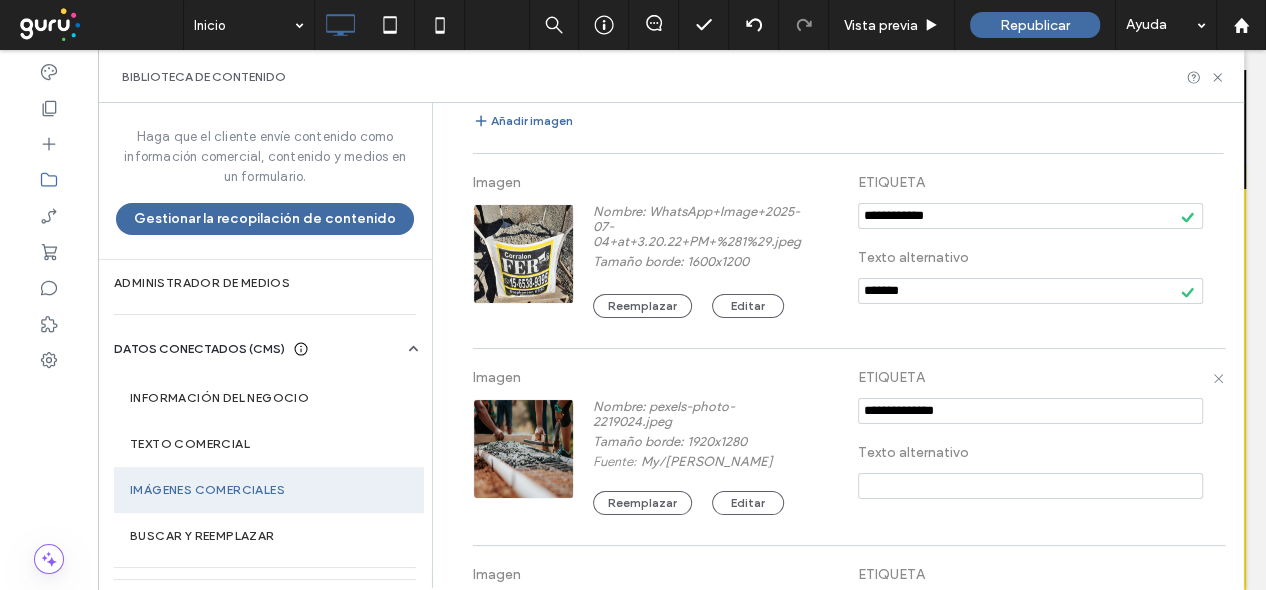 type on "**********" 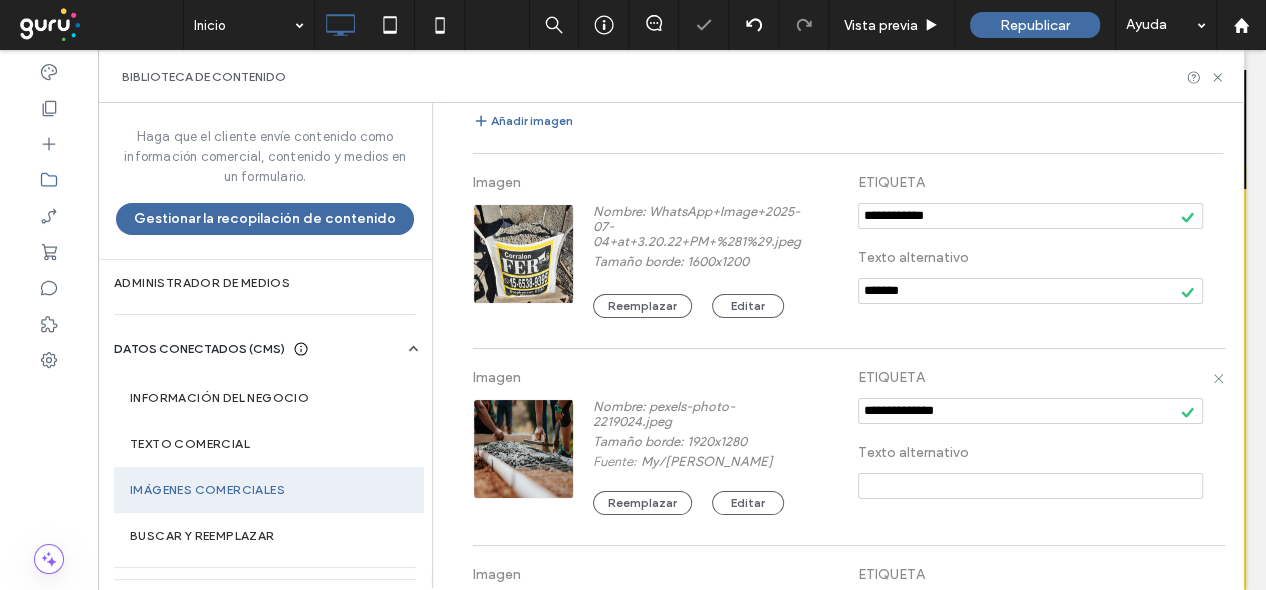 click at bounding box center [1030, 486] 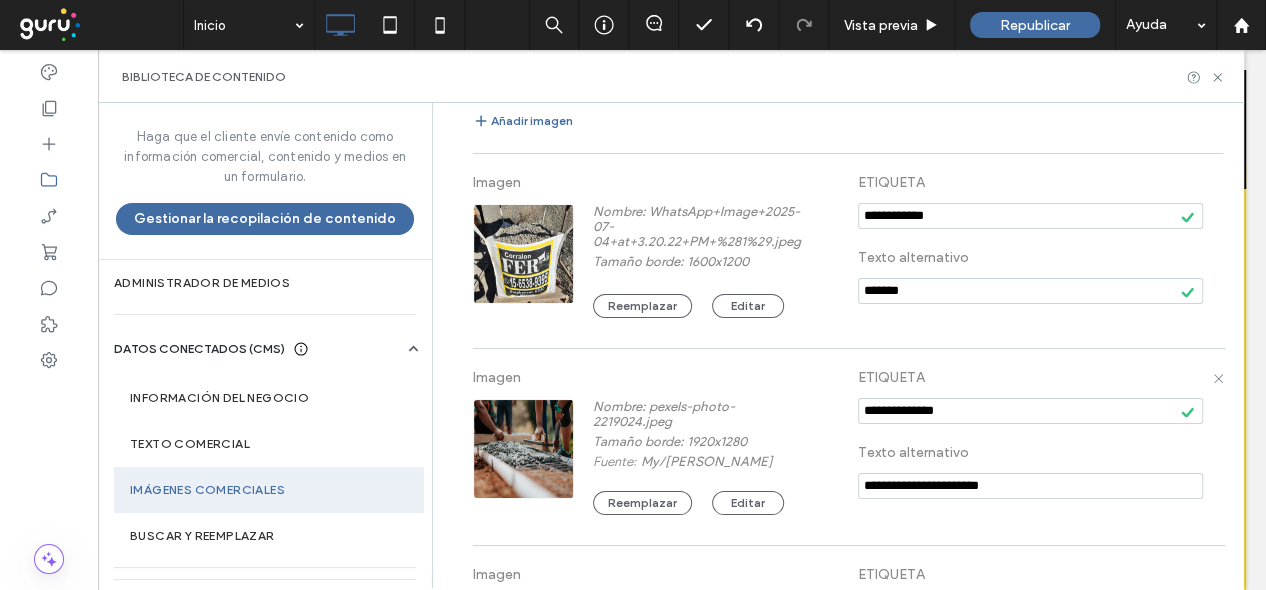 type on "**********" 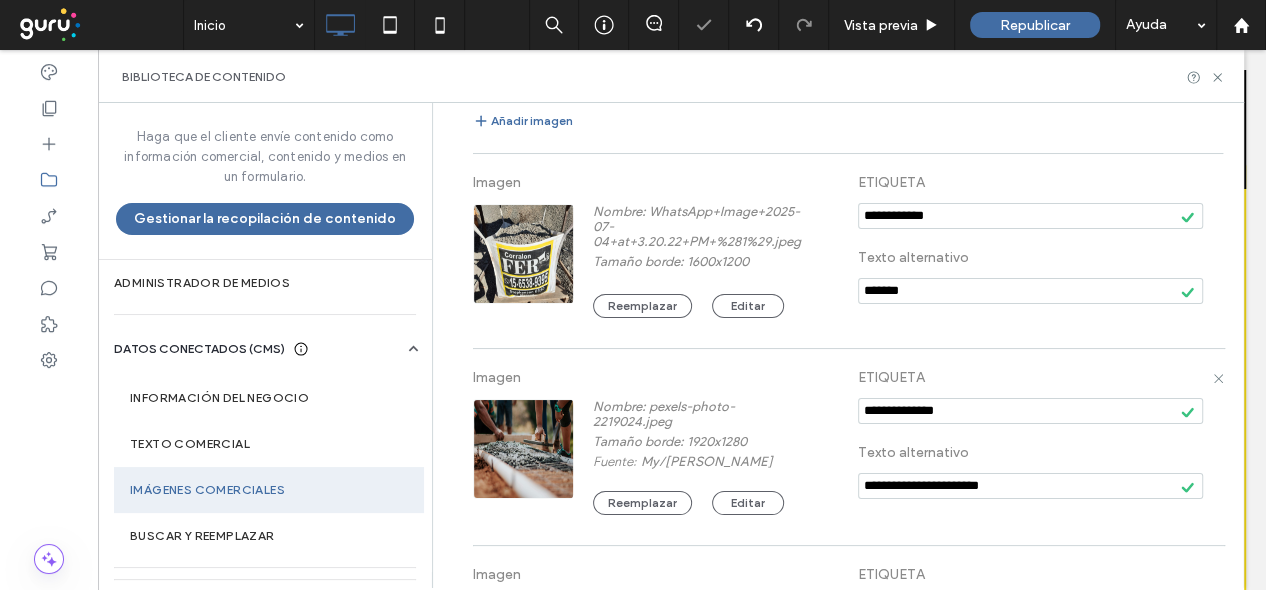 click on "**********" at bounding box center [848, 447] 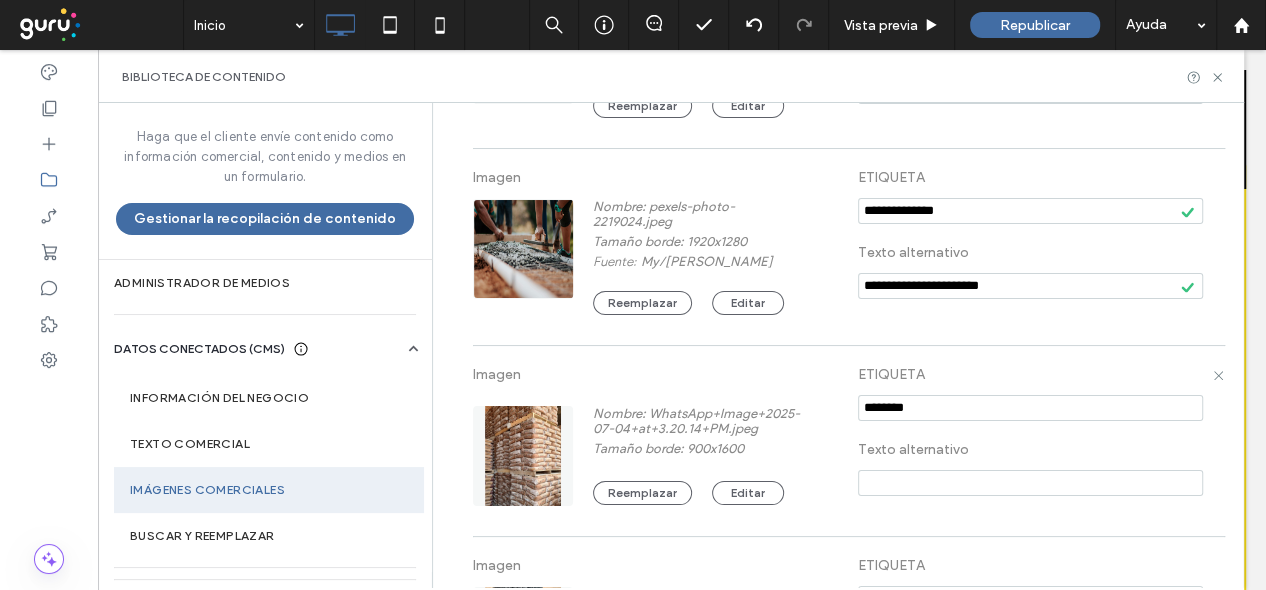 drag, startPoint x: 922, startPoint y: 417, endPoint x: 835, endPoint y: 411, distance: 87.20665 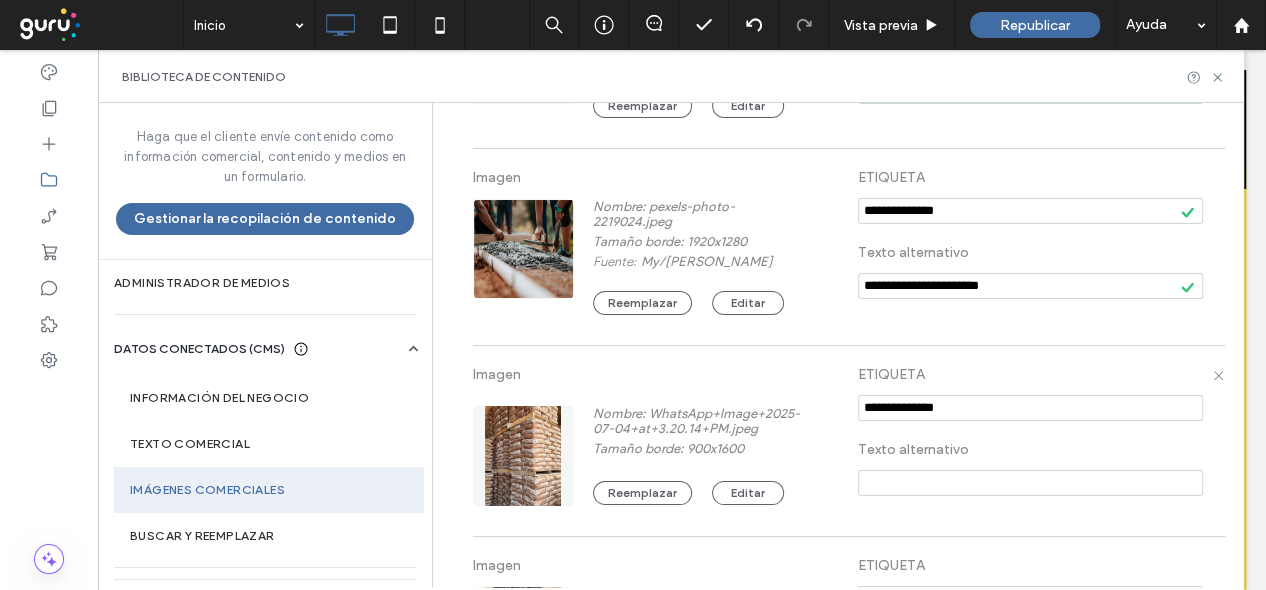 type on "**********" 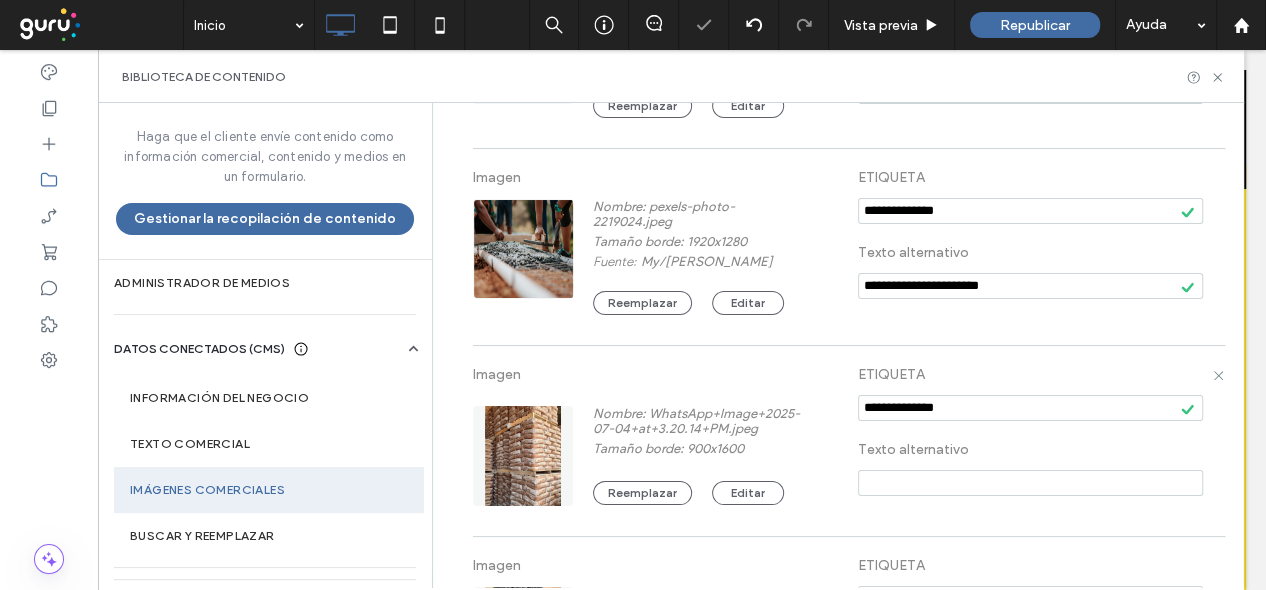 click at bounding box center [523, 456] 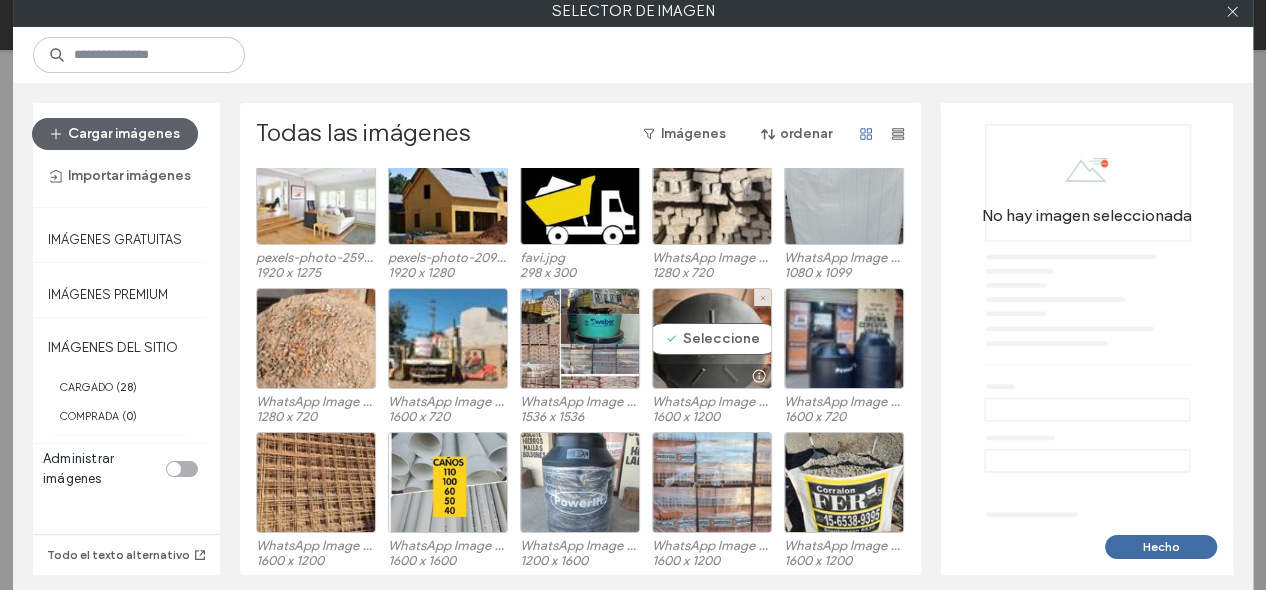 scroll, scrollTop: 227, scrollLeft: 0, axis: vertical 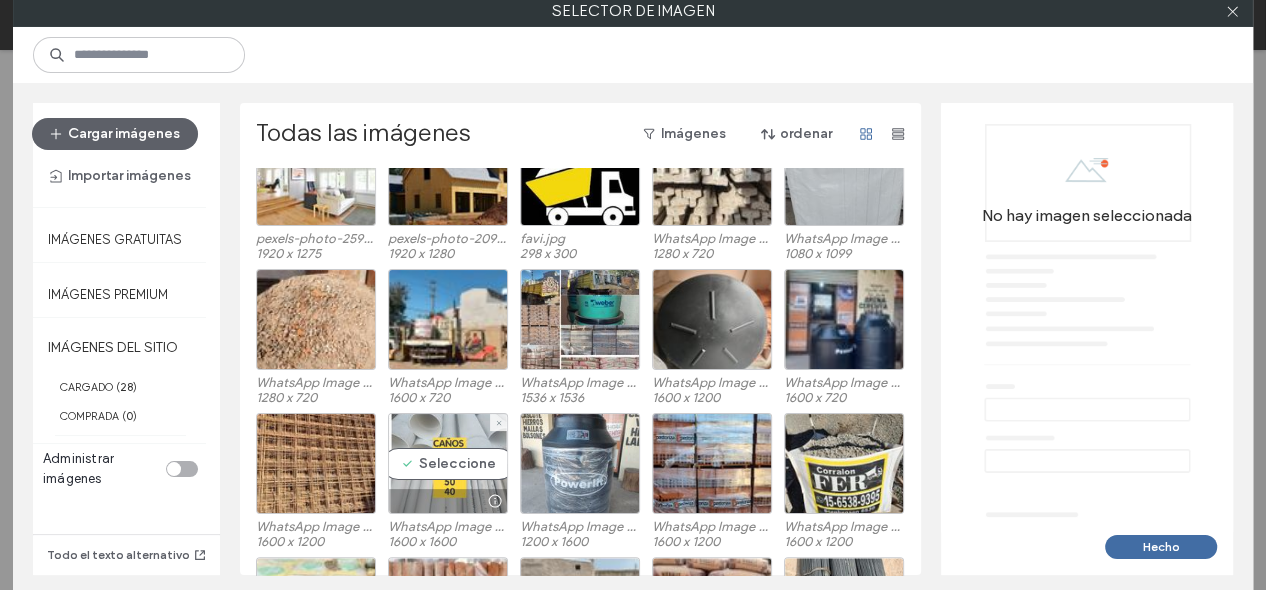 click on "Seleccione" at bounding box center (448, 463) 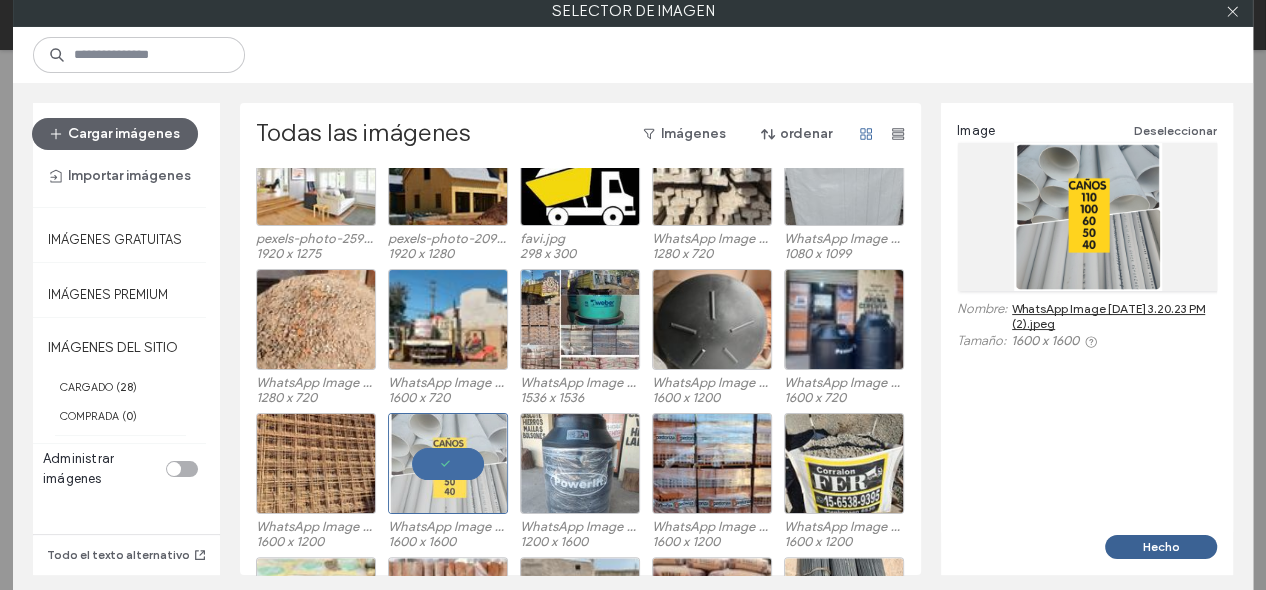 click on "Hecho" at bounding box center (1161, 547) 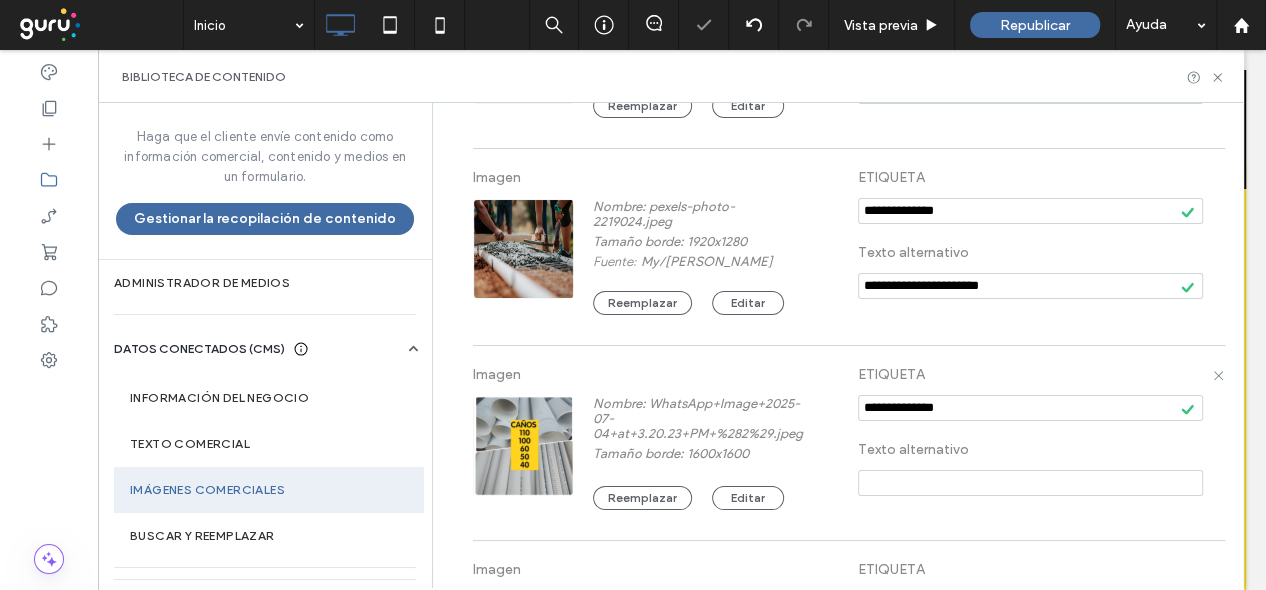 click at bounding box center [1030, 483] 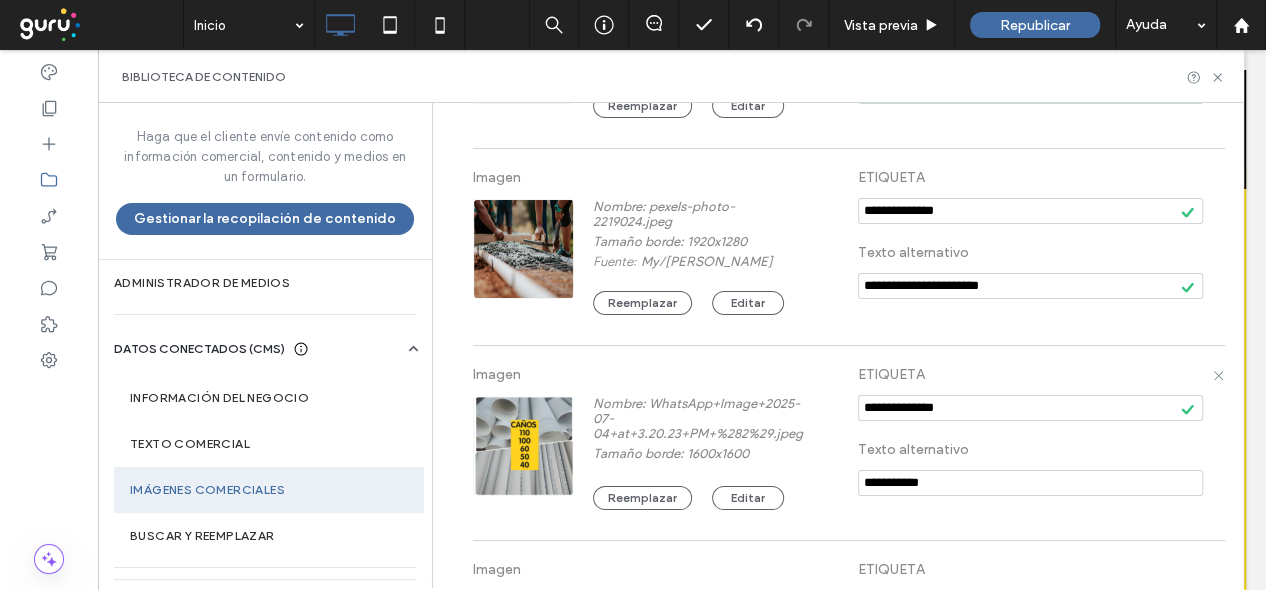 type on "**********" 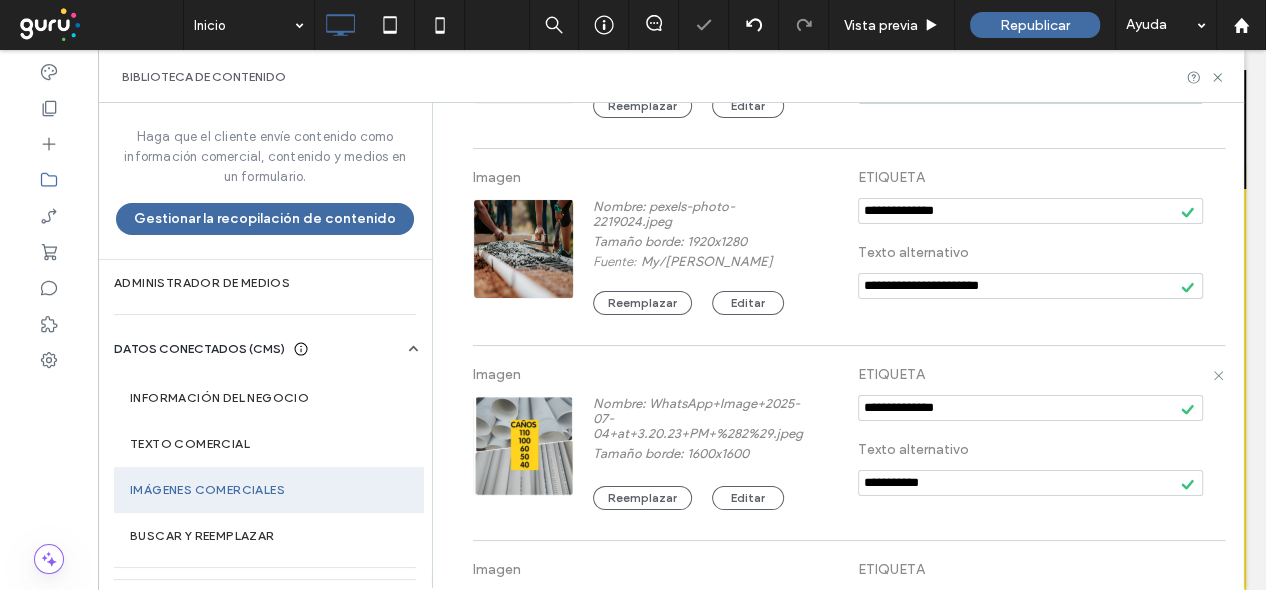 scroll, scrollTop: 591, scrollLeft: 0, axis: vertical 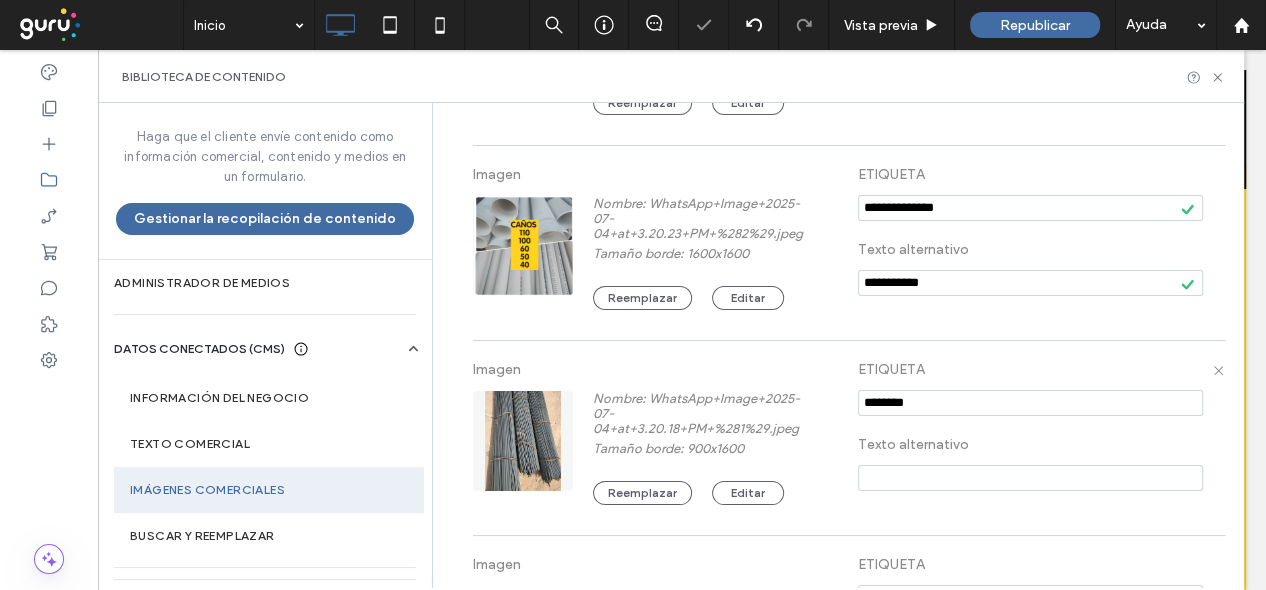 drag, startPoint x: 935, startPoint y: 413, endPoint x: 821, endPoint y: 412, distance: 114.00439 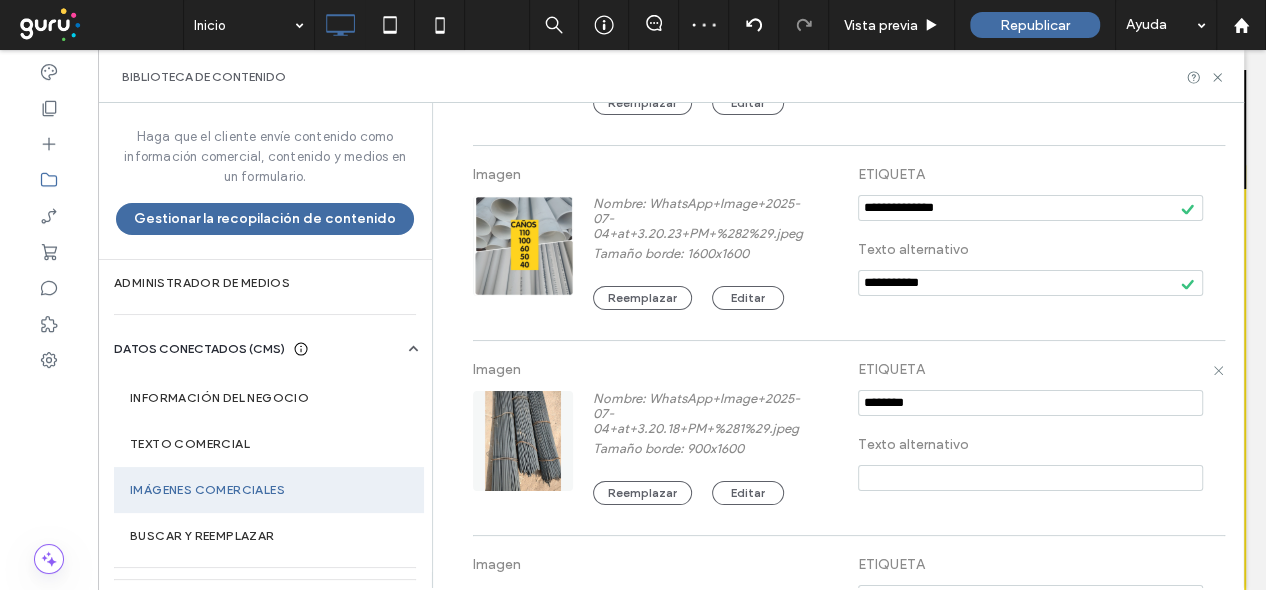 paste on "**********" 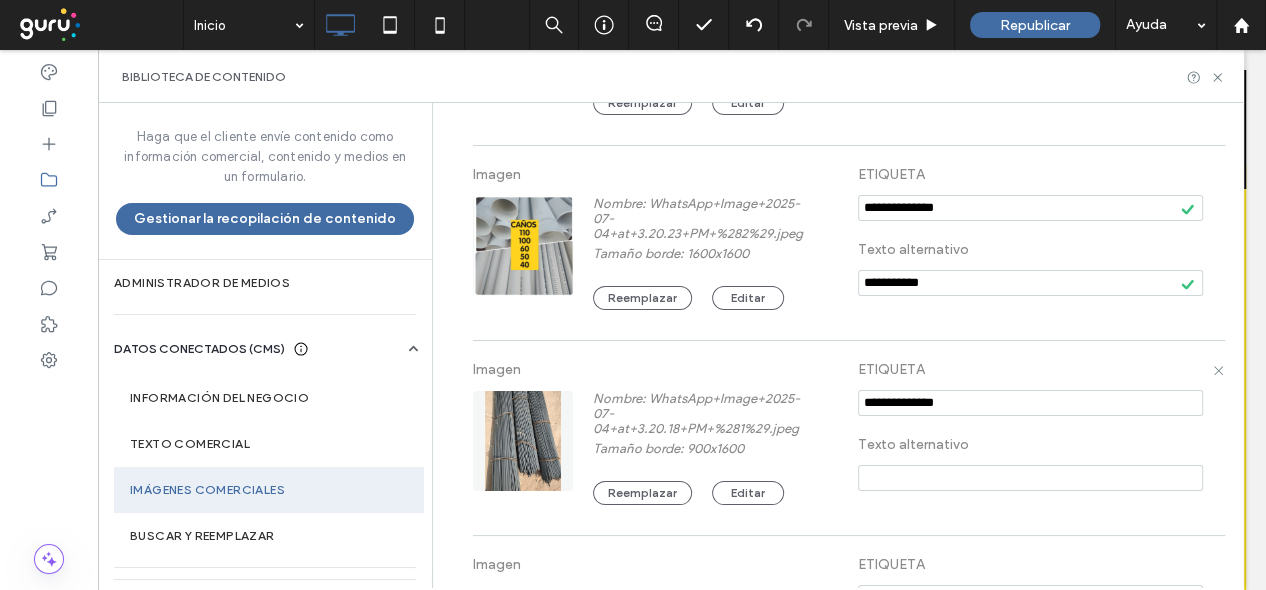 type on "**********" 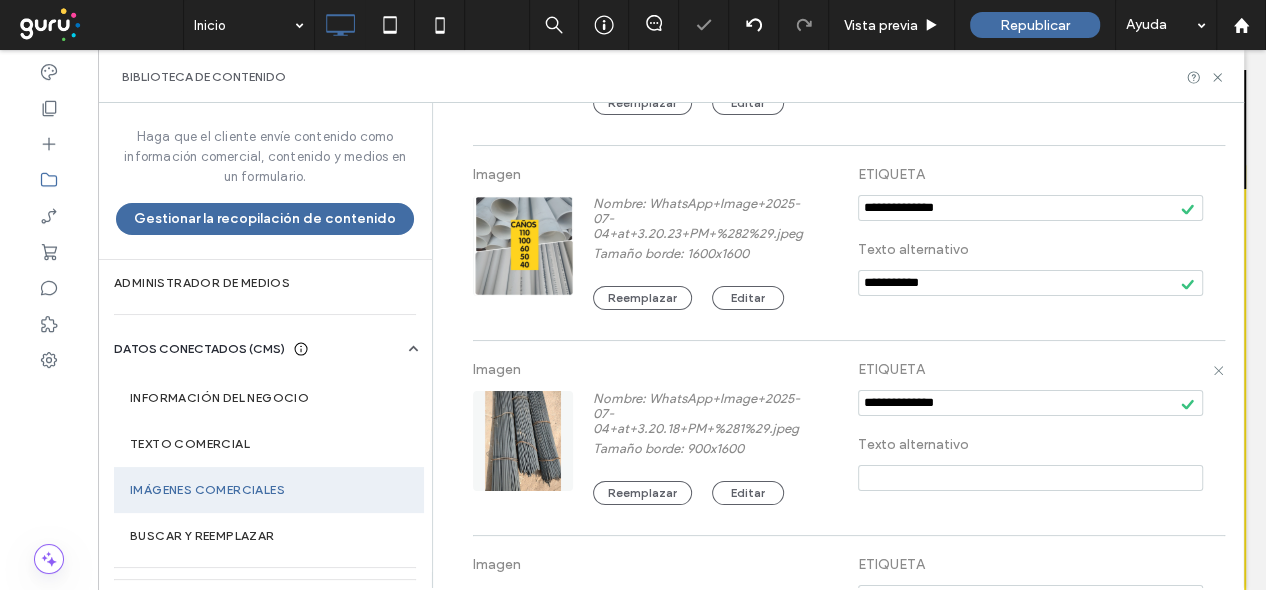click at bounding box center [1030, 478] 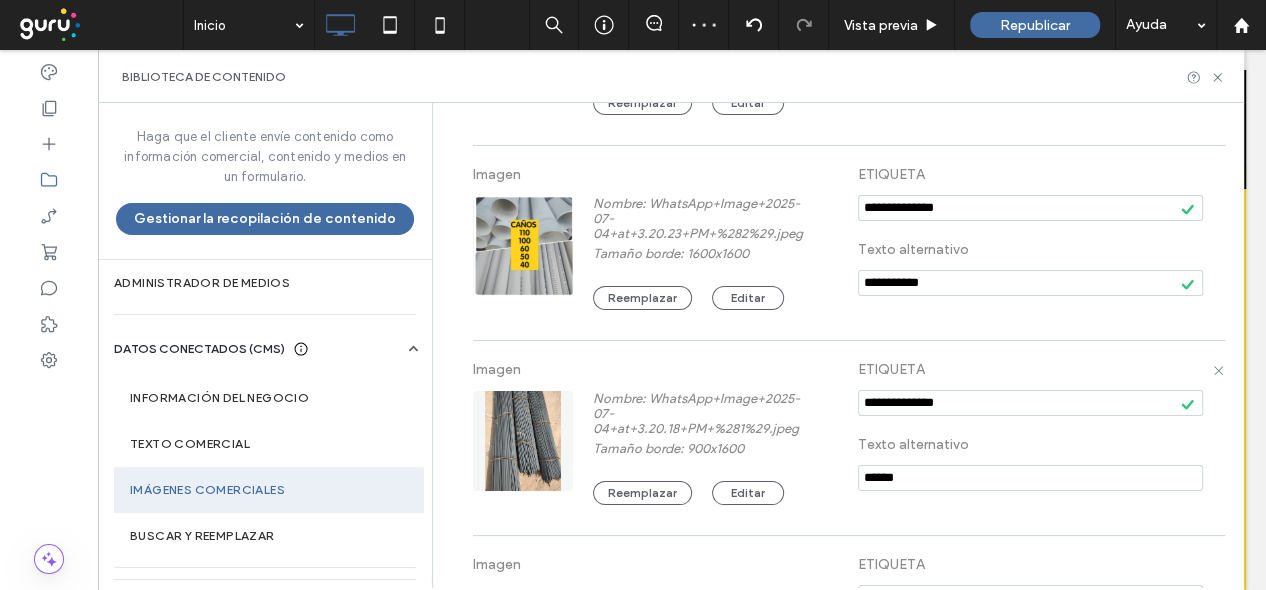 type on "******" 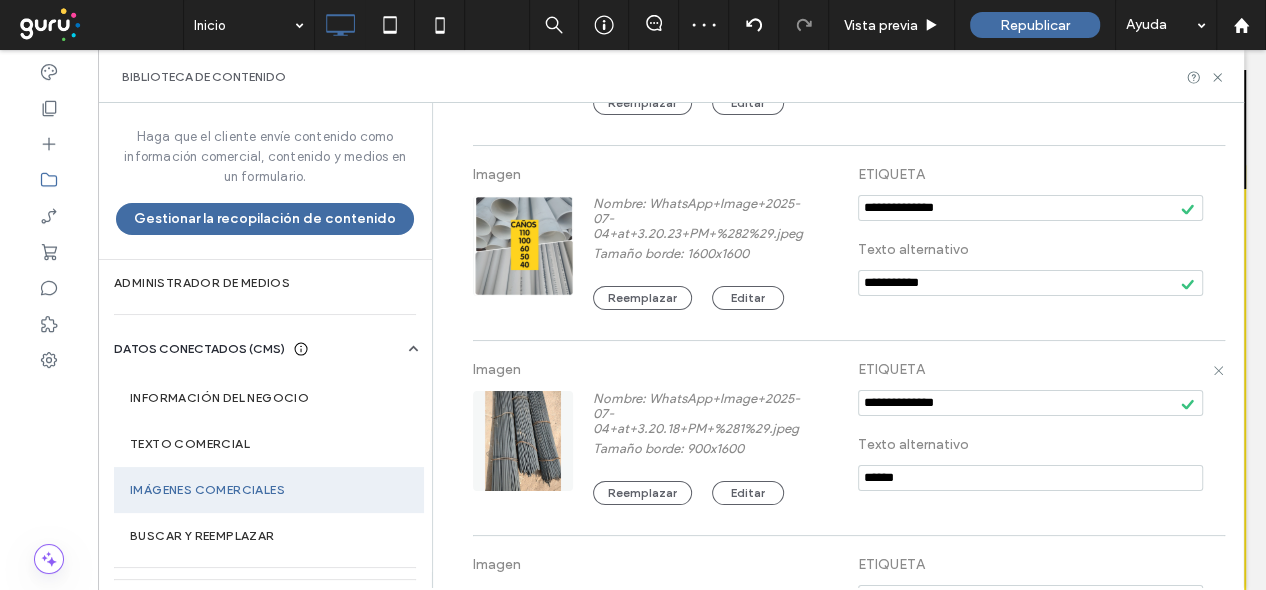 click on "Imagen Nombre: WhatsApp+Image+2025-07-04+at+3.20.18+PM+%281%29.jpeg Tamaño borde: 900x1600 Reemplazar Editar ETIQUETA Texto alternativo ******" at bounding box center (848, 438) 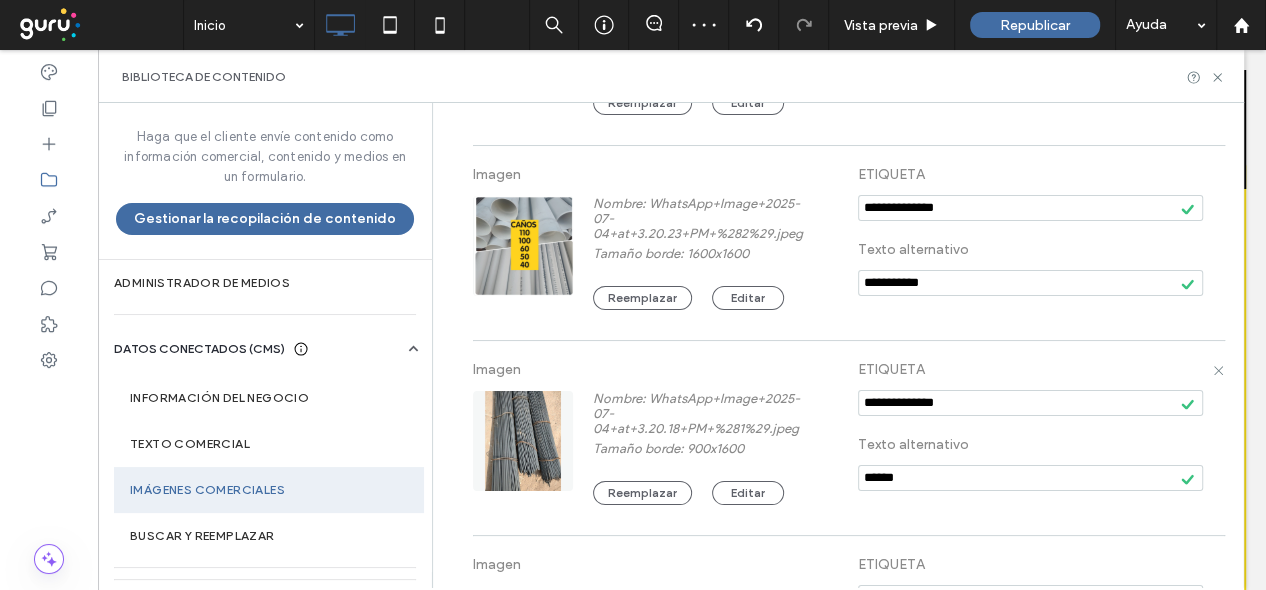 scroll, scrollTop: 799, scrollLeft: 0, axis: vertical 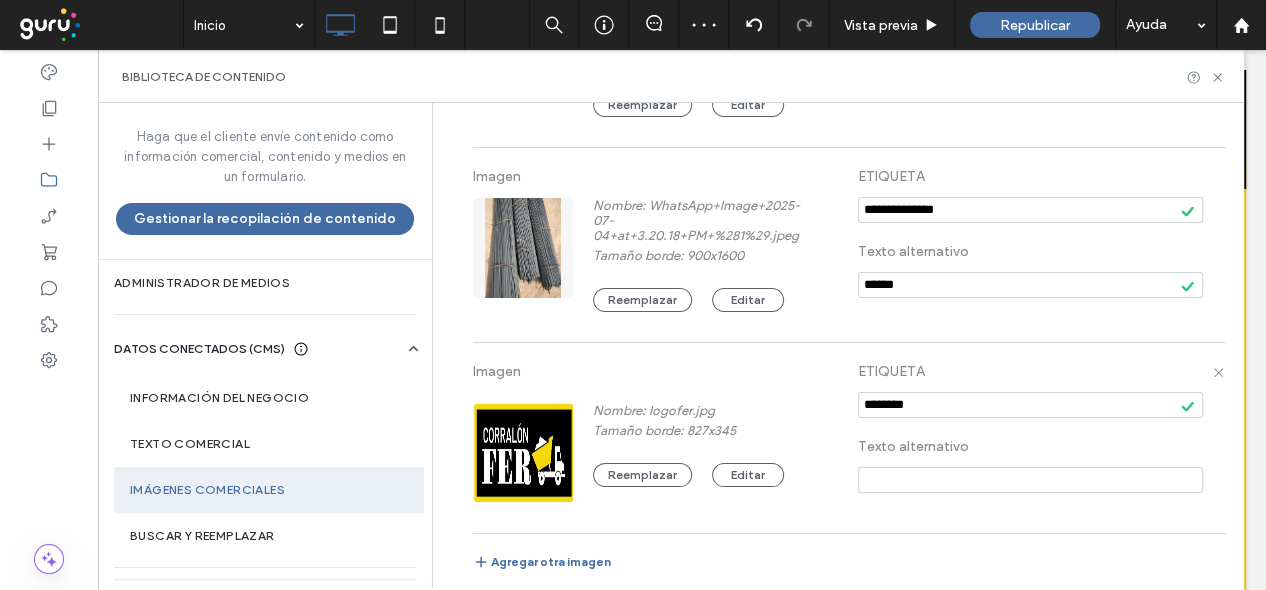 drag, startPoint x: 924, startPoint y: 410, endPoint x: 811, endPoint y: 401, distance: 113.35784 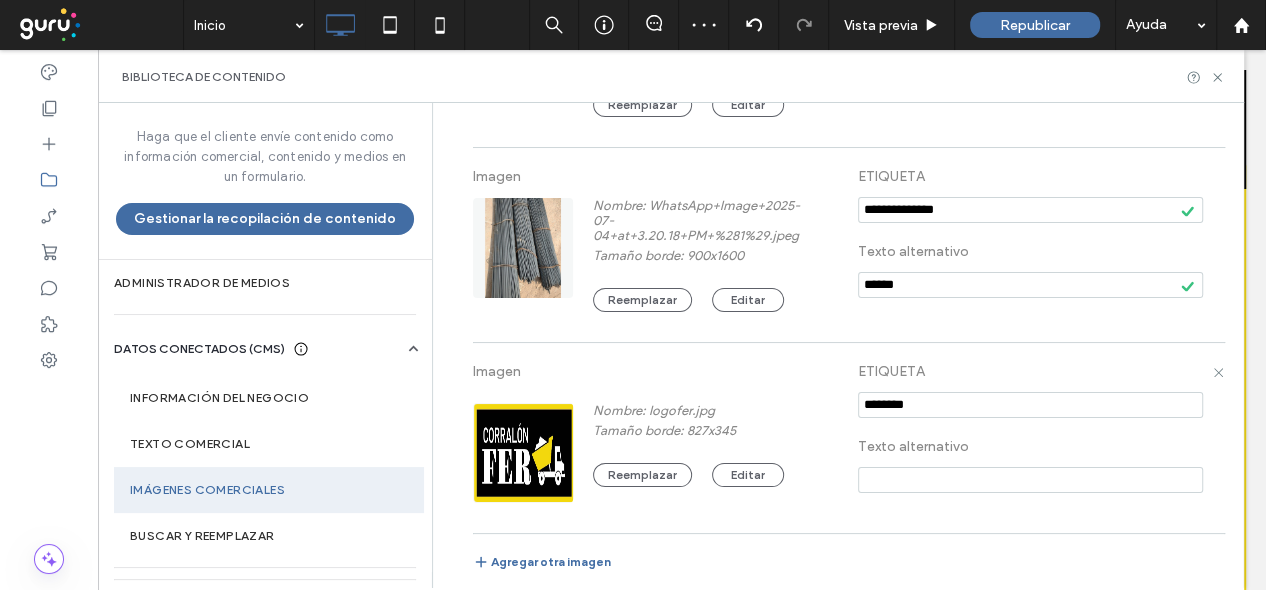 paste on "**********" 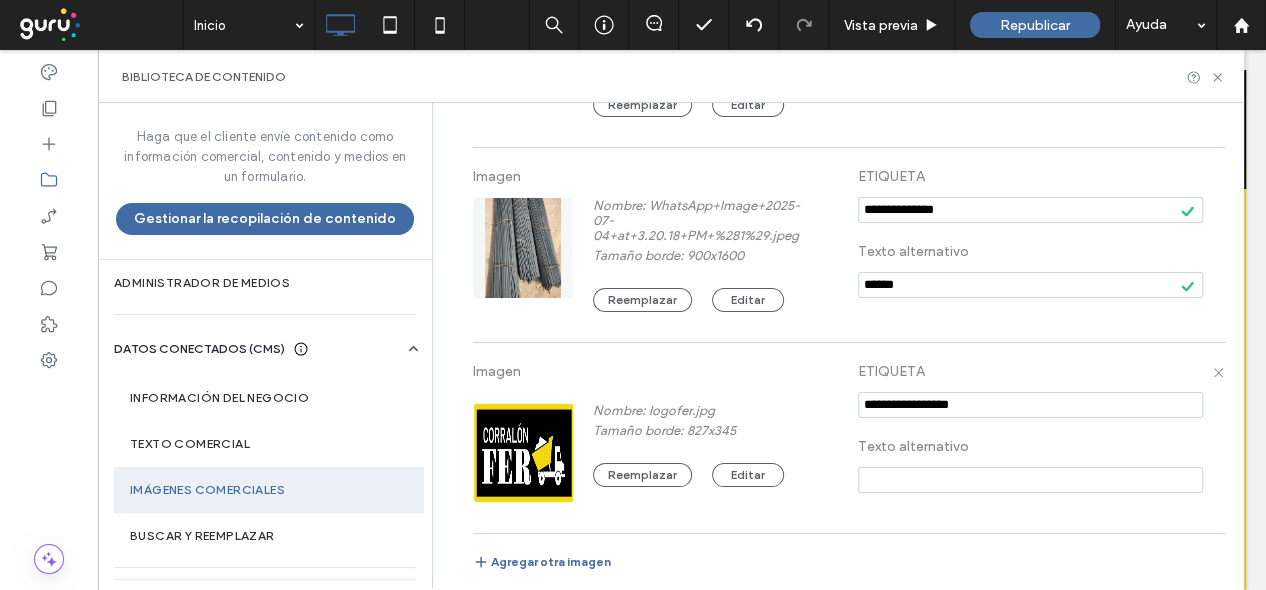 type on "**********" 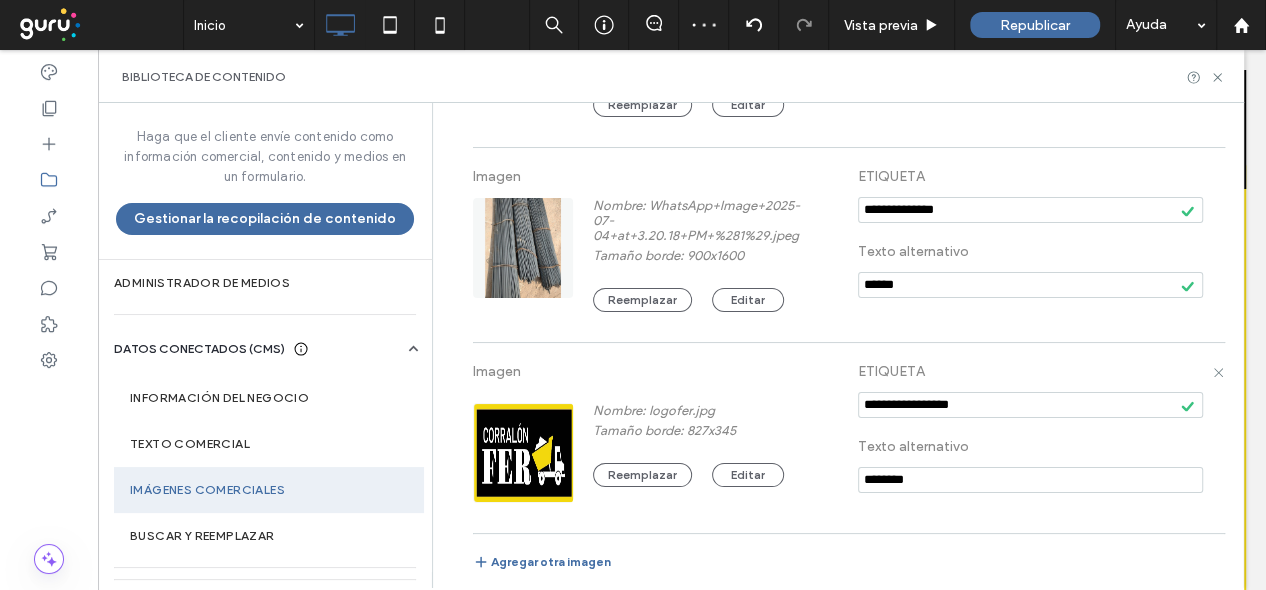 paste on "**********" 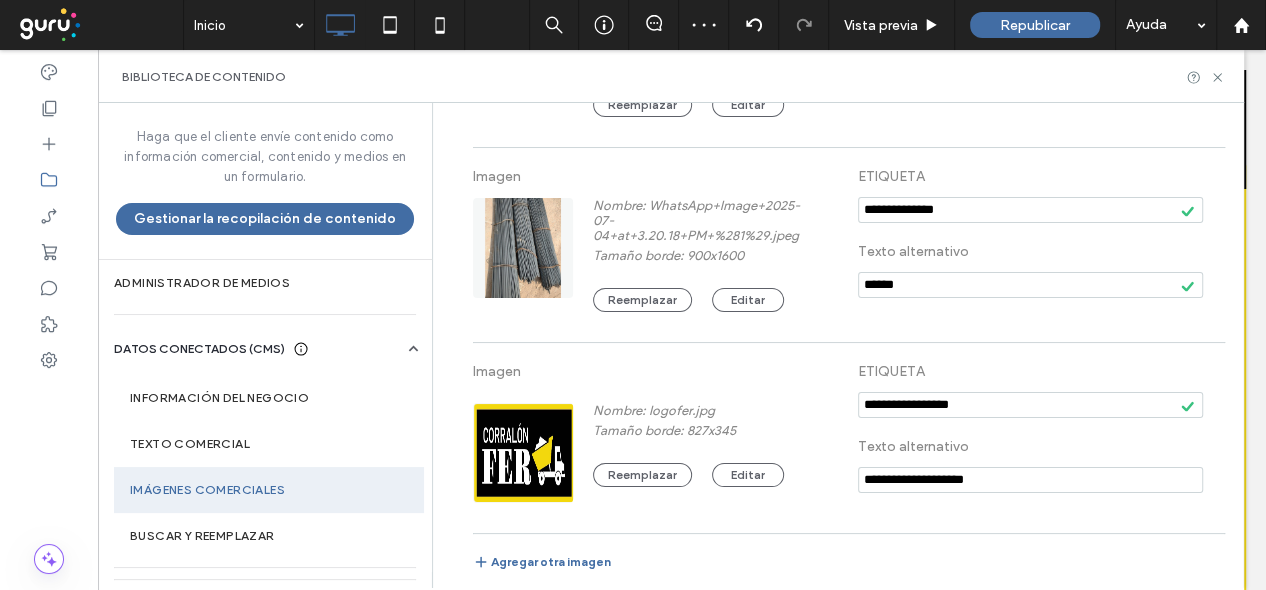 type on "**********" 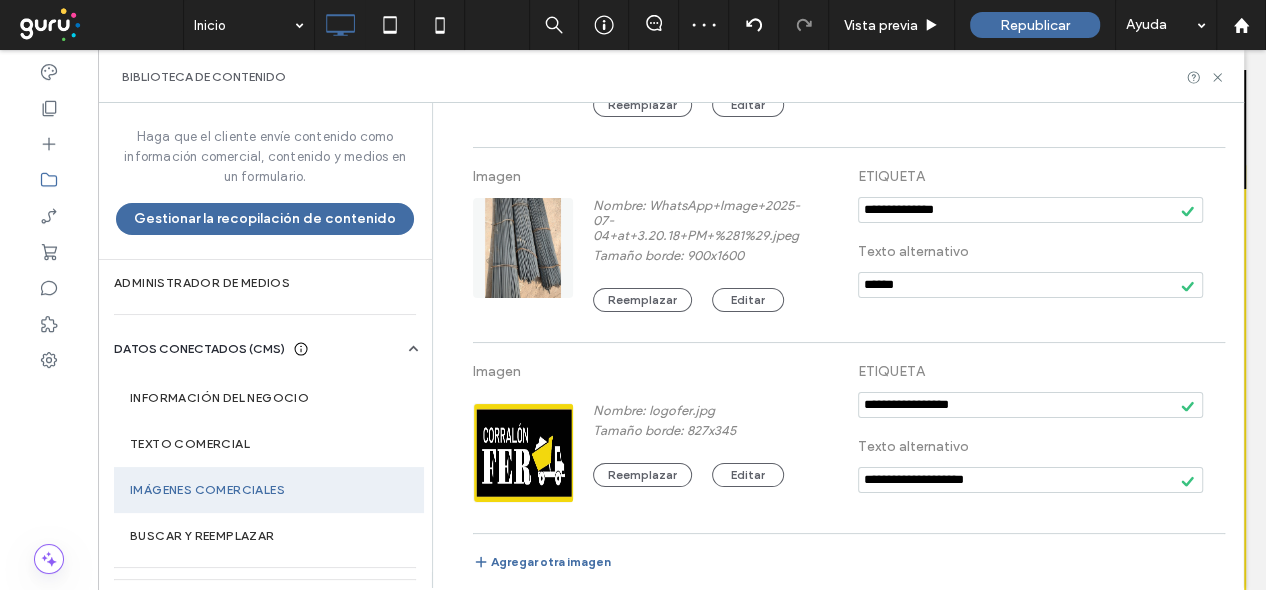 click on "**********" at bounding box center (848, 448) 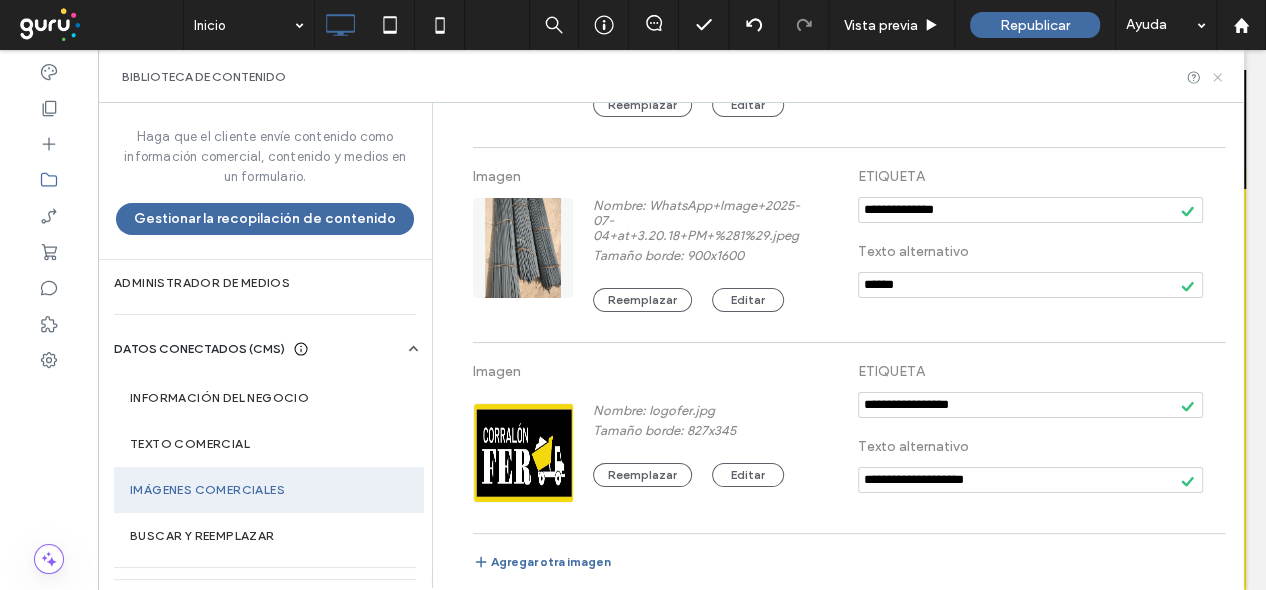 drag, startPoint x: 1217, startPoint y: 73, endPoint x: 1119, endPoint y: 23, distance: 110.01818 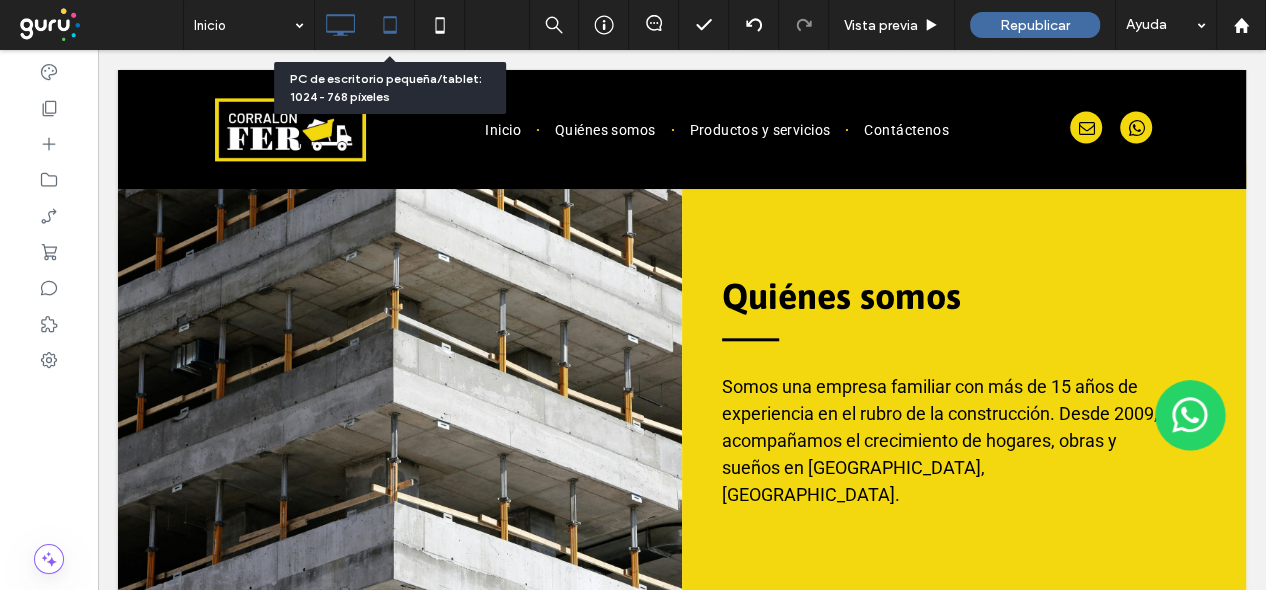 click 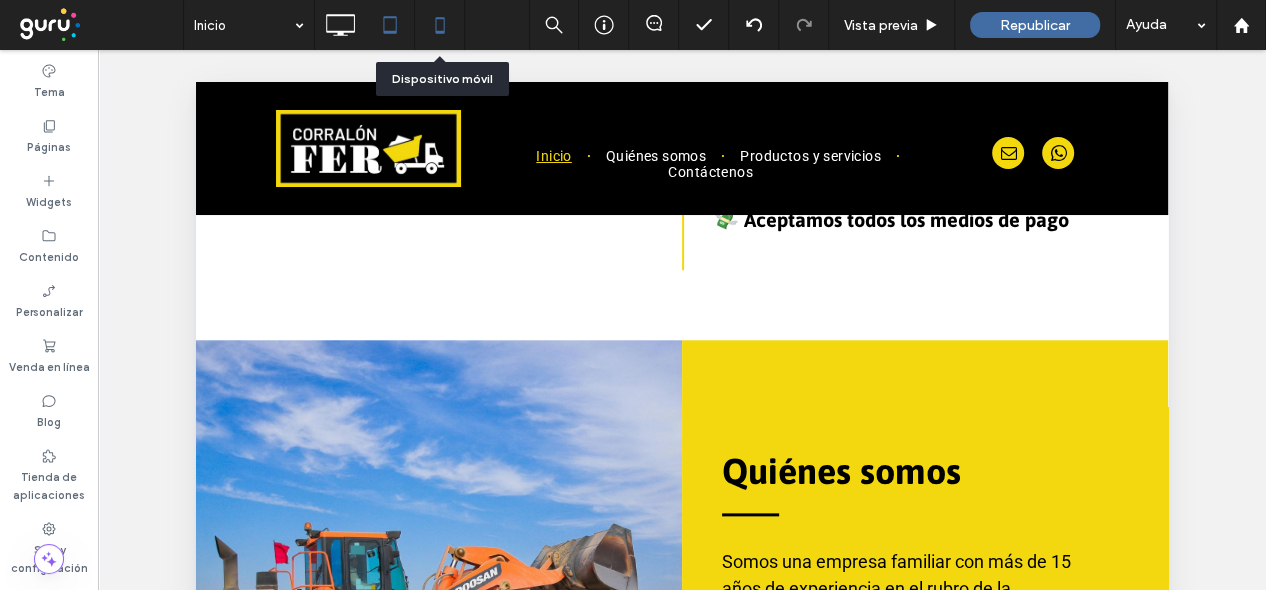 click 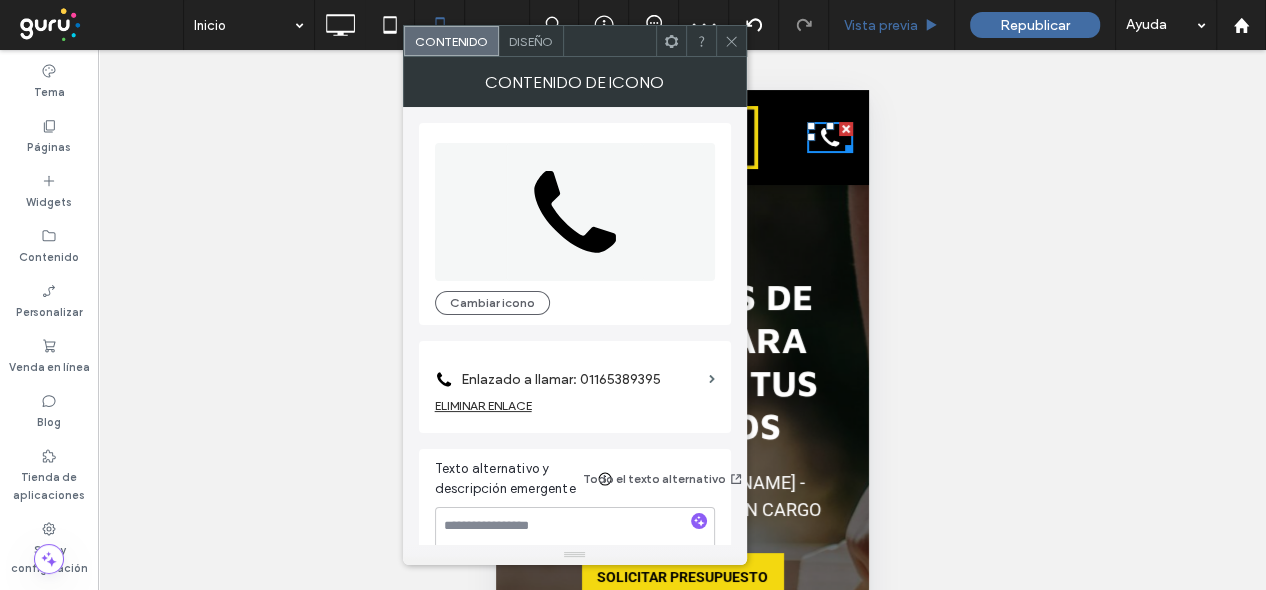scroll, scrollTop: 0, scrollLeft: 0, axis: both 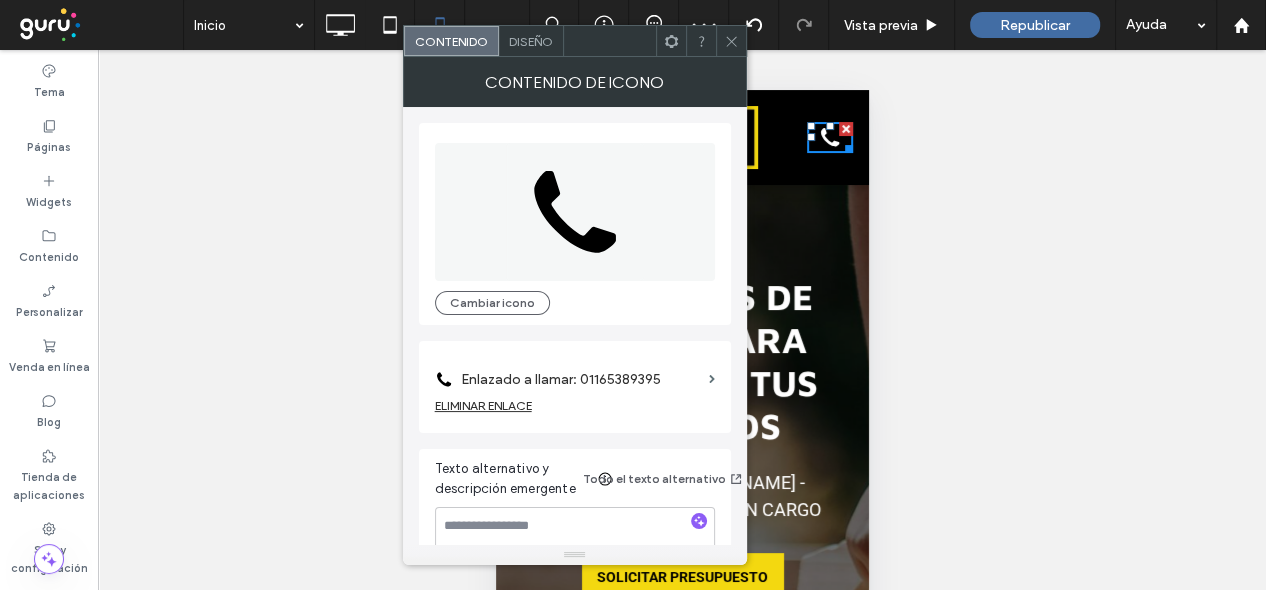 click 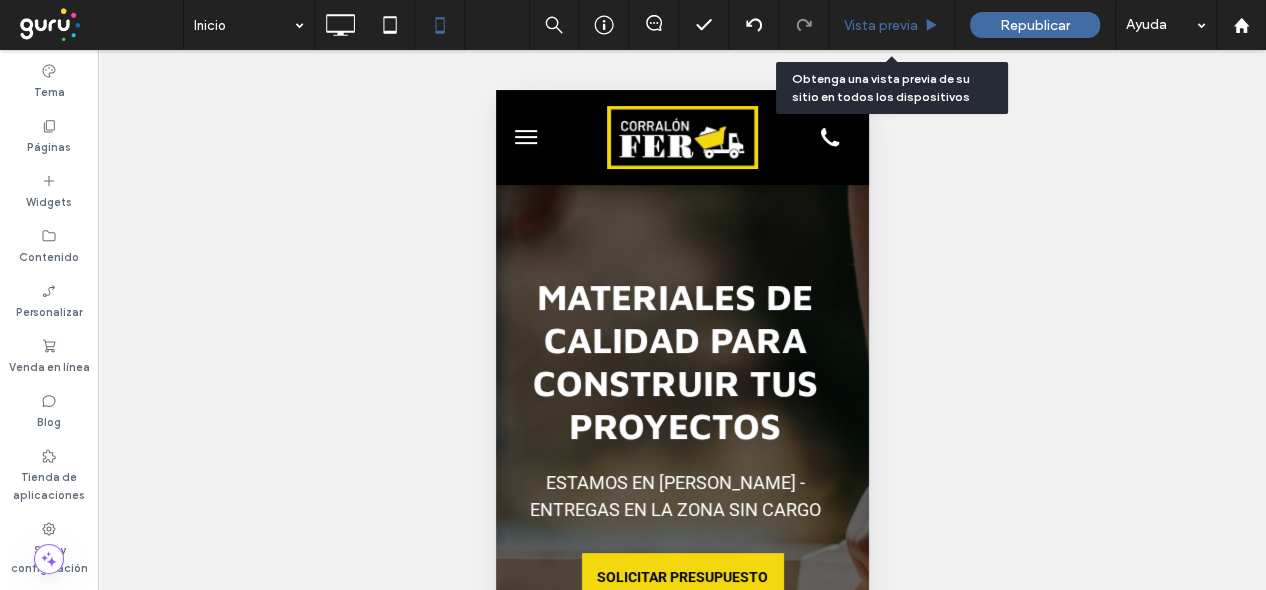 click on "Vista previa" at bounding box center (881, 25) 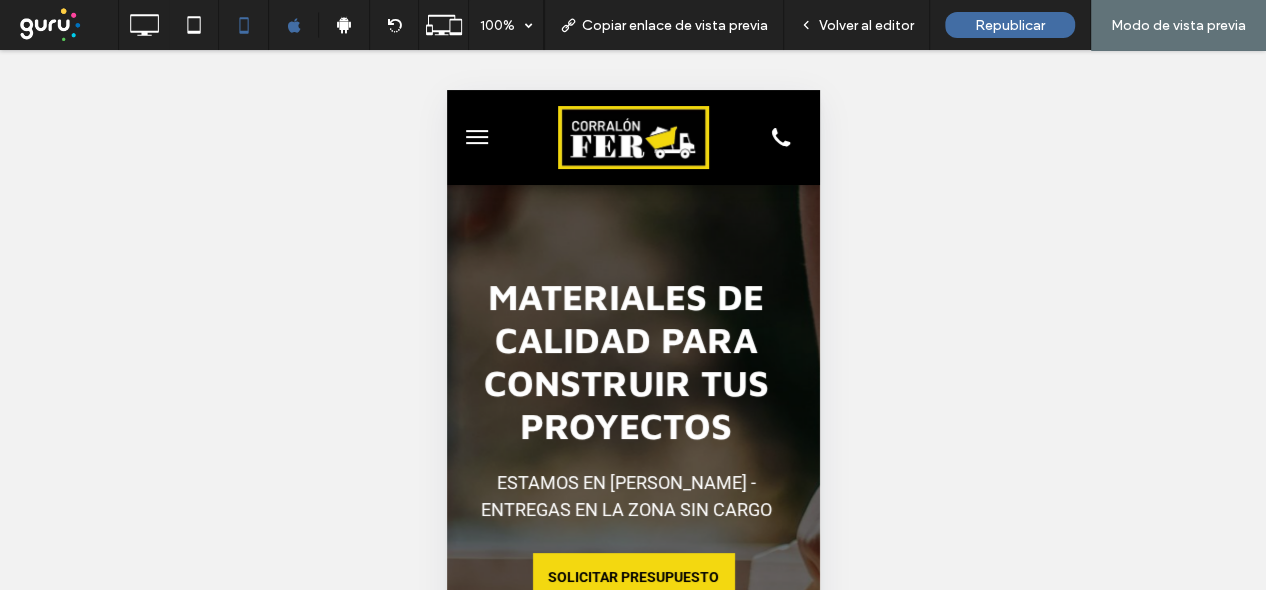 click at bounding box center [476, 137] 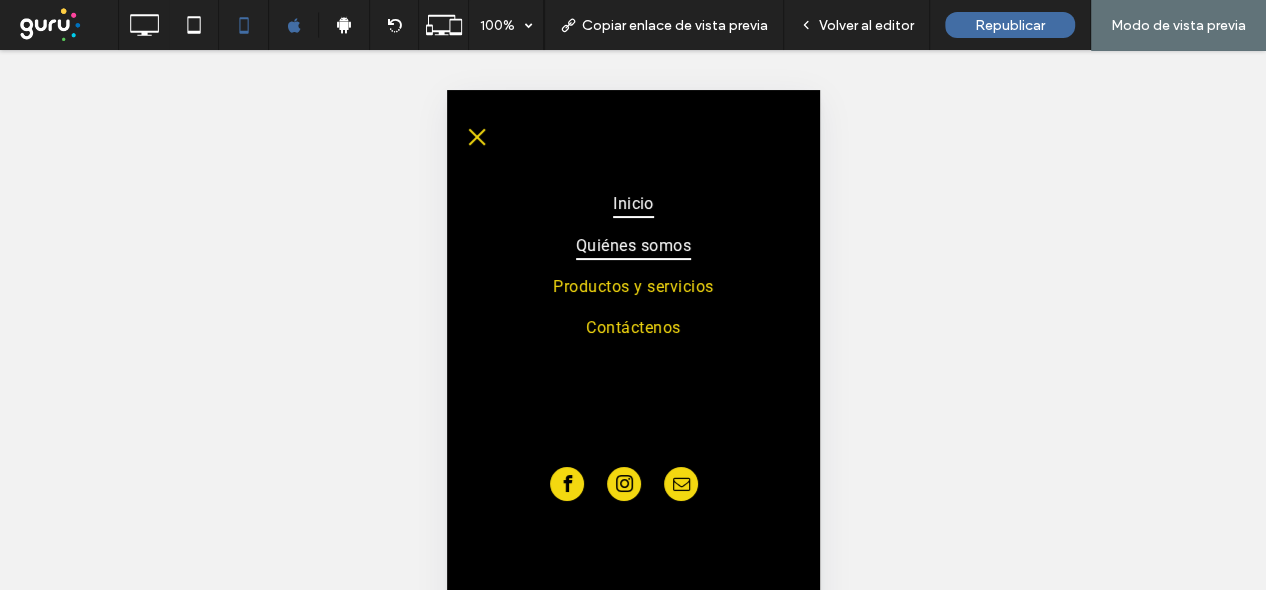 click on "Quiénes somos" at bounding box center [632, 244] 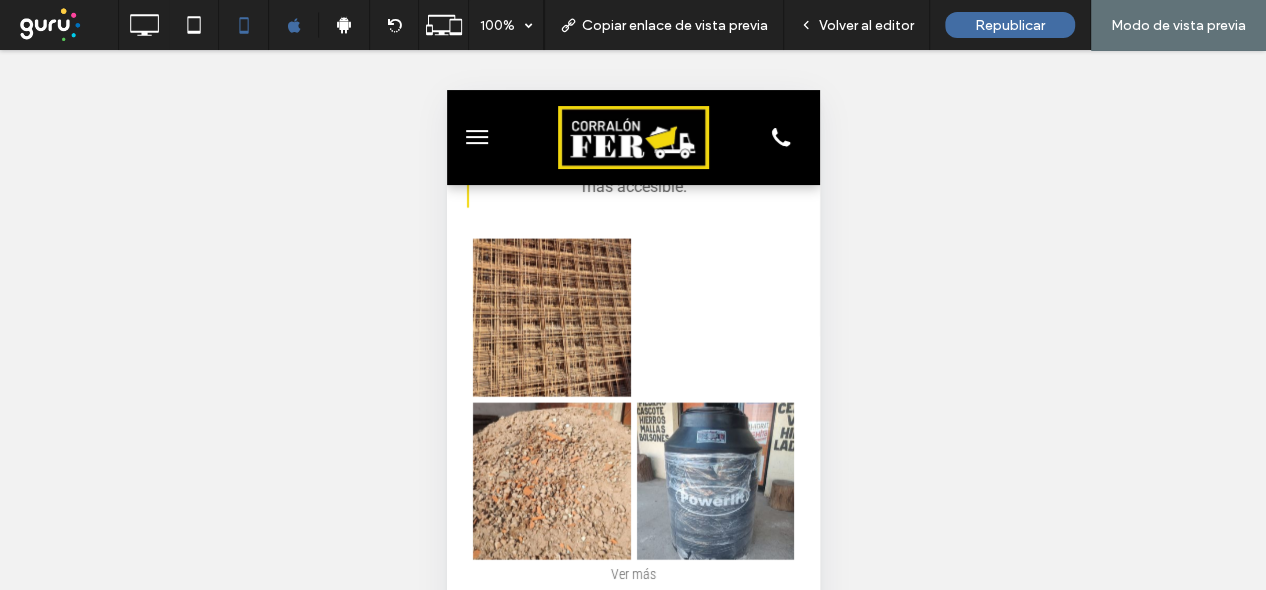 scroll, scrollTop: 3302, scrollLeft: 0, axis: vertical 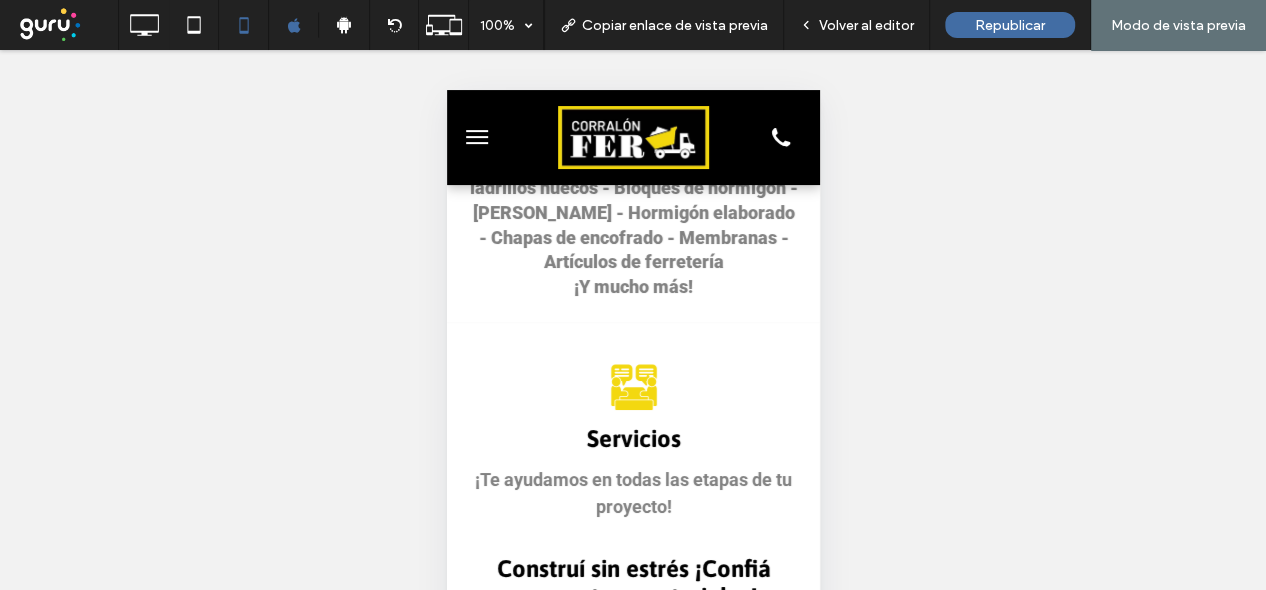 click on "Hacer visible?
Sí" at bounding box center (633, 345) 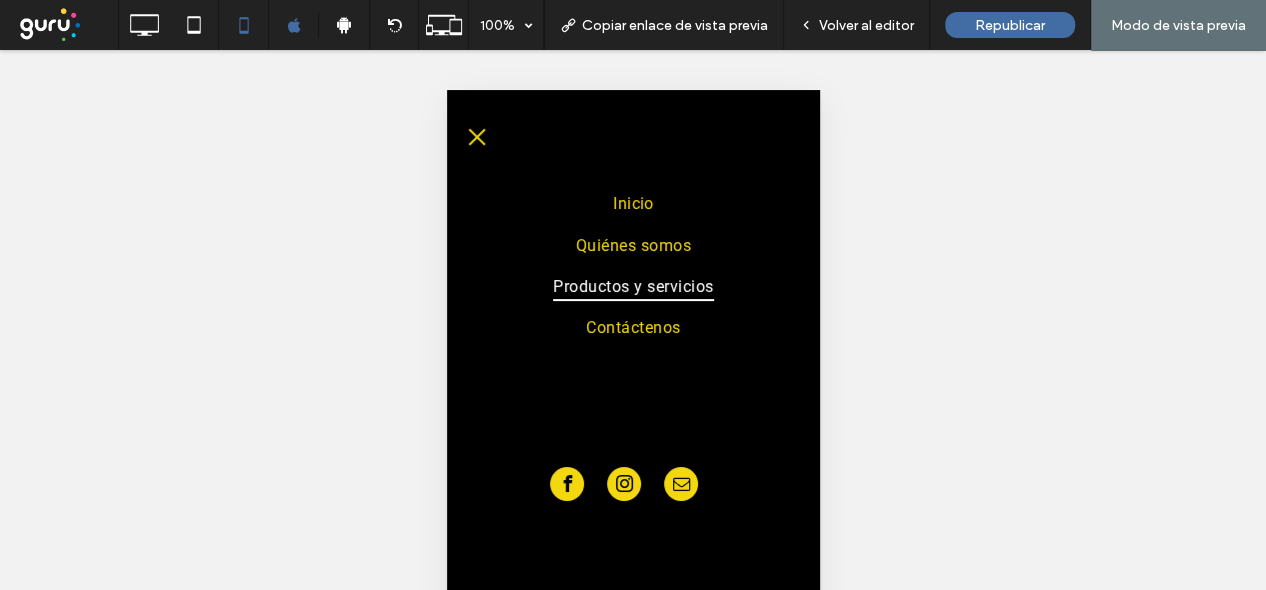 click on "Productos y servicios" at bounding box center (632, 286) 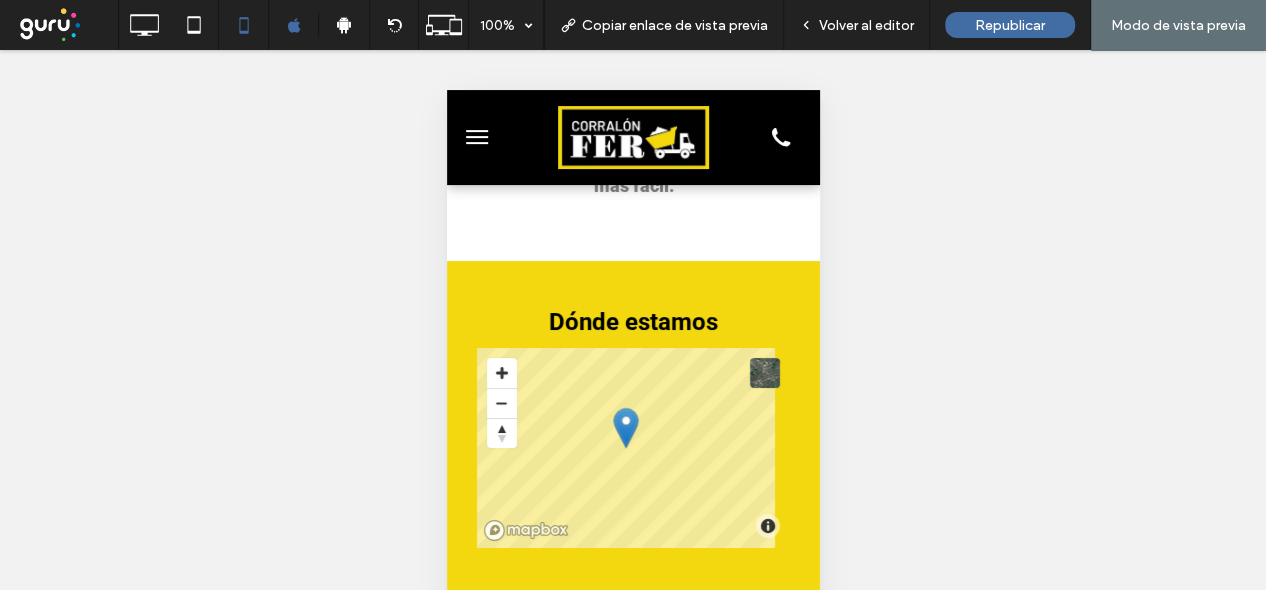 scroll, scrollTop: 4834, scrollLeft: 0, axis: vertical 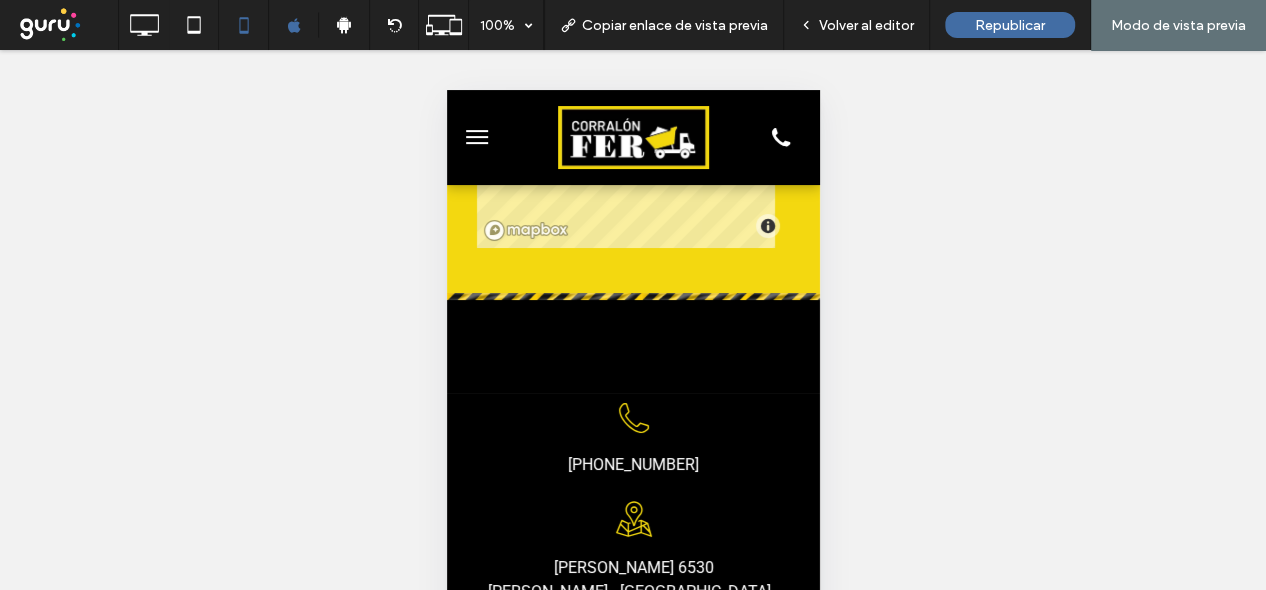 click at bounding box center [476, 137] 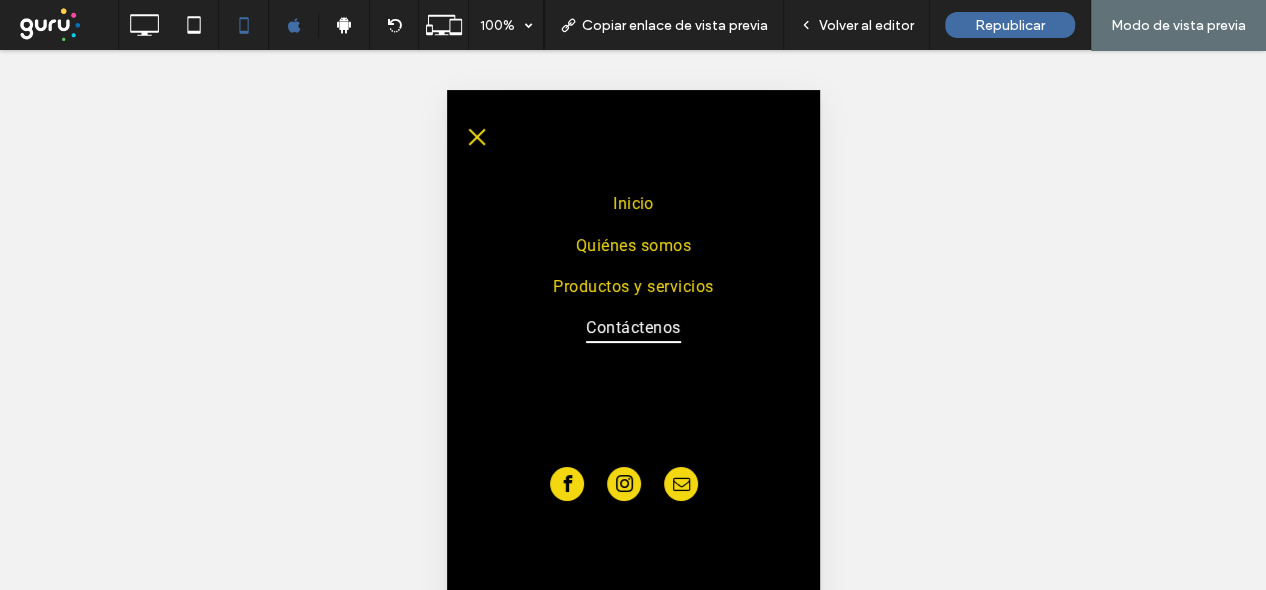 click on "Contáctenos" at bounding box center [632, 327] 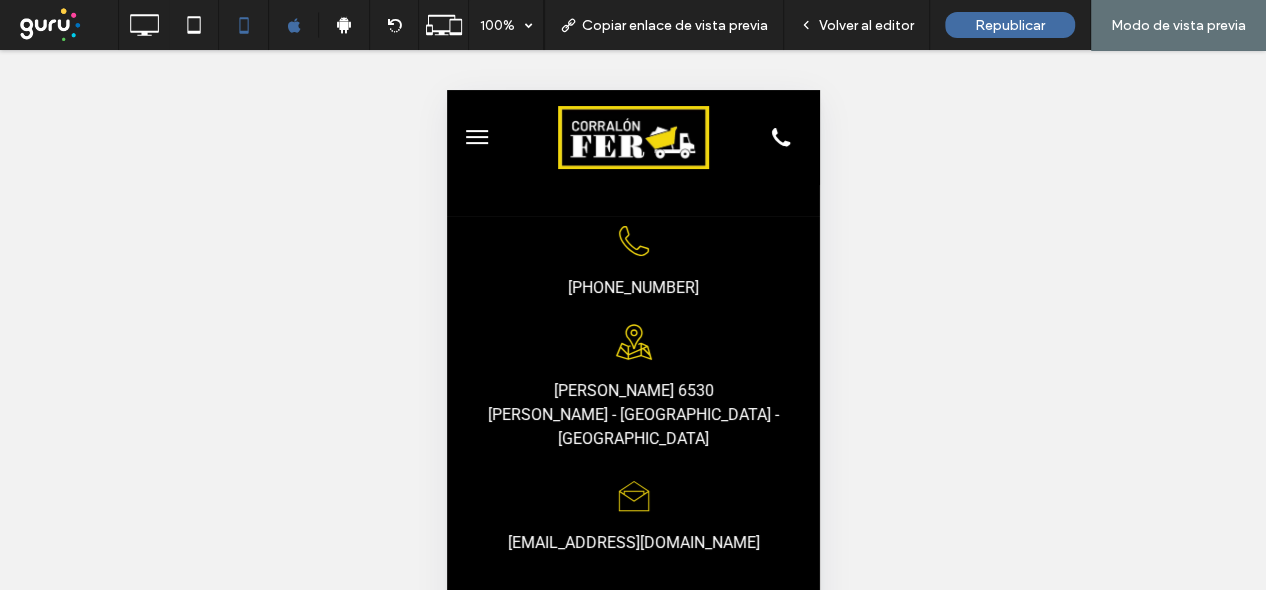 scroll, scrollTop: 5249, scrollLeft: 0, axis: vertical 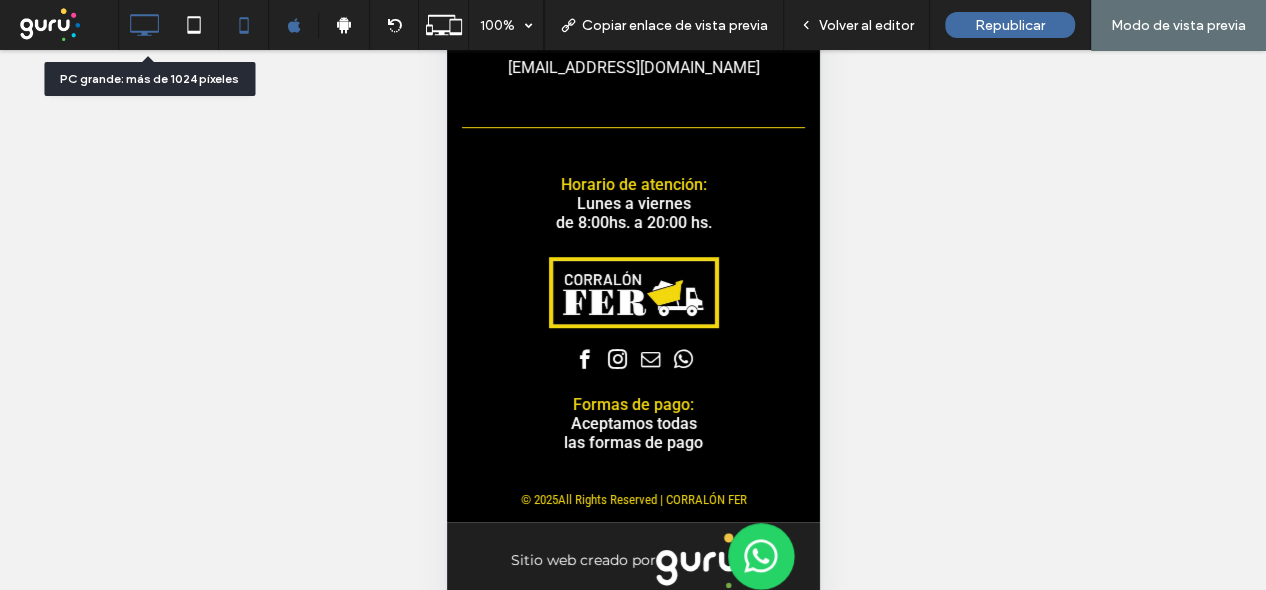 click 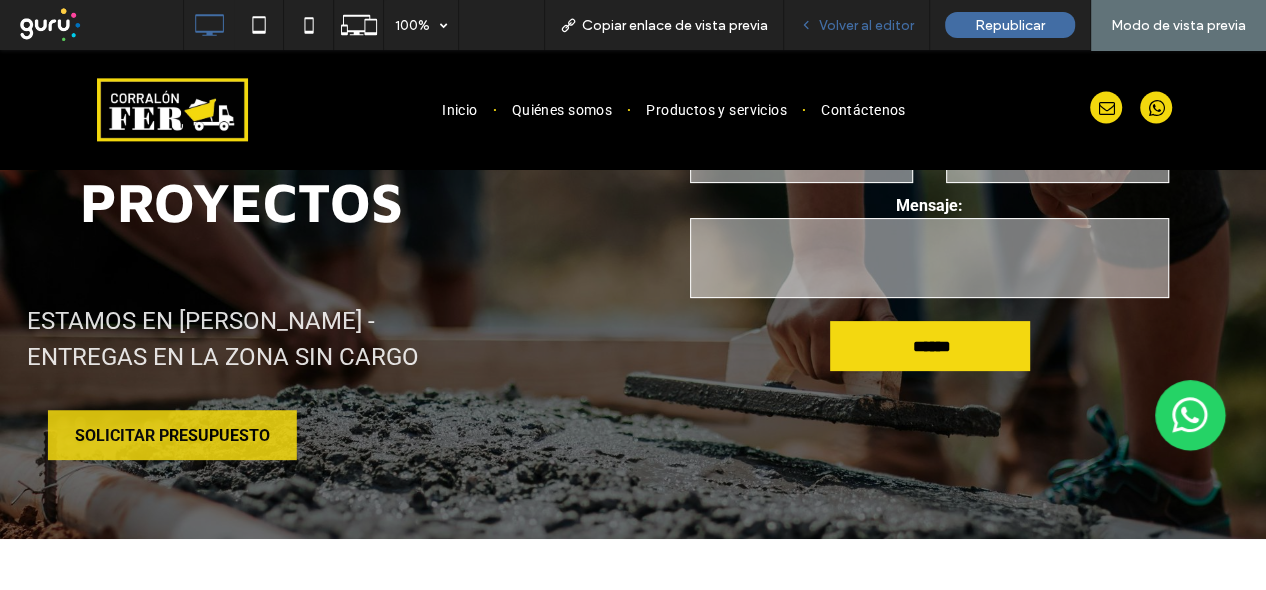 scroll, scrollTop: 286, scrollLeft: 0, axis: vertical 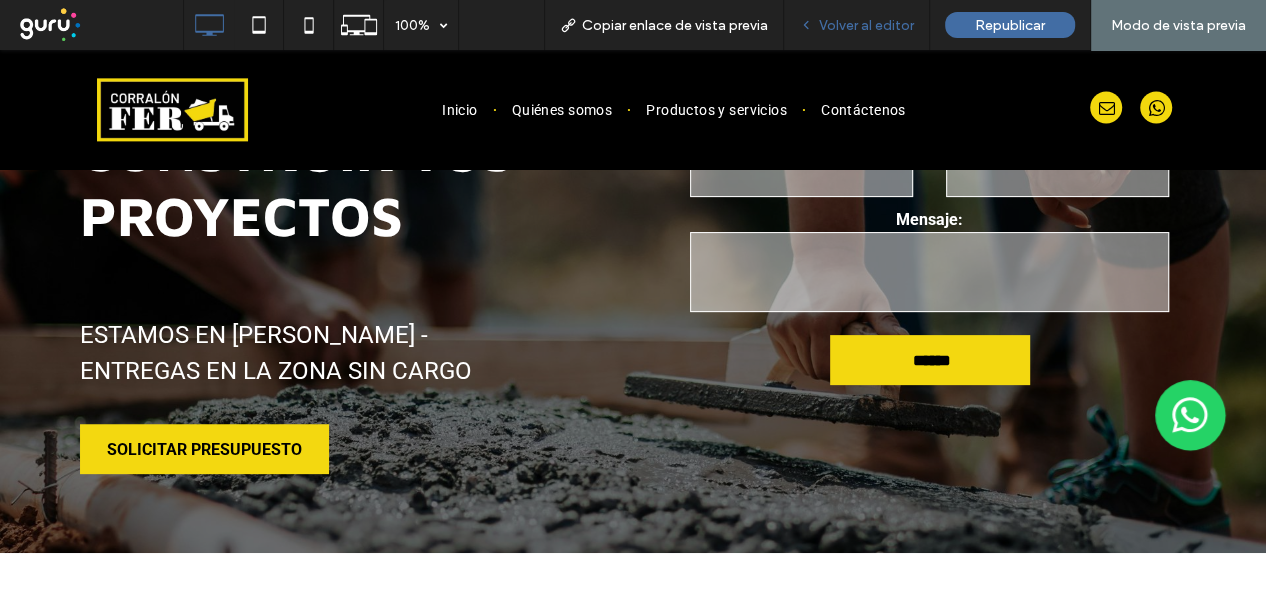 drag, startPoint x: 850, startPoint y: 24, endPoint x: 974, endPoint y: 293, distance: 296.2043 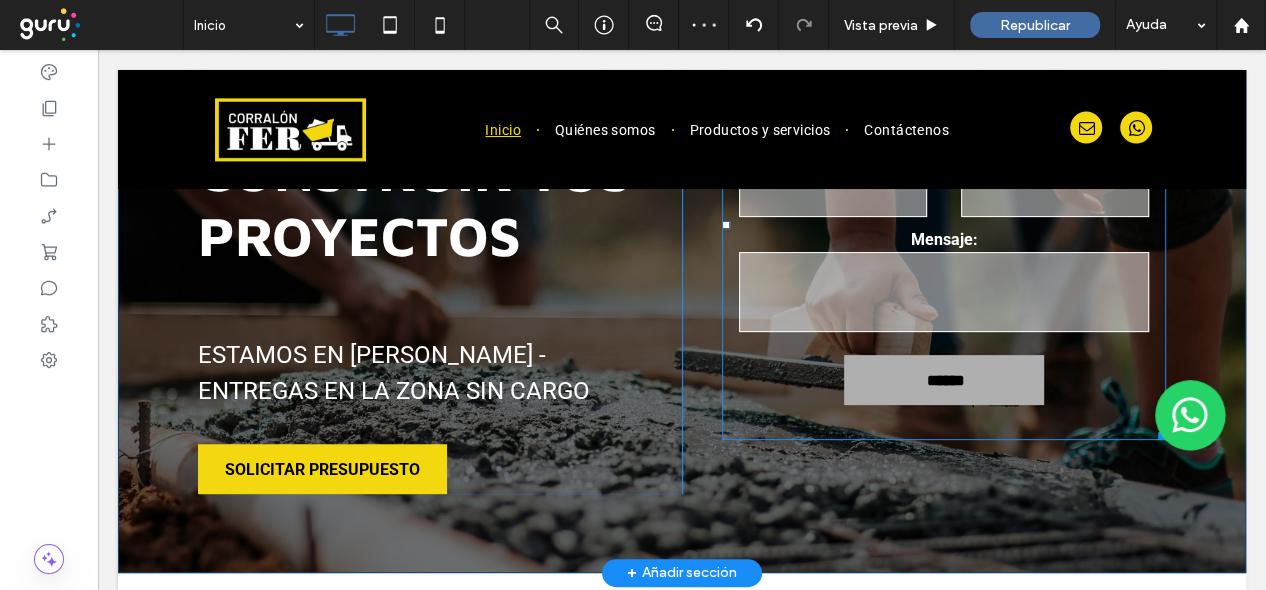 click on "******" at bounding box center (946, 380) 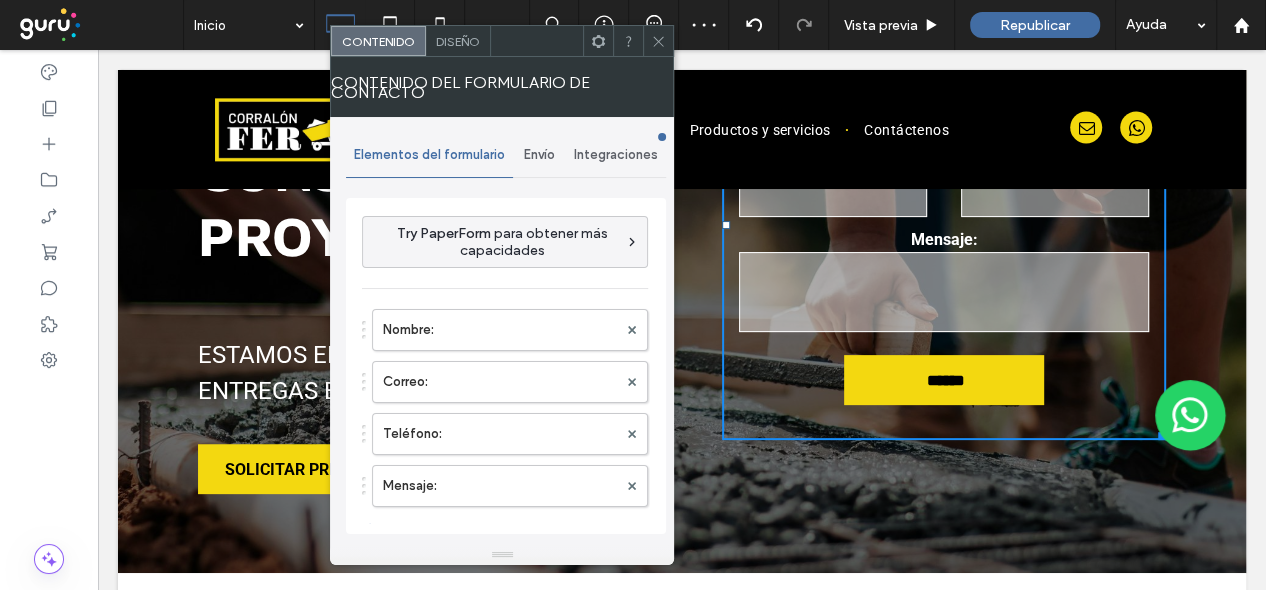 click on "Envío" at bounding box center [539, 155] 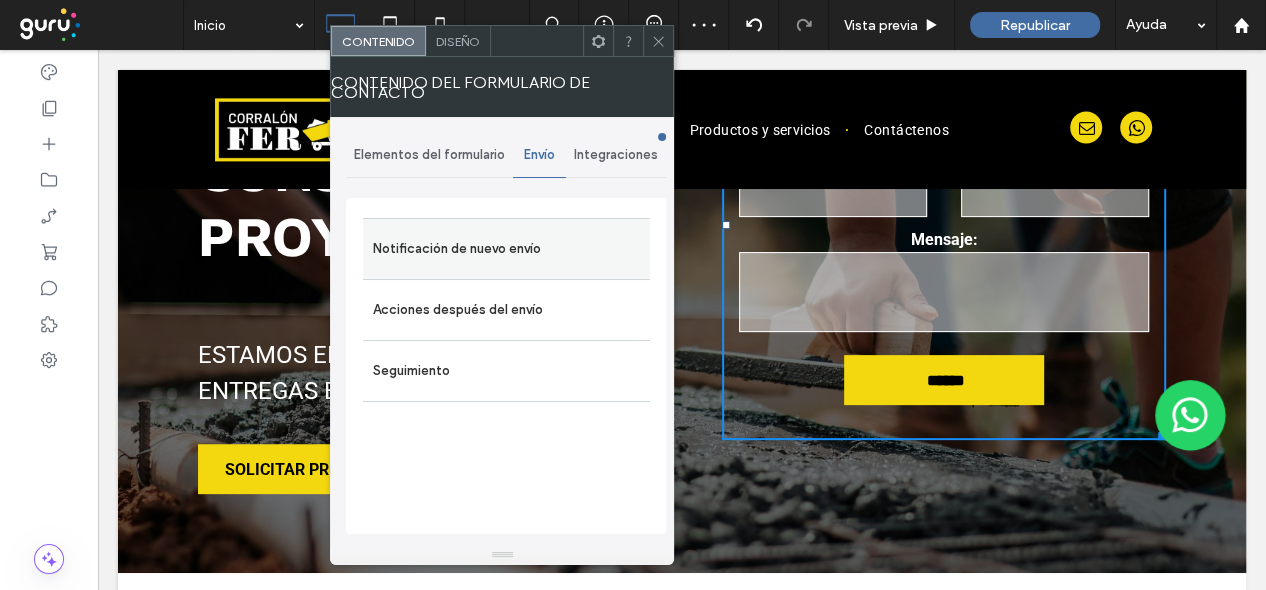 click on "Notificación de nuevo envío" at bounding box center [506, 249] 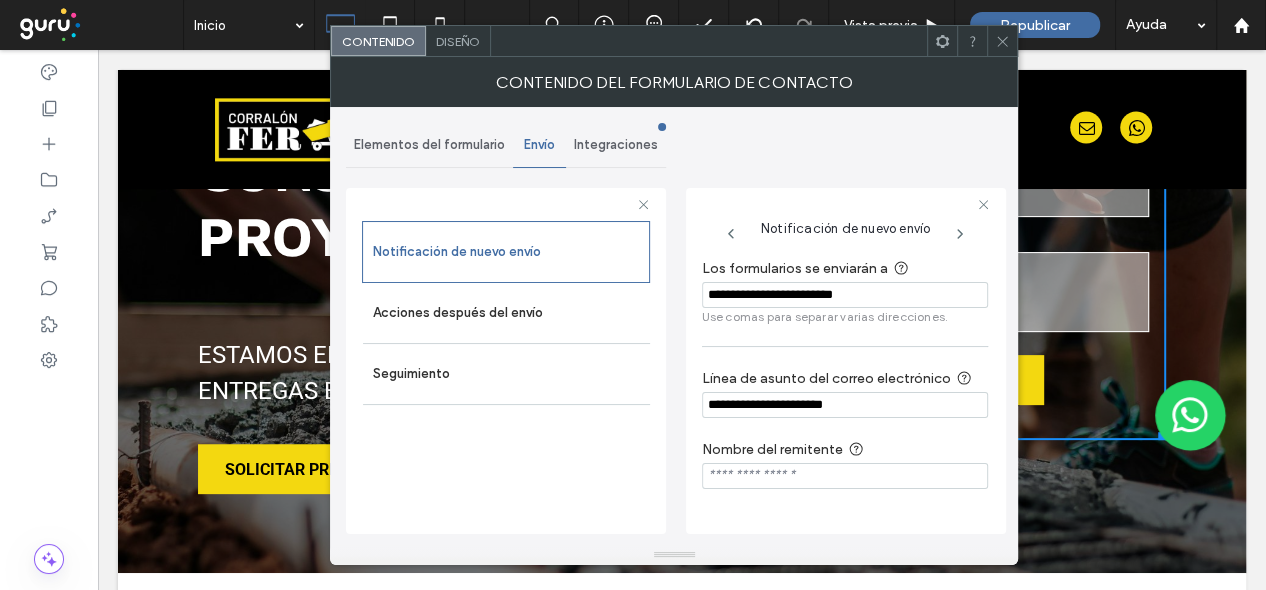 click 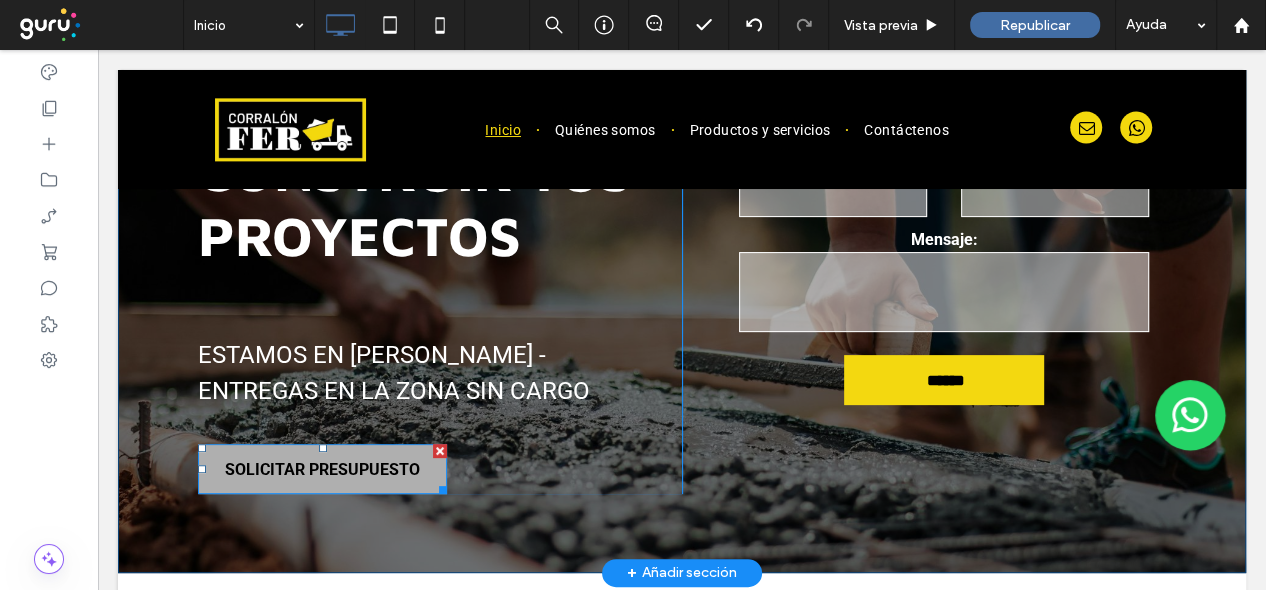 click on "SOLICITAR PRESUPUESTO" at bounding box center [322, 469] 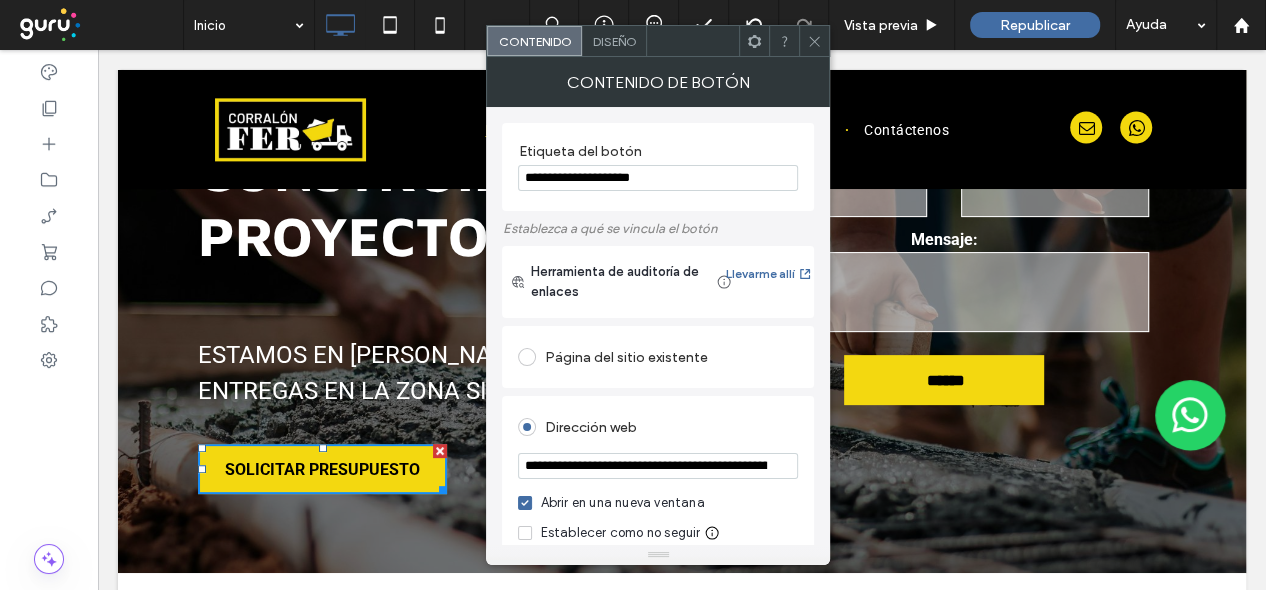 click 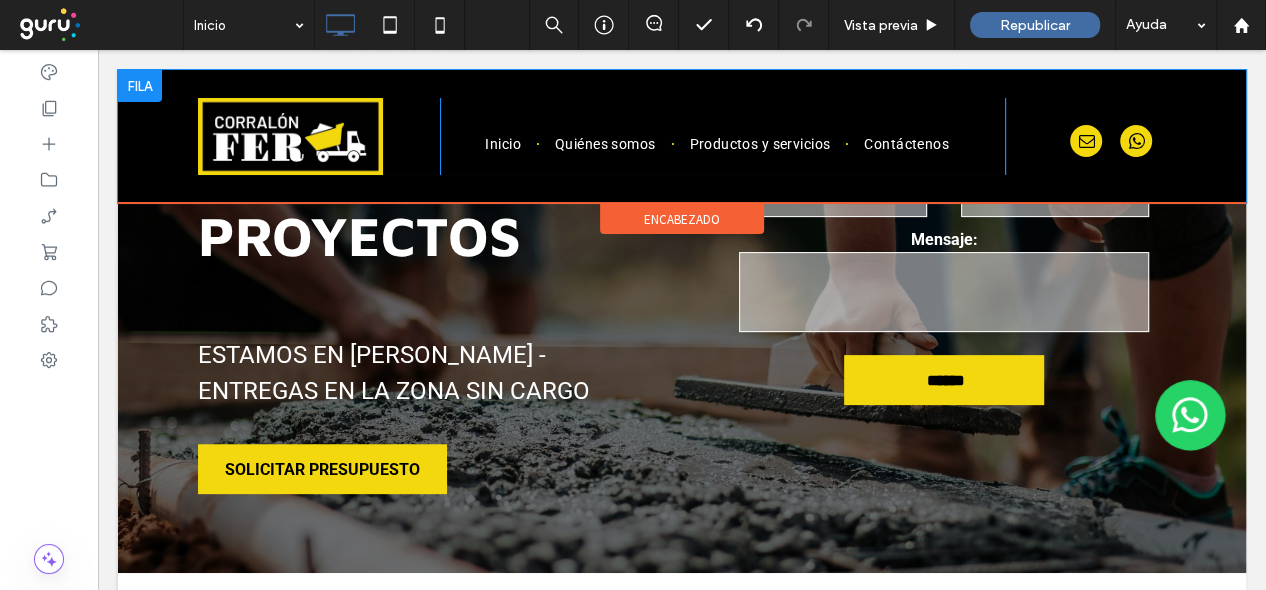 scroll, scrollTop: 0, scrollLeft: 0, axis: both 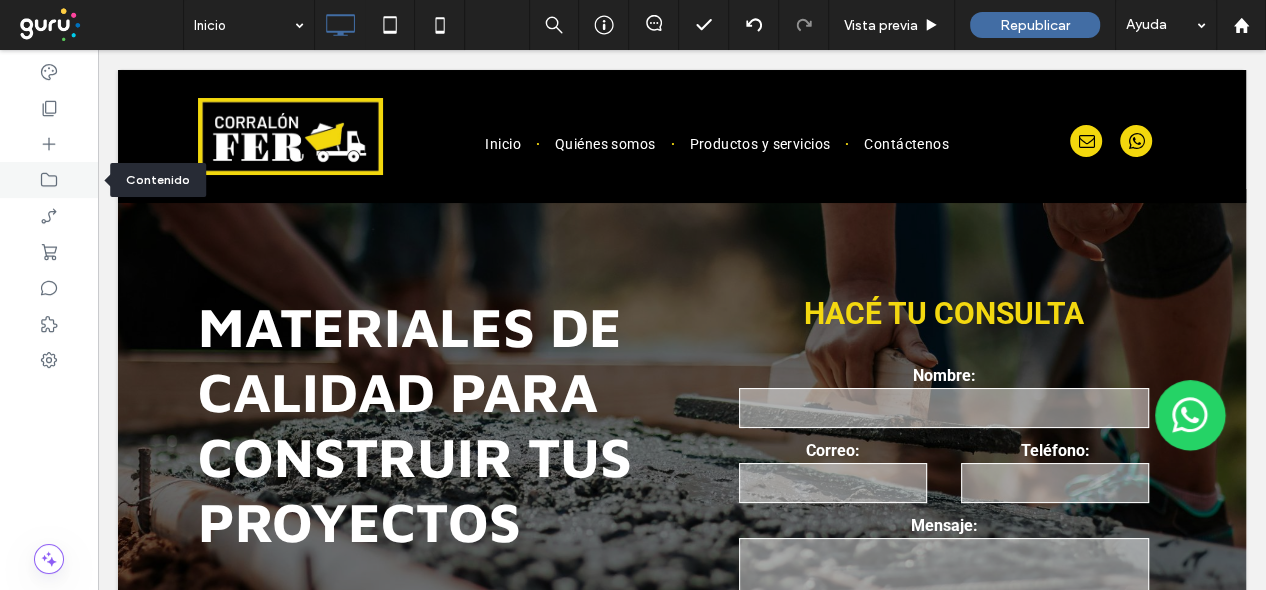 click 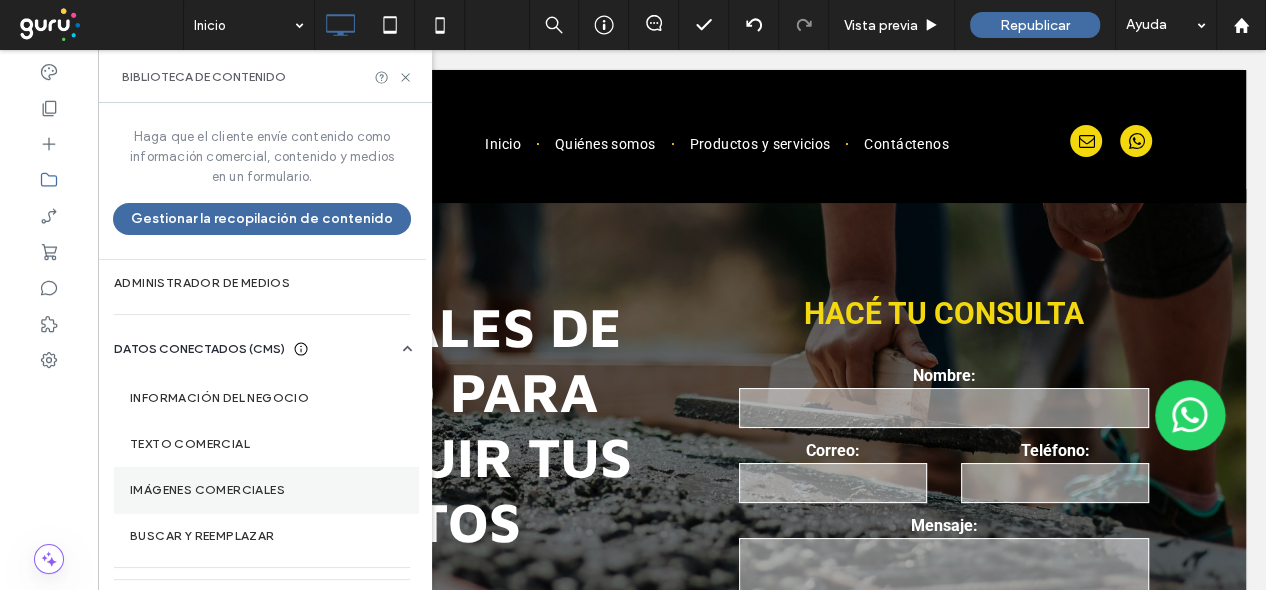 click on "Imágenes comerciales" at bounding box center (266, 490) 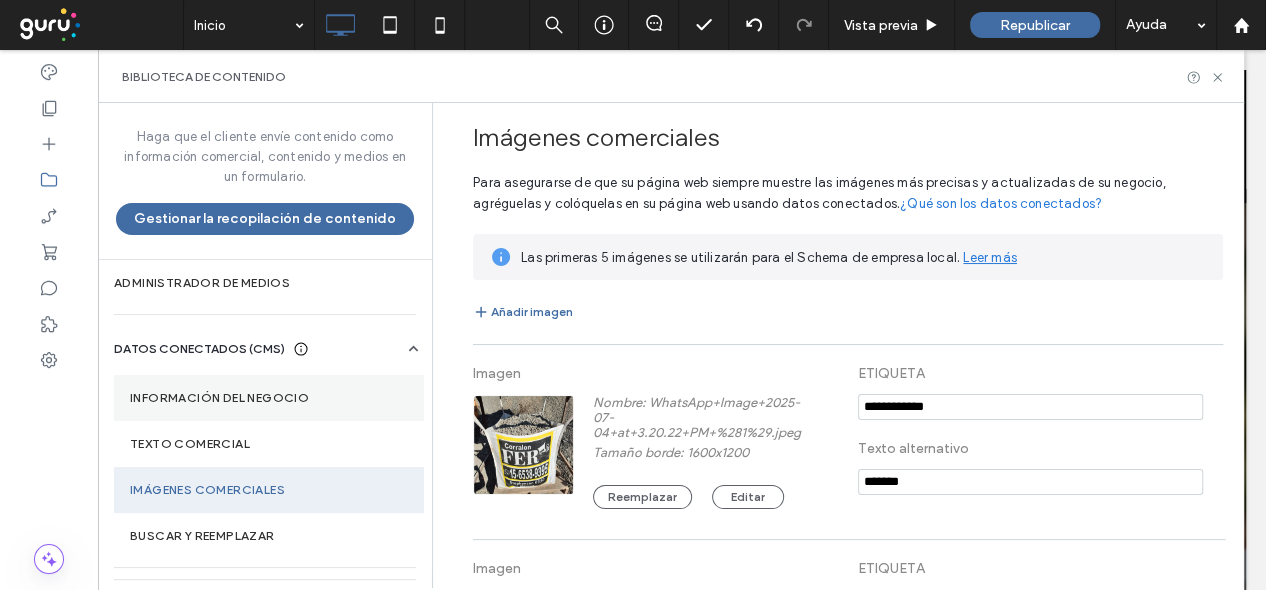 click on "Información del negocio" at bounding box center [269, 398] 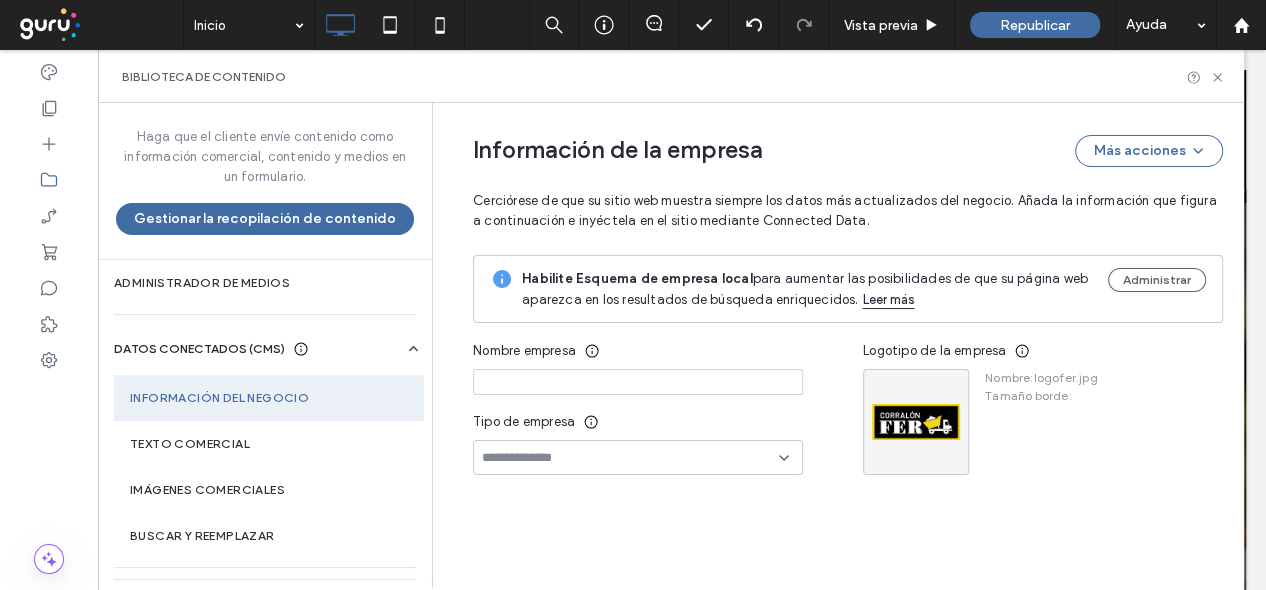 type on "**********" 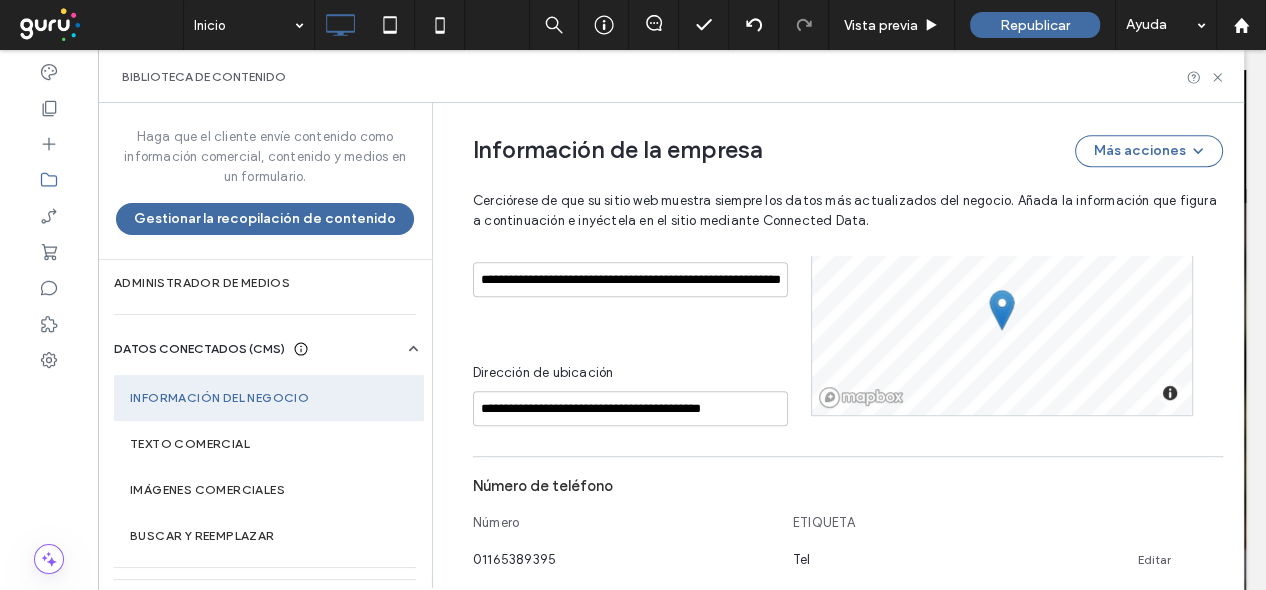 scroll, scrollTop: 282, scrollLeft: 0, axis: vertical 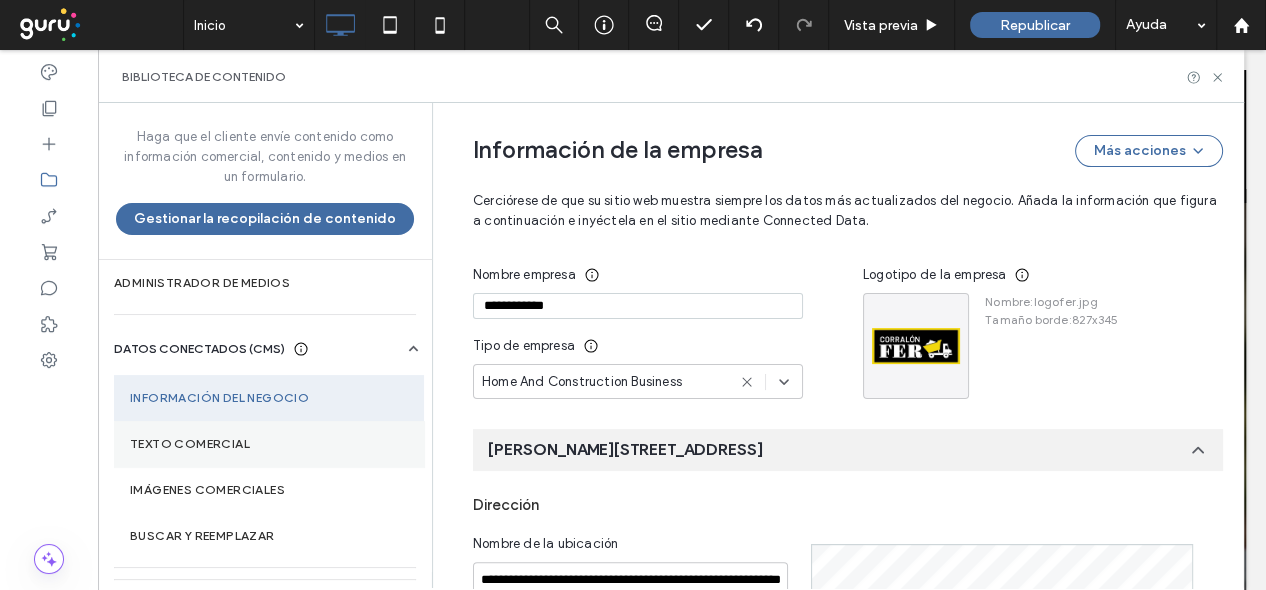 click on "Texto comercial" at bounding box center [269, 444] 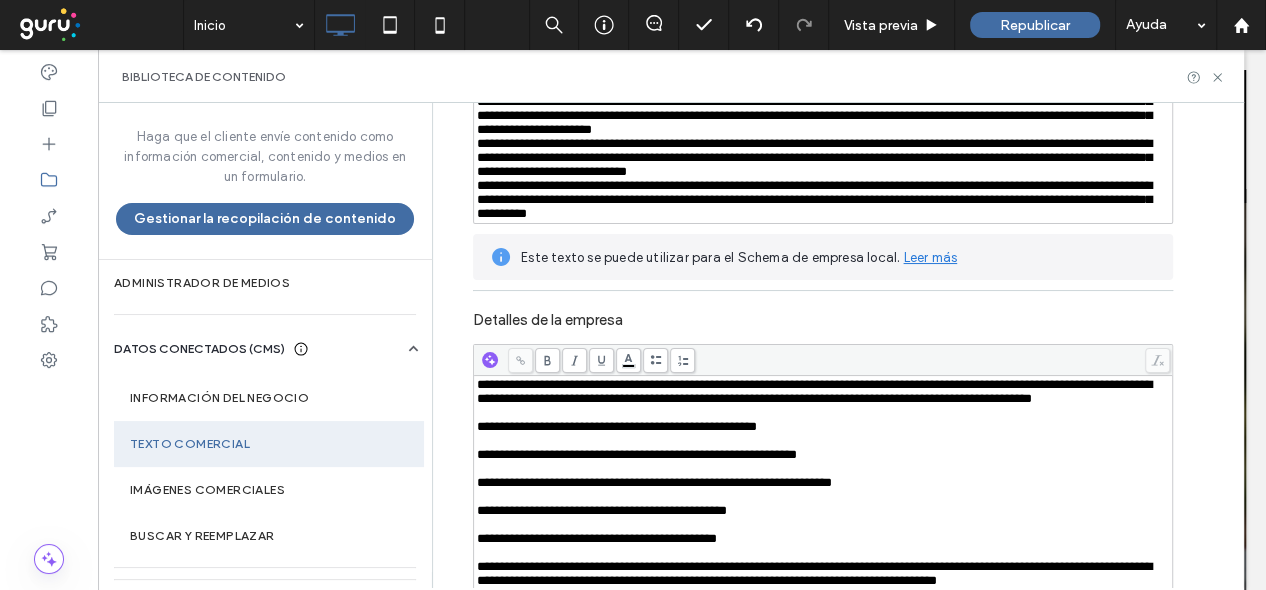 scroll, scrollTop: 104, scrollLeft: 0, axis: vertical 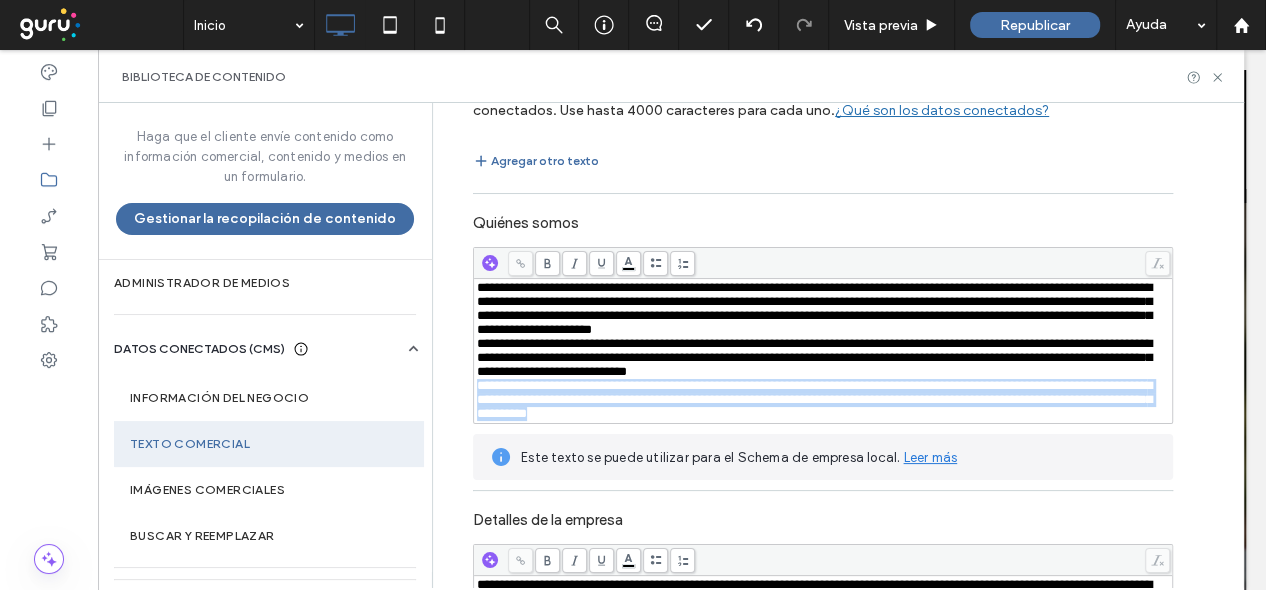 drag, startPoint x: 467, startPoint y: 399, endPoint x: 970, endPoint y: 441, distance: 504.75043 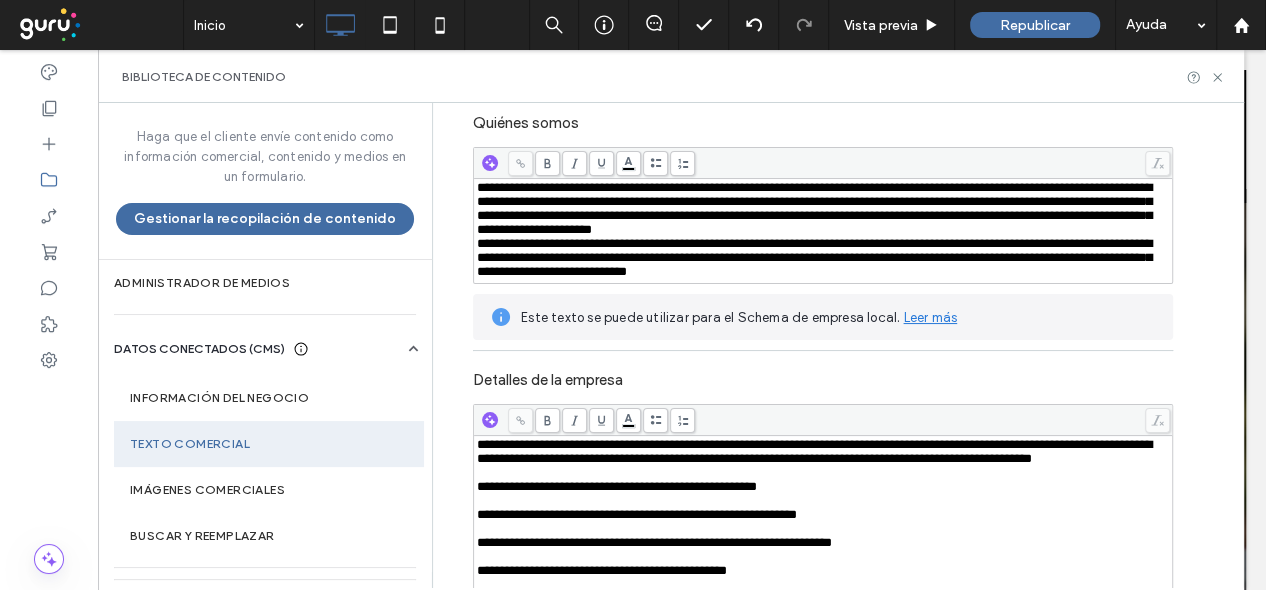 scroll, scrollTop: 304, scrollLeft: 0, axis: vertical 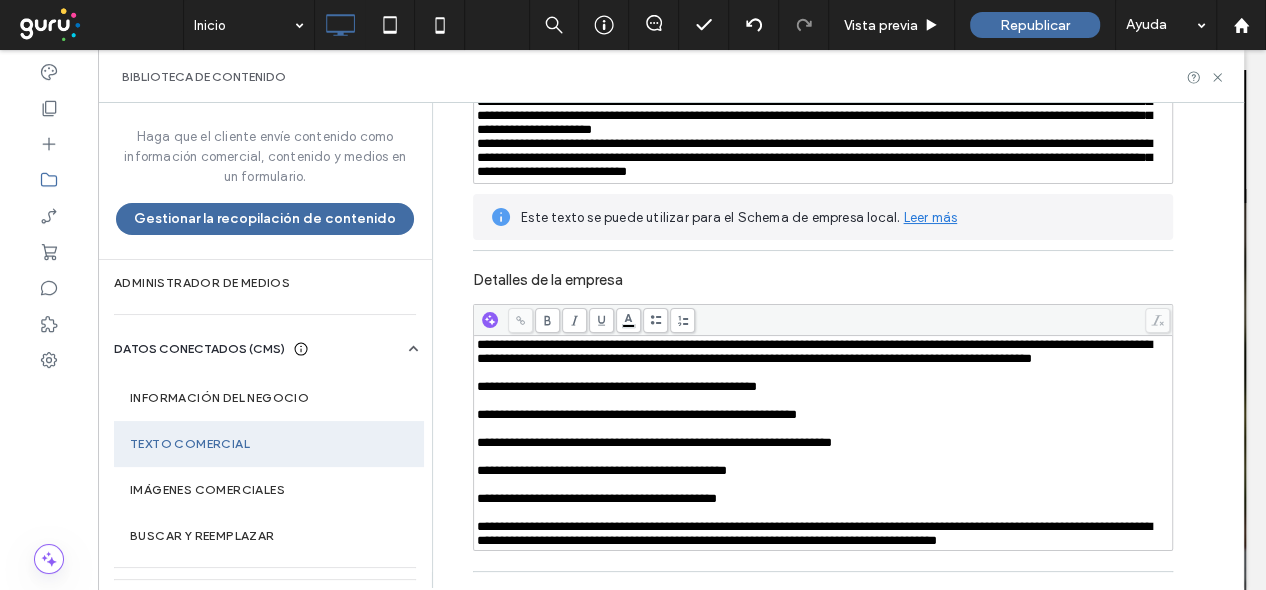 click on "**********" at bounding box center [617, 386] 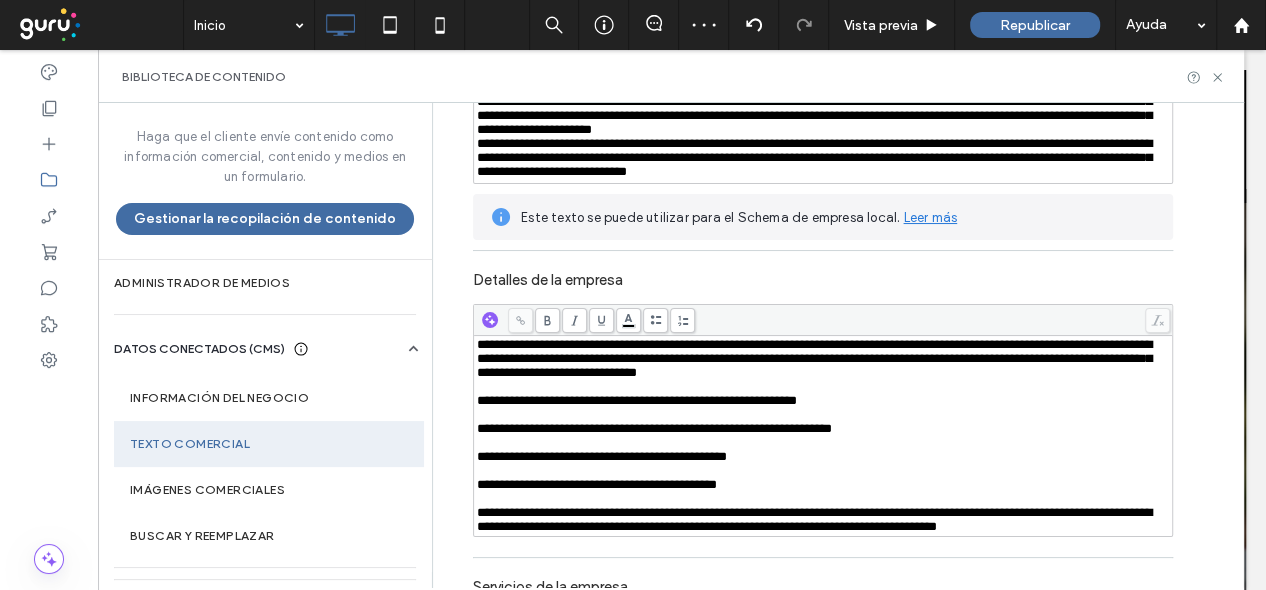 click on "**********" at bounding box center (823, 436) 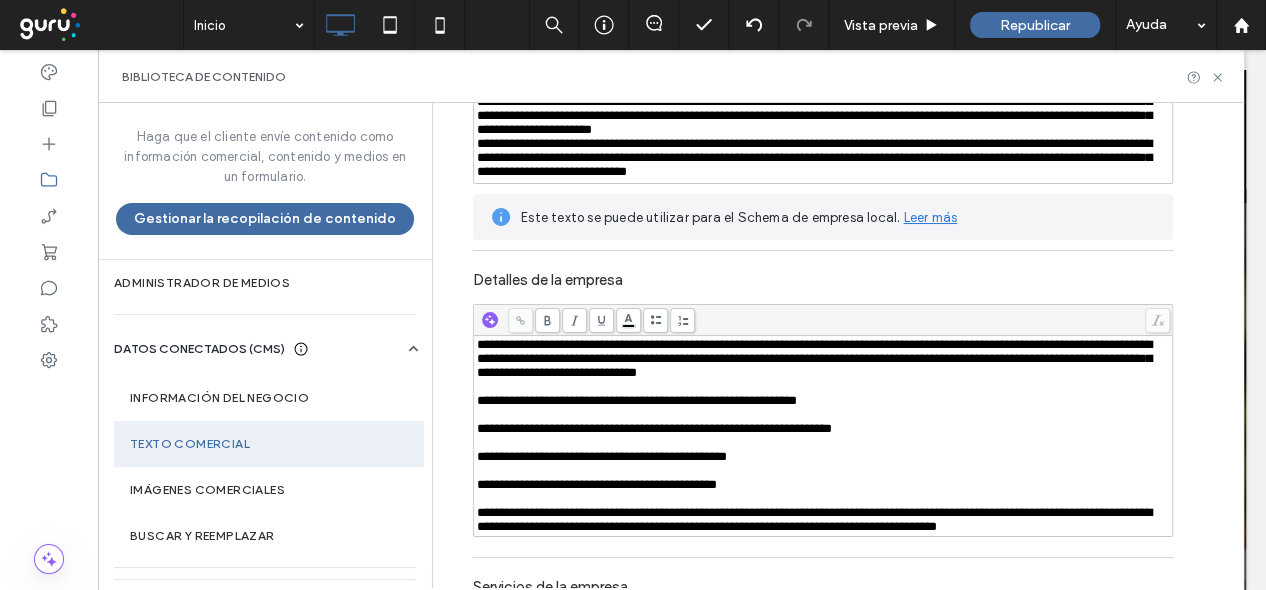 click on "**********" at bounding box center [637, 400] 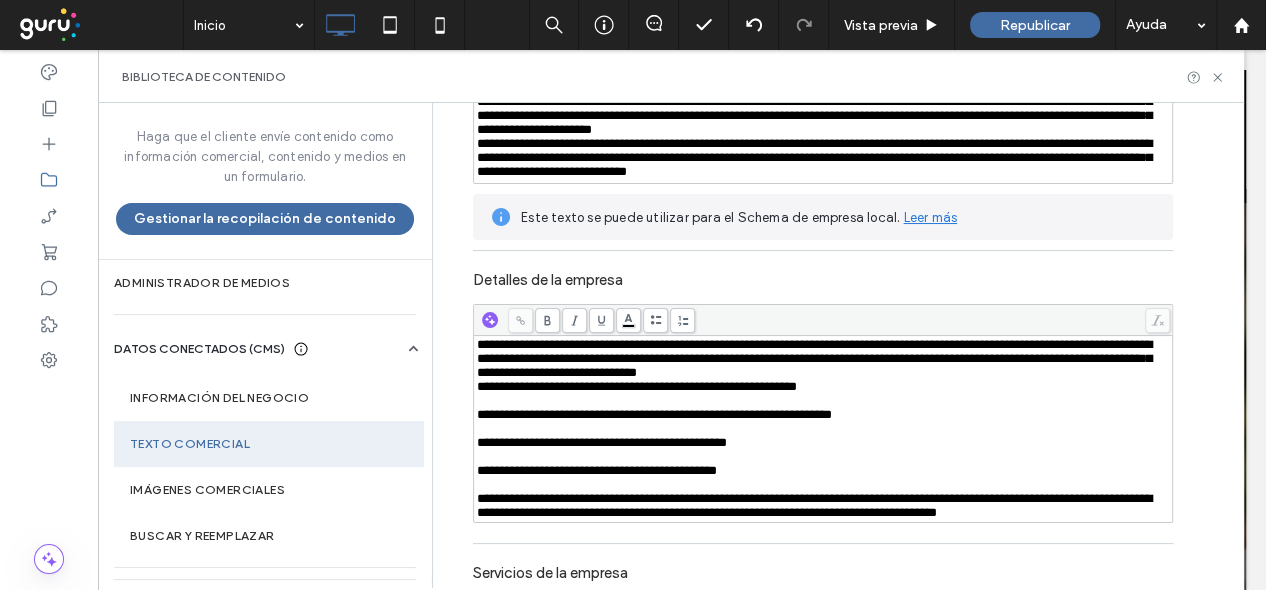 click on "**********" at bounding box center [654, 414] 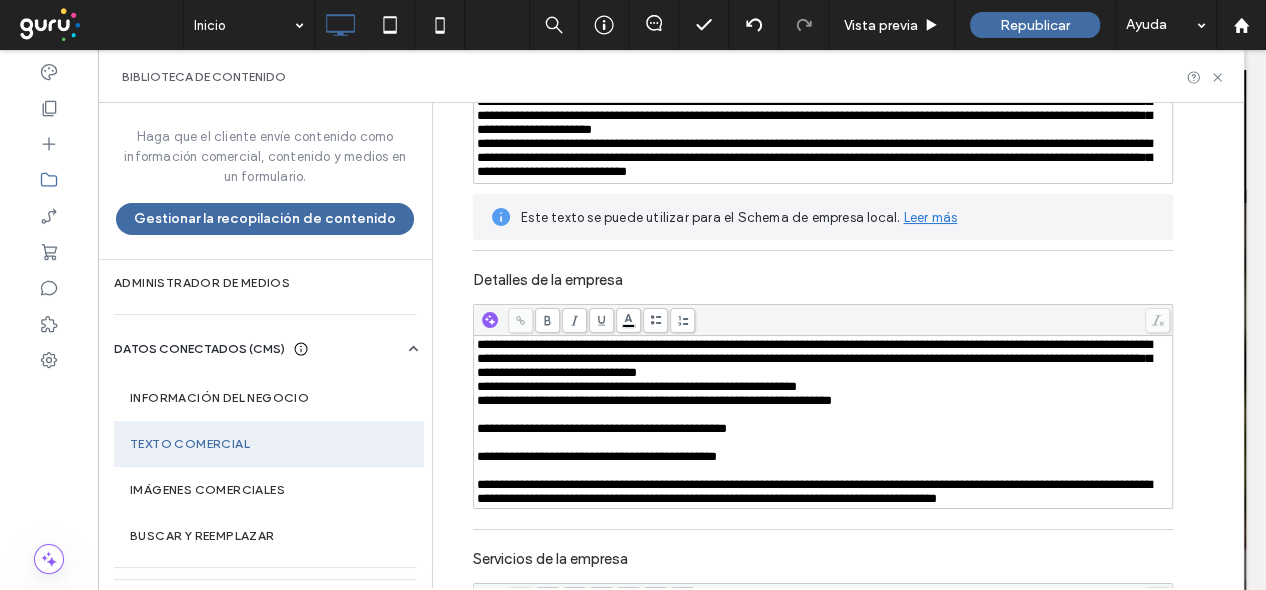 click on "**********" at bounding box center [602, 428] 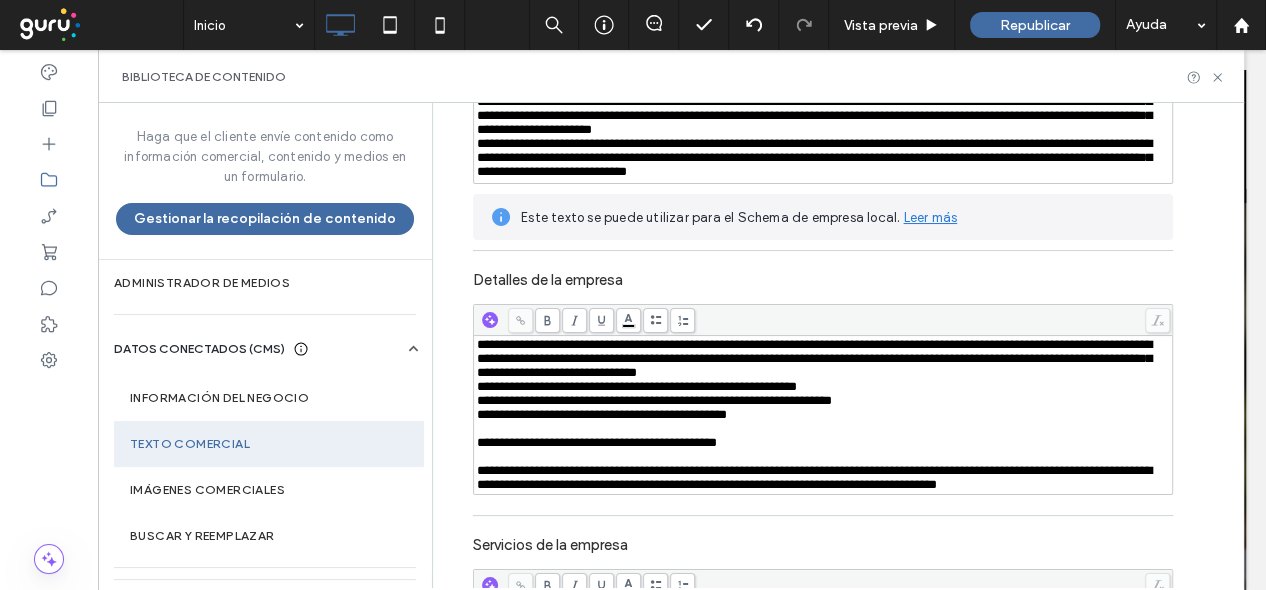 click on "**********" at bounding box center [823, 415] 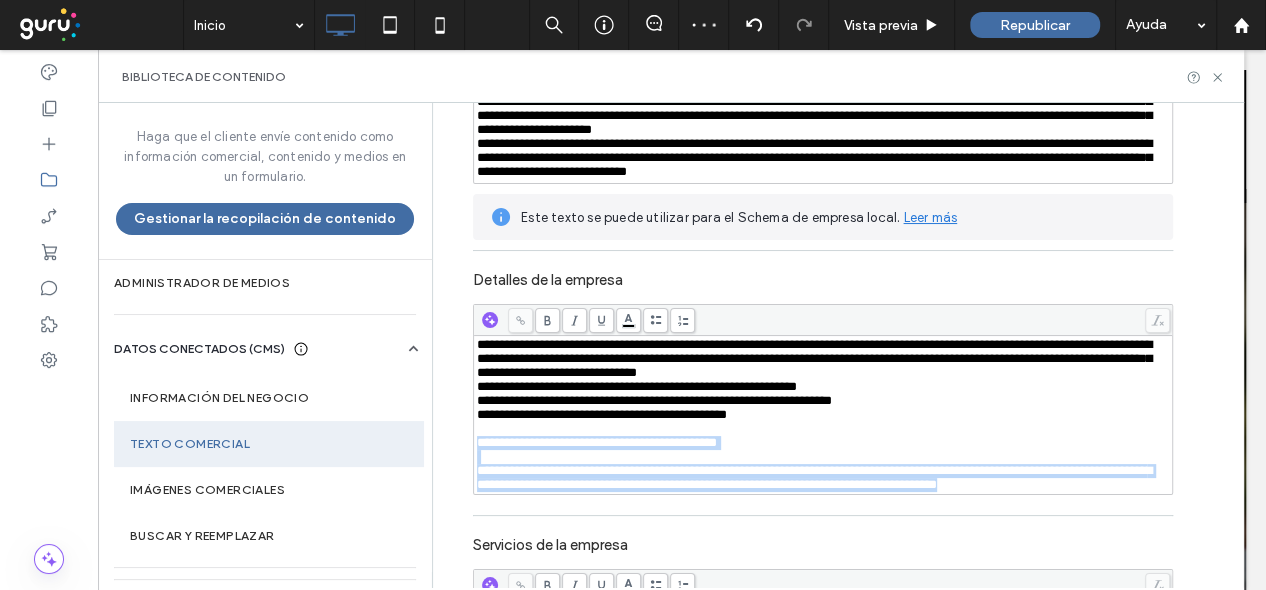 drag, startPoint x: 469, startPoint y: 467, endPoint x: 1206, endPoint y: 532, distance: 739.8608 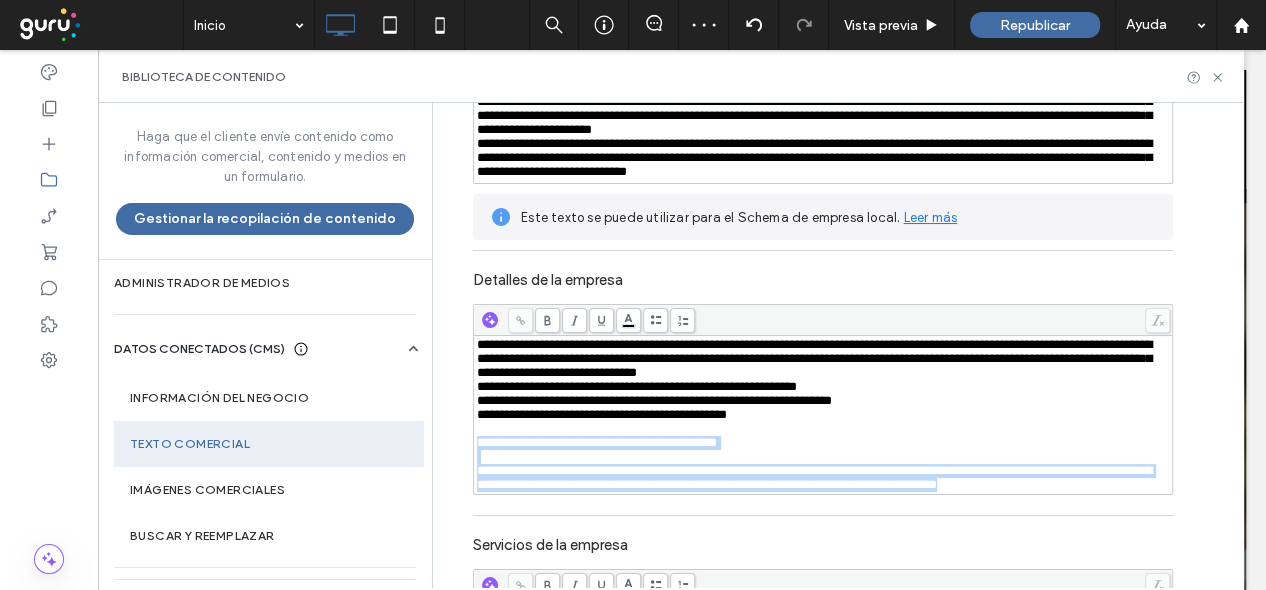 click on "**********" at bounding box center [843, 345] 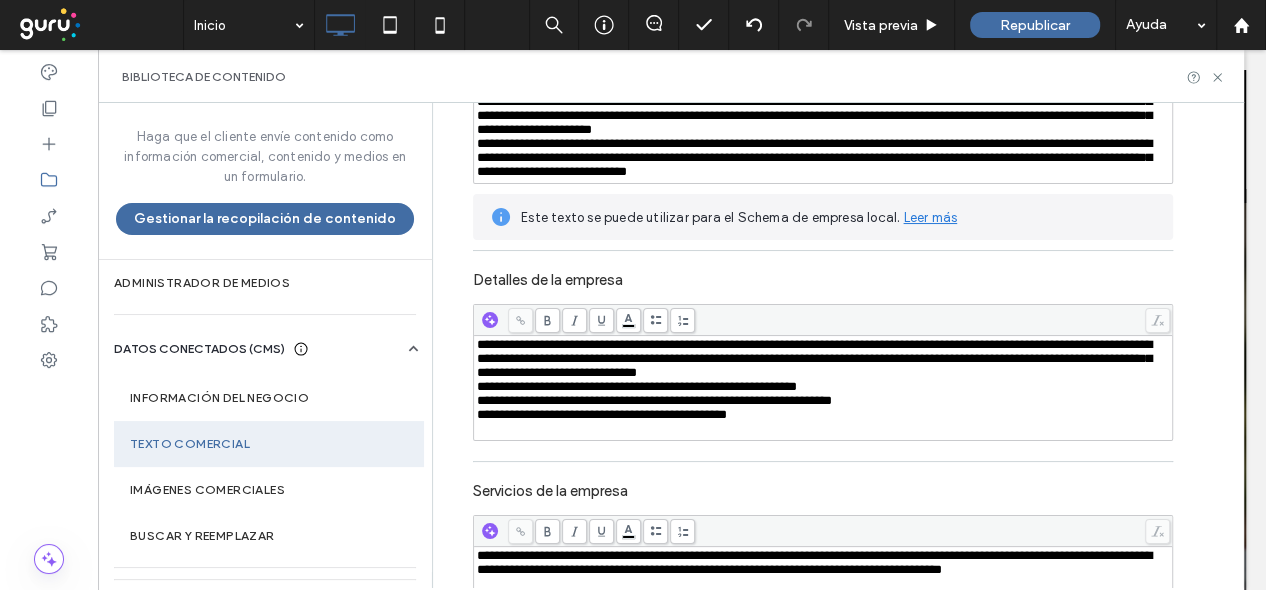 scroll, scrollTop: 604, scrollLeft: 0, axis: vertical 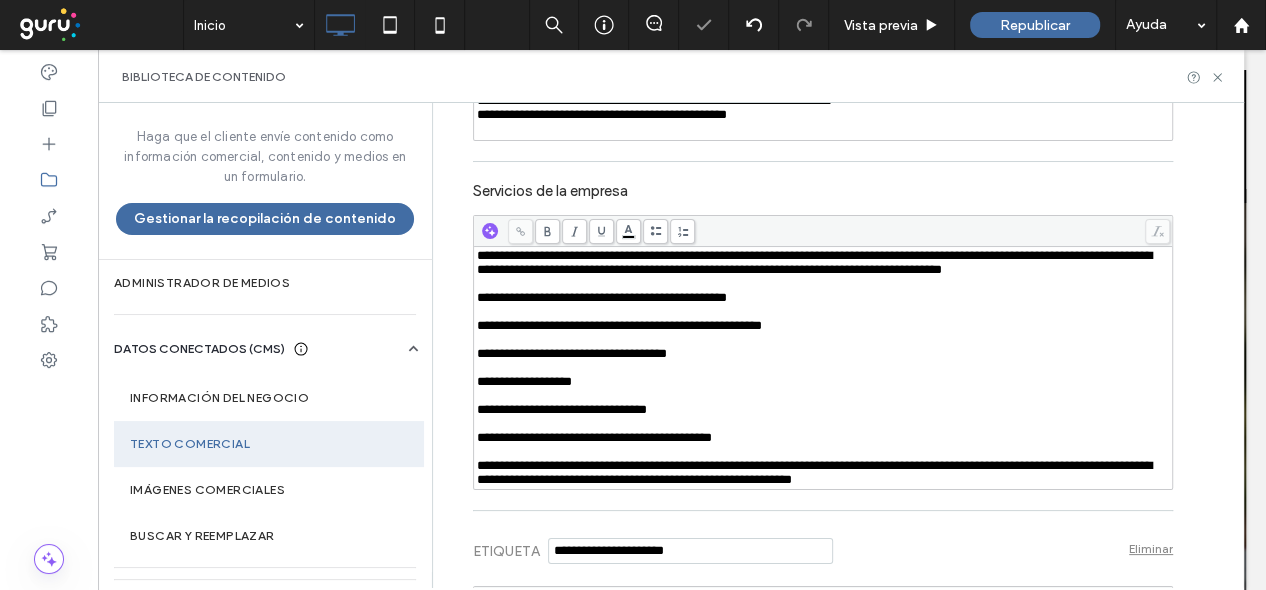 click at bounding box center [823, 284] 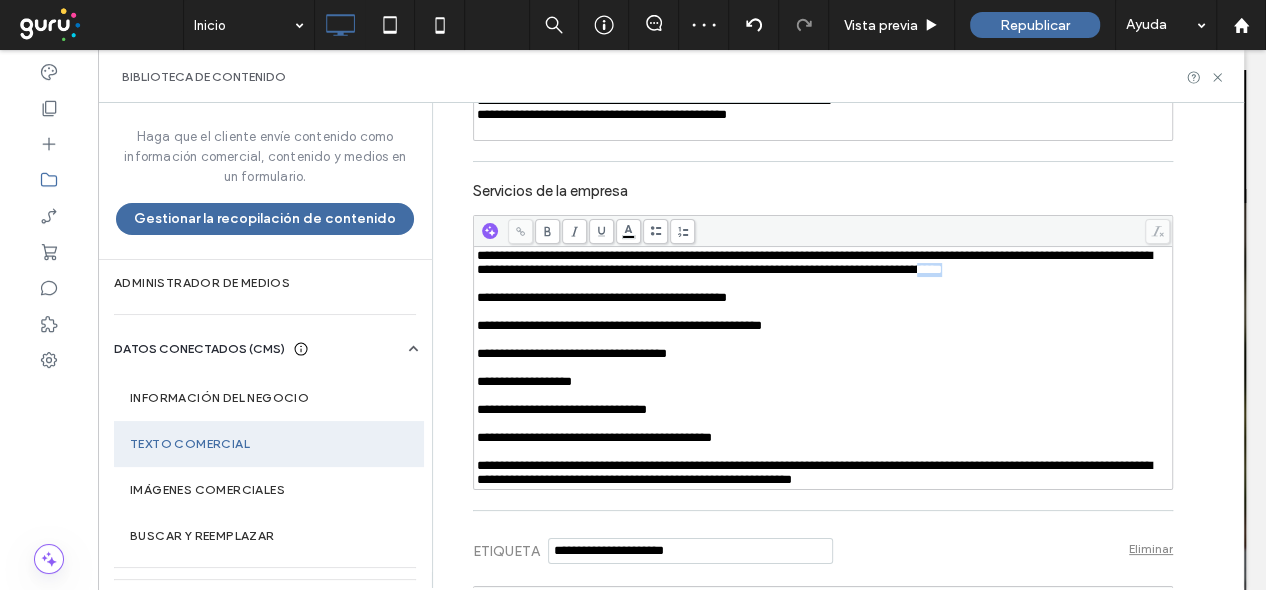drag, startPoint x: 607, startPoint y: 301, endPoint x: 479, endPoint y: 280, distance: 129.71121 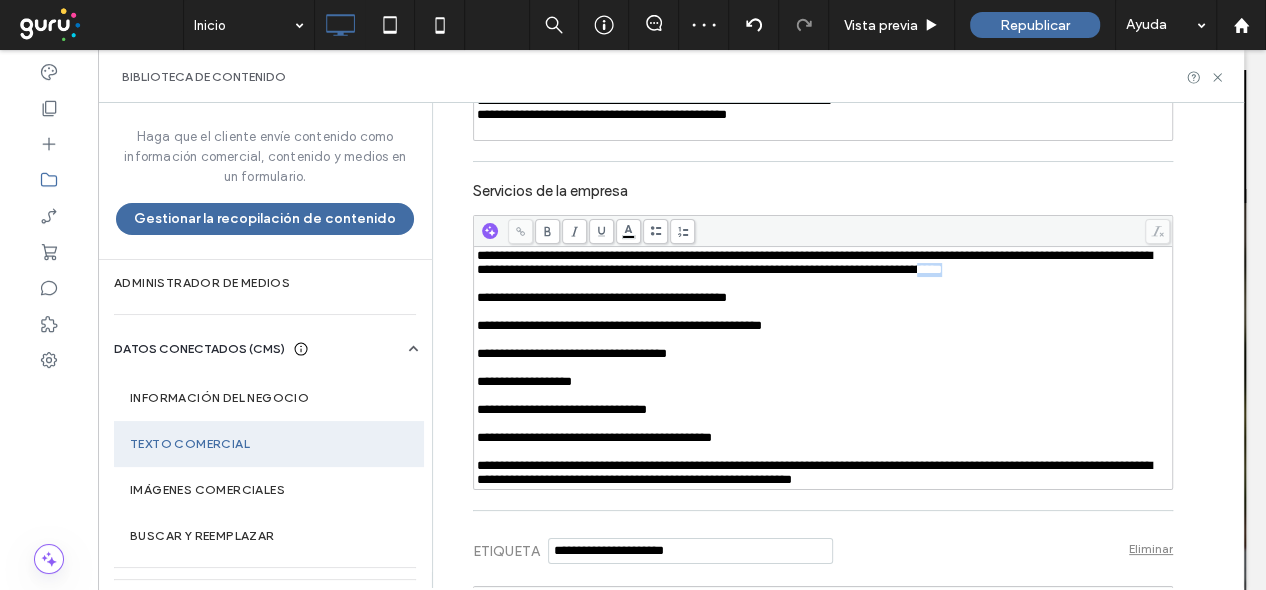 click on "**********" at bounding box center (823, 263) 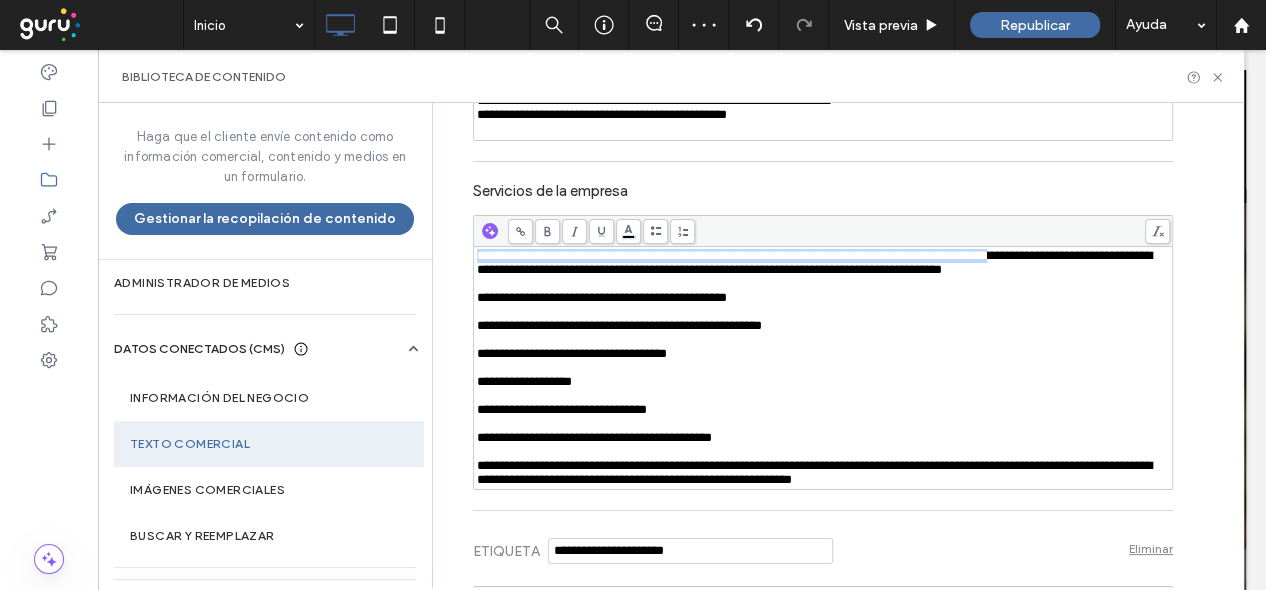 drag, startPoint x: 479, startPoint y: 280, endPoint x: 482, endPoint y: 293, distance: 13.341664 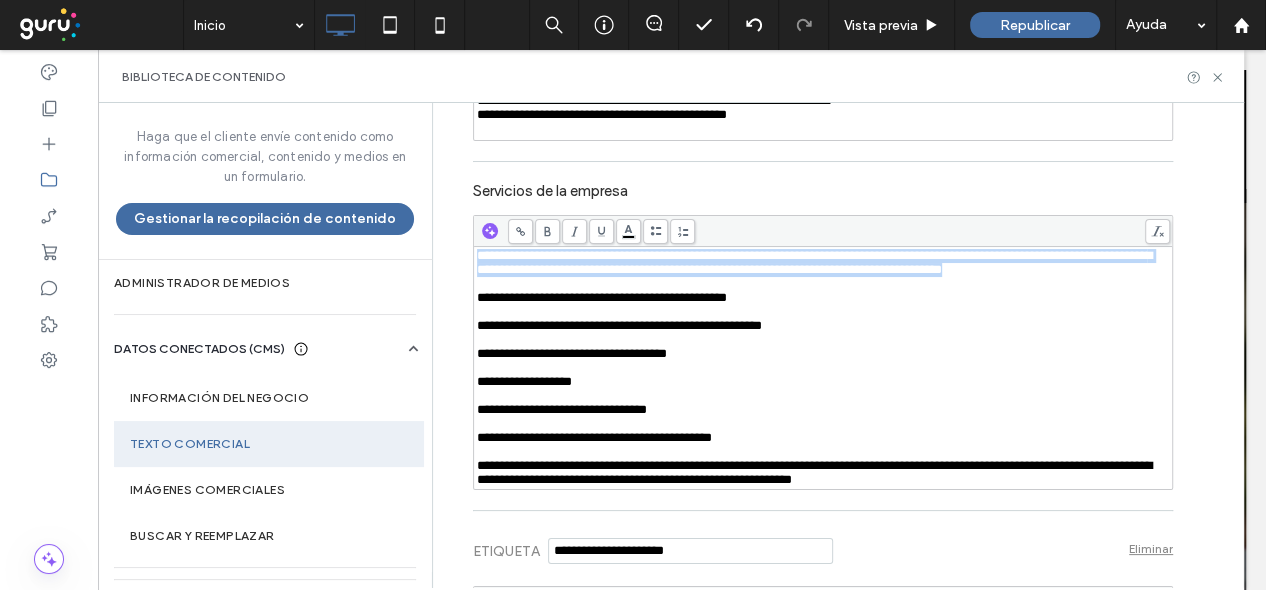 drag, startPoint x: 587, startPoint y: 304, endPoint x: 455, endPoint y: 265, distance: 137.64084 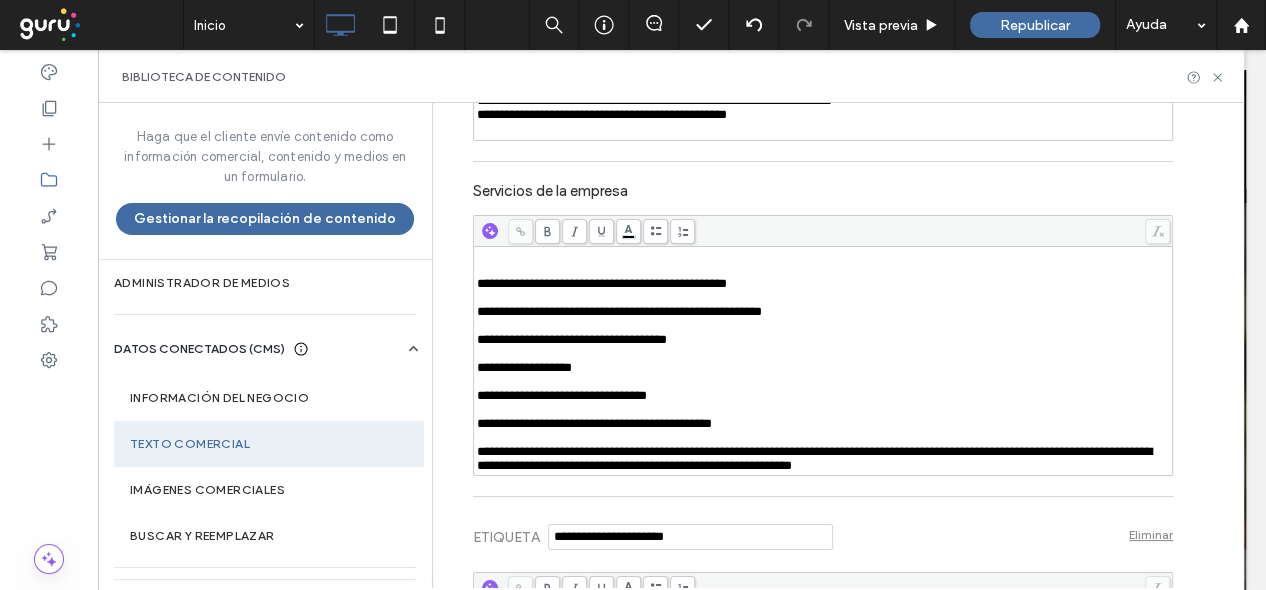 click on "**********" at bounding box center [602, 283] 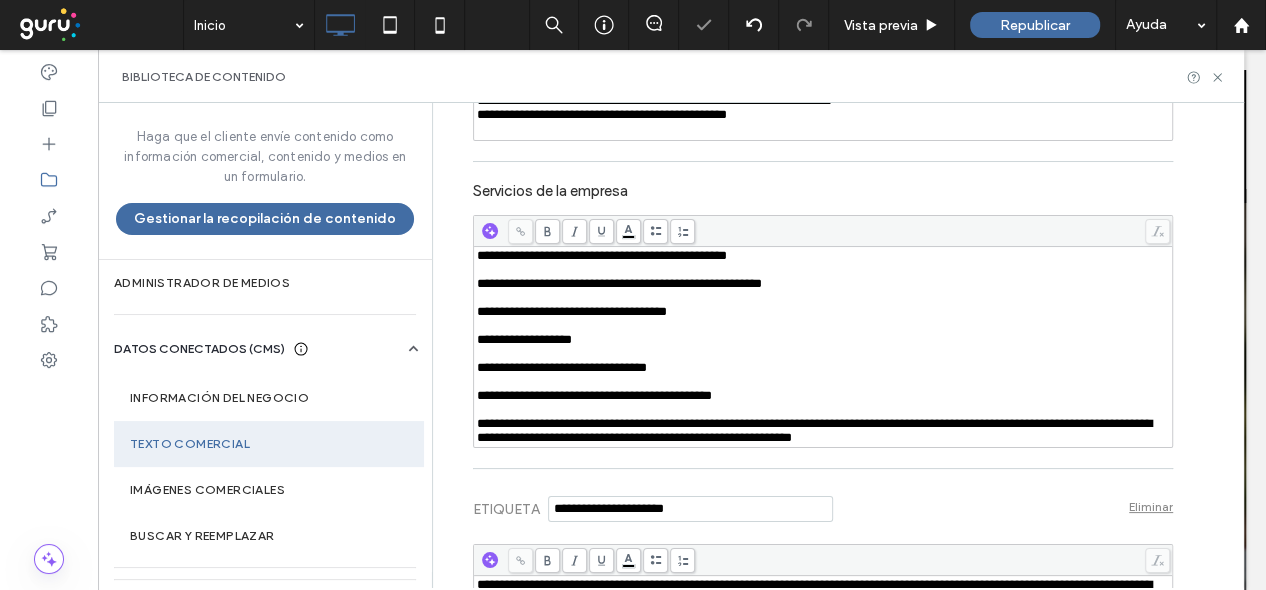 click on "**********" at bounding box center [823, 347] 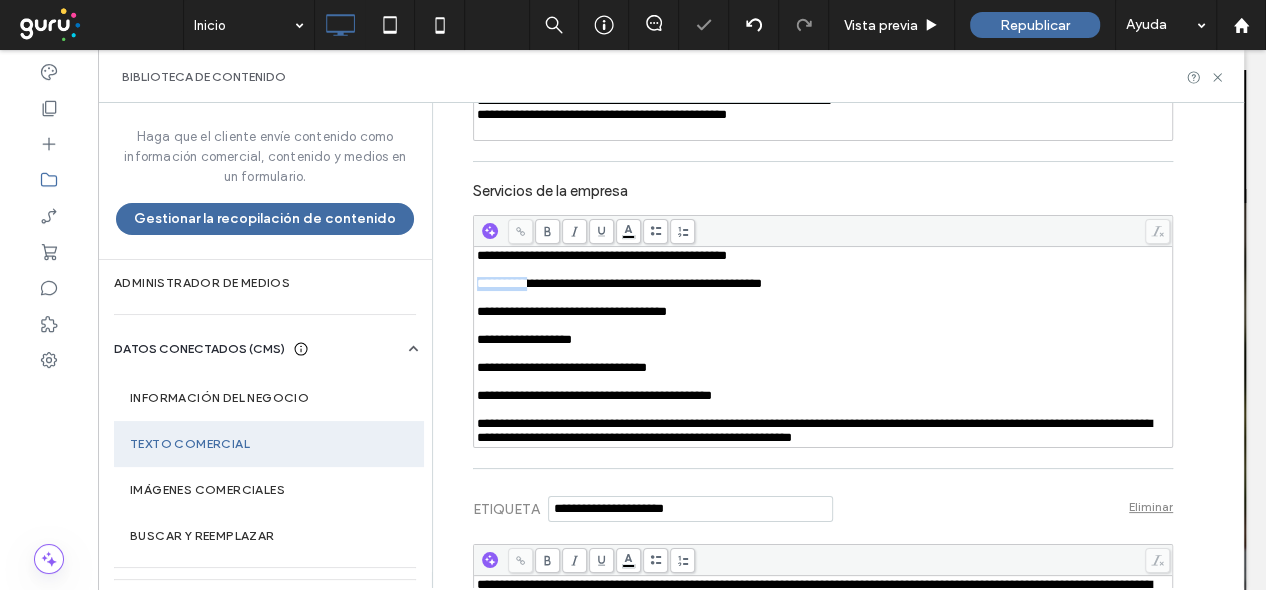 click on "**********" at bounding box center [619, 283] 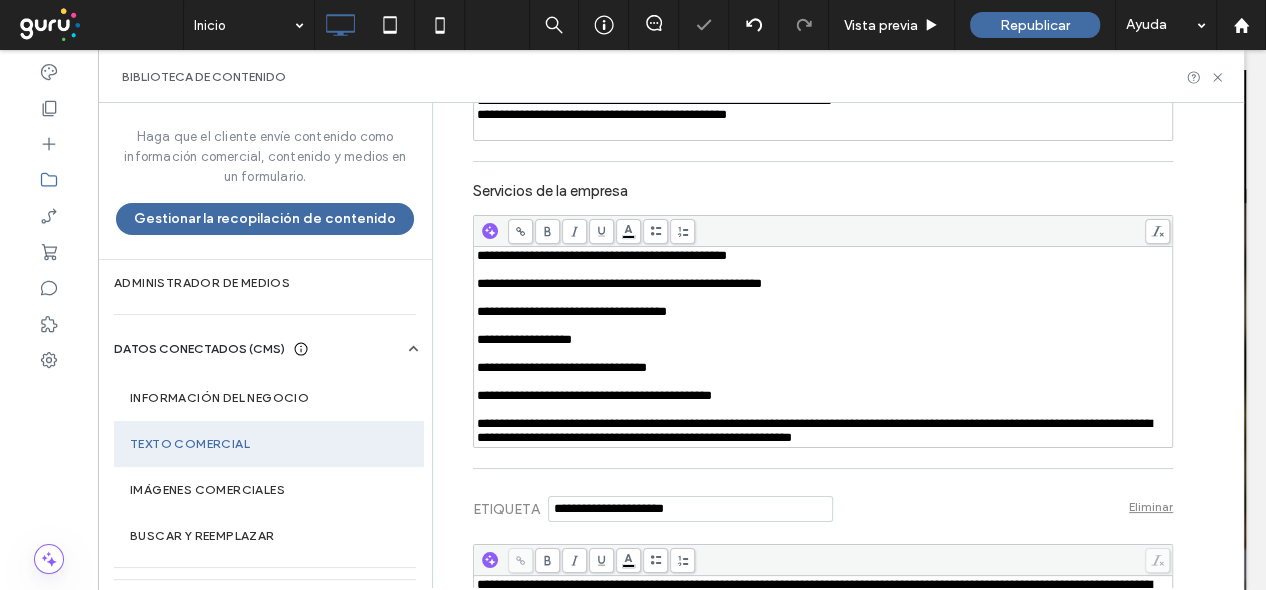 click on "**********" at bounding box center [823, 347] 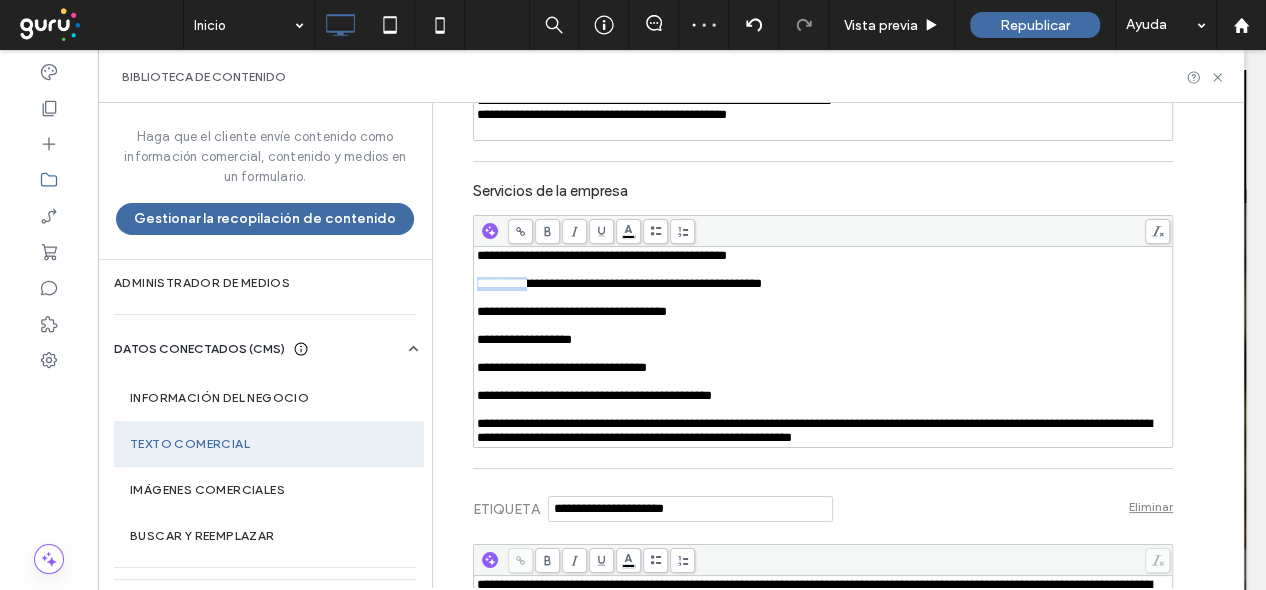 click on "**********" at bounding box center (619, 283) 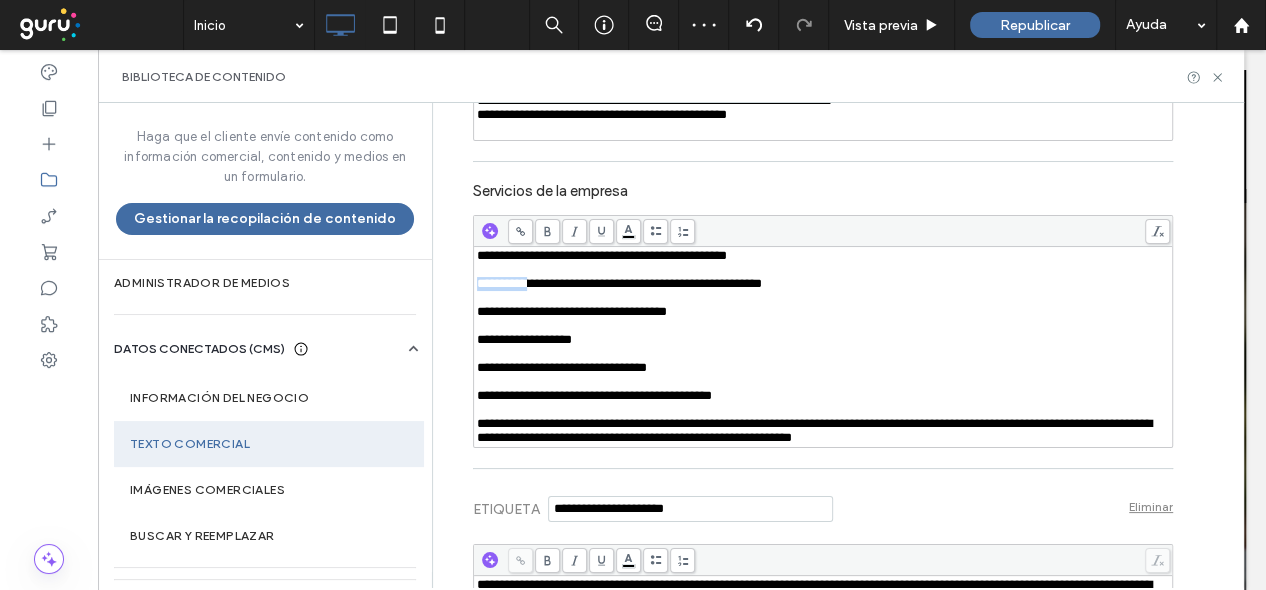 click on "**********" at bounding box center (619, 283) 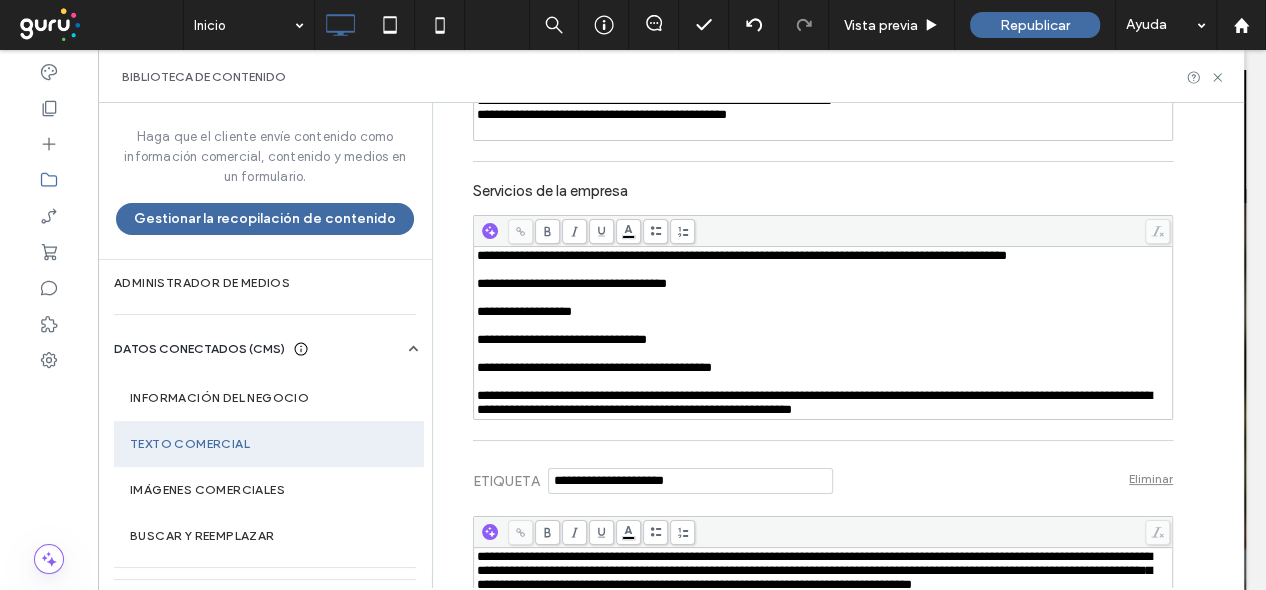 type 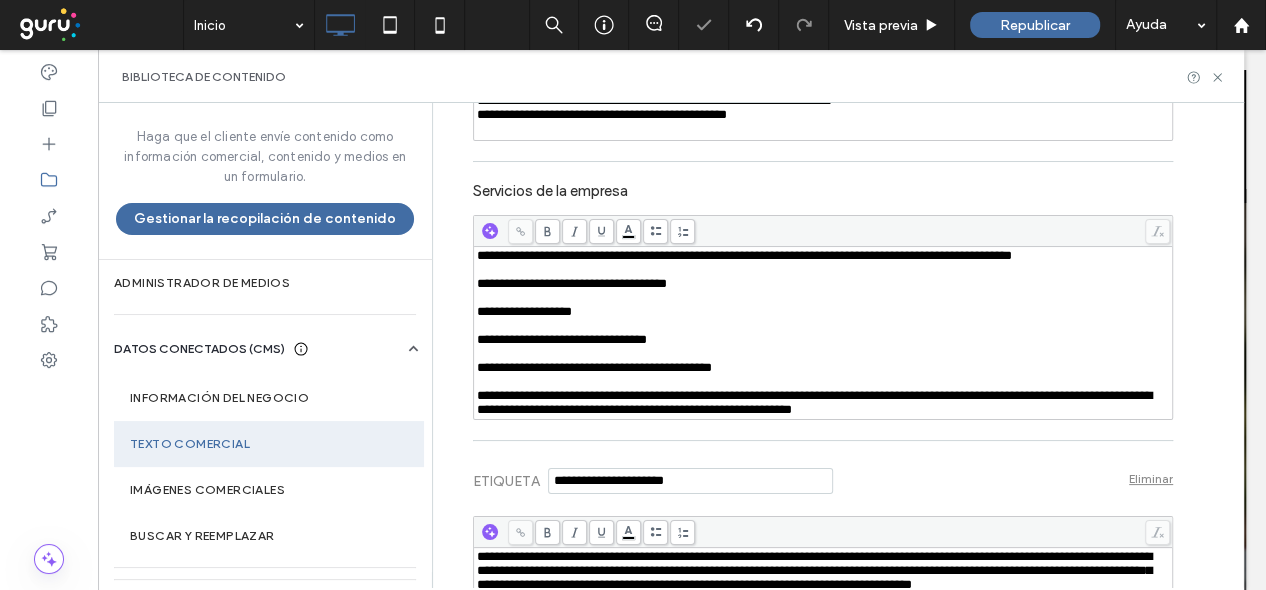 click on "**********" at bounding box center [823, 333] 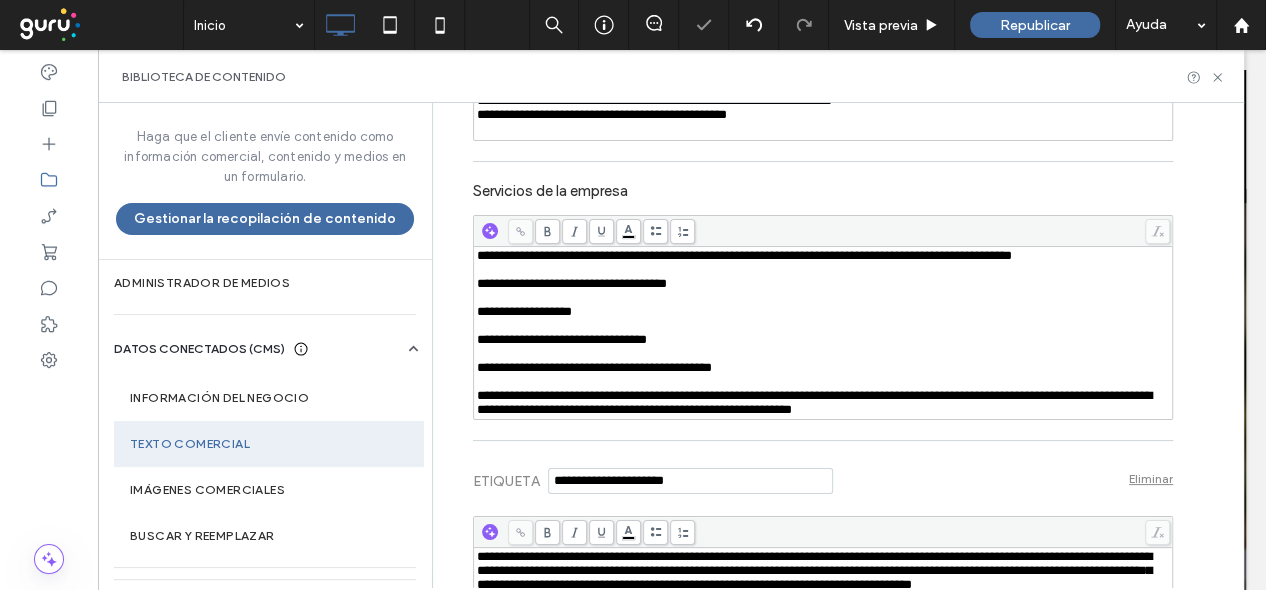click on "**********" at bounding box center (572, 283) 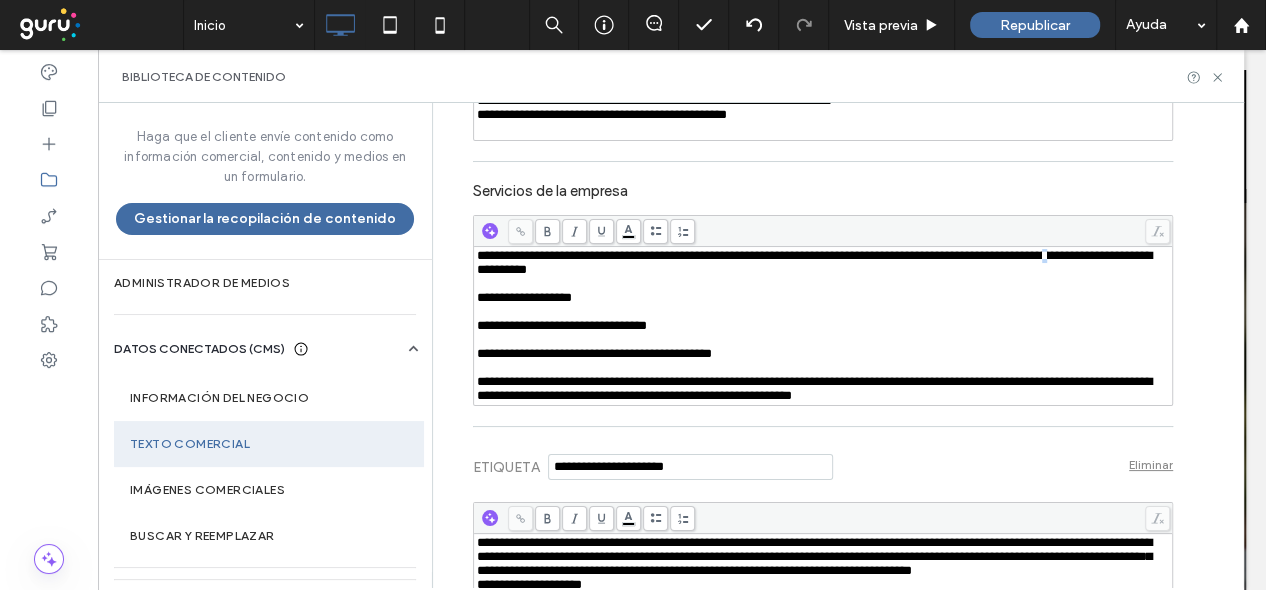 click on "**********" at bounding box center [814, 262] 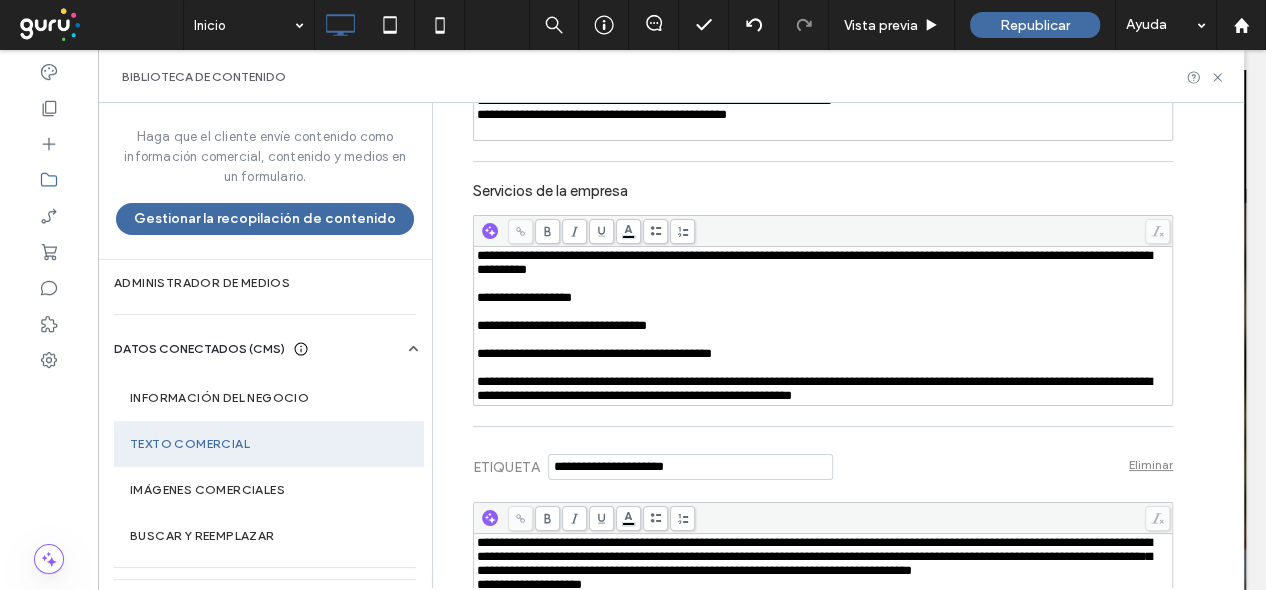 click on "**********" at bounding box center (524, 297) 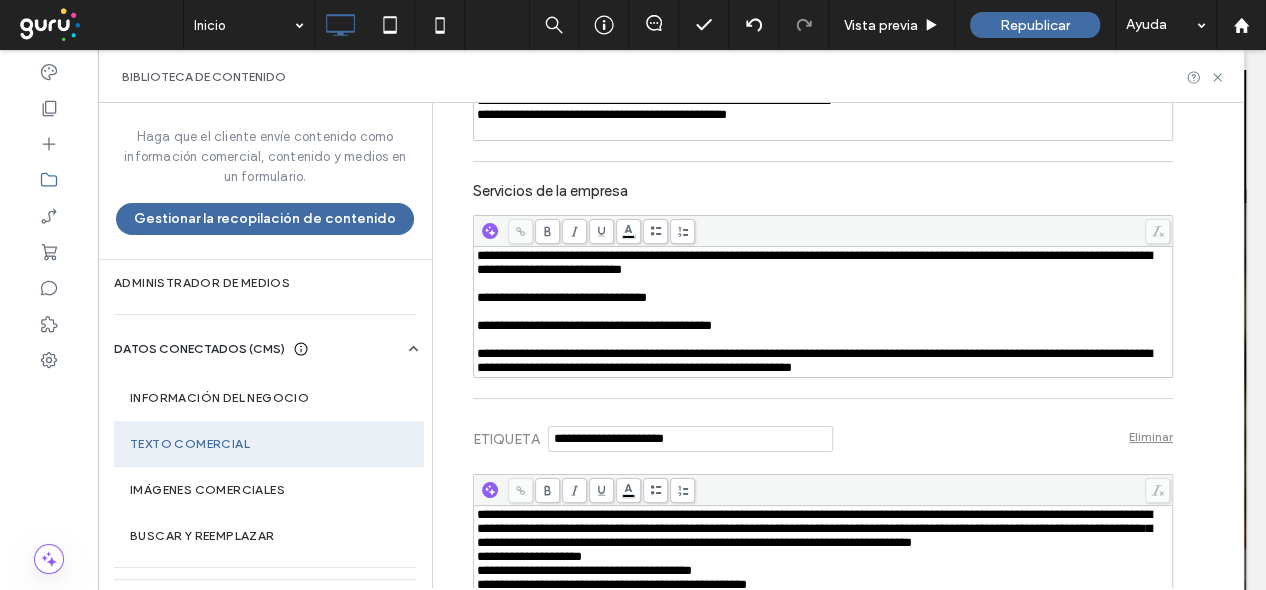 click on "**********" at bounding box center (562, 297) 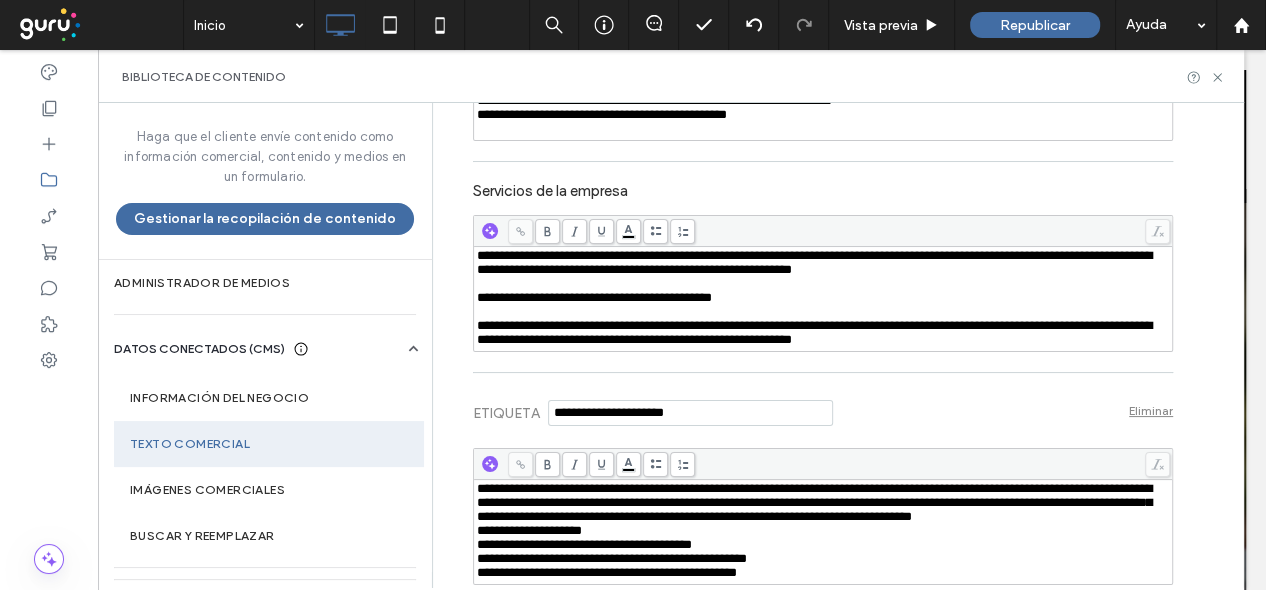 click on "**********" at bounding box center (594, 297) 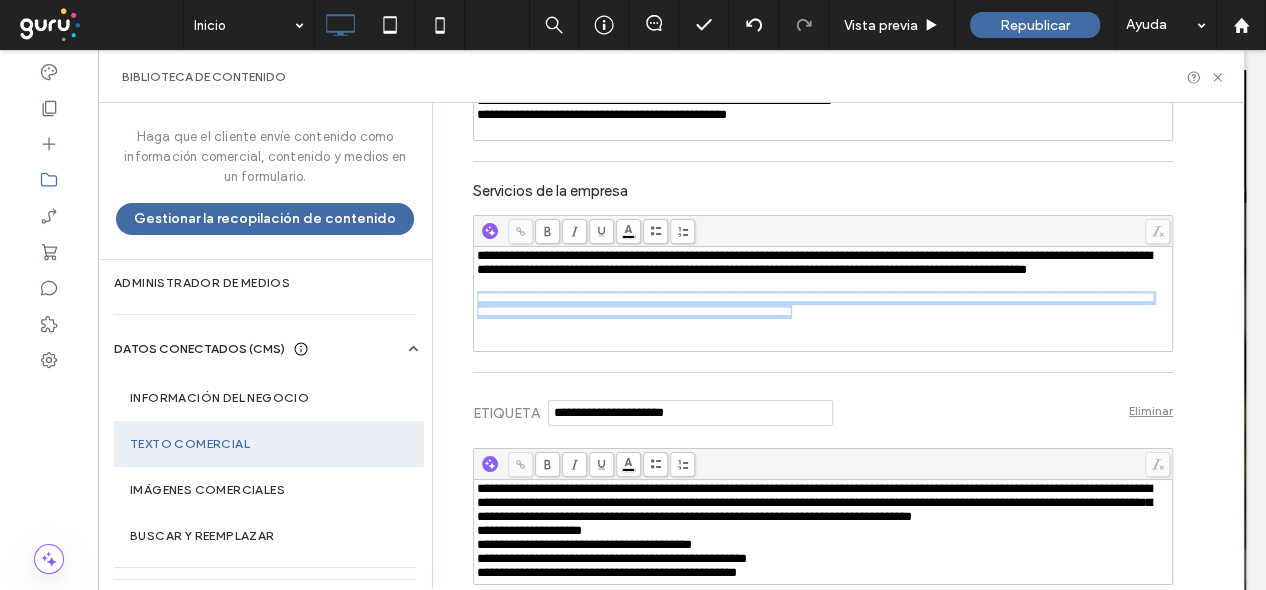 drag, startPoint x: 467, startPoint y: 328, endPoint x: 1162, endPoint y: 362, distance: 695.8312 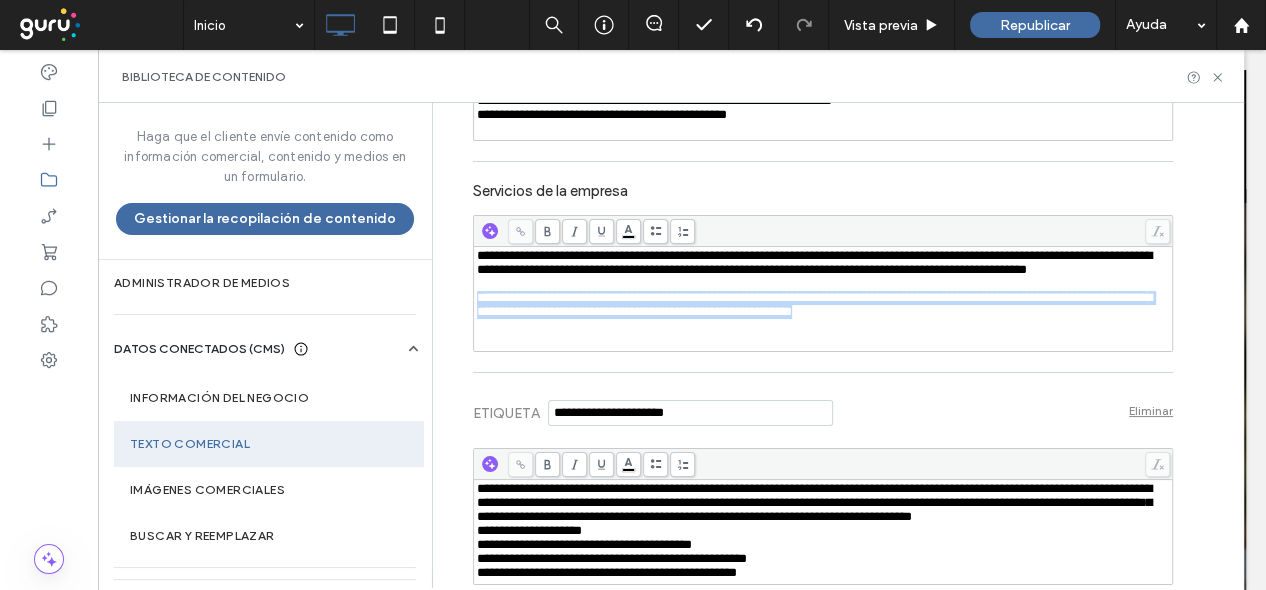 click on "**********" at bounding box center (823, 299) 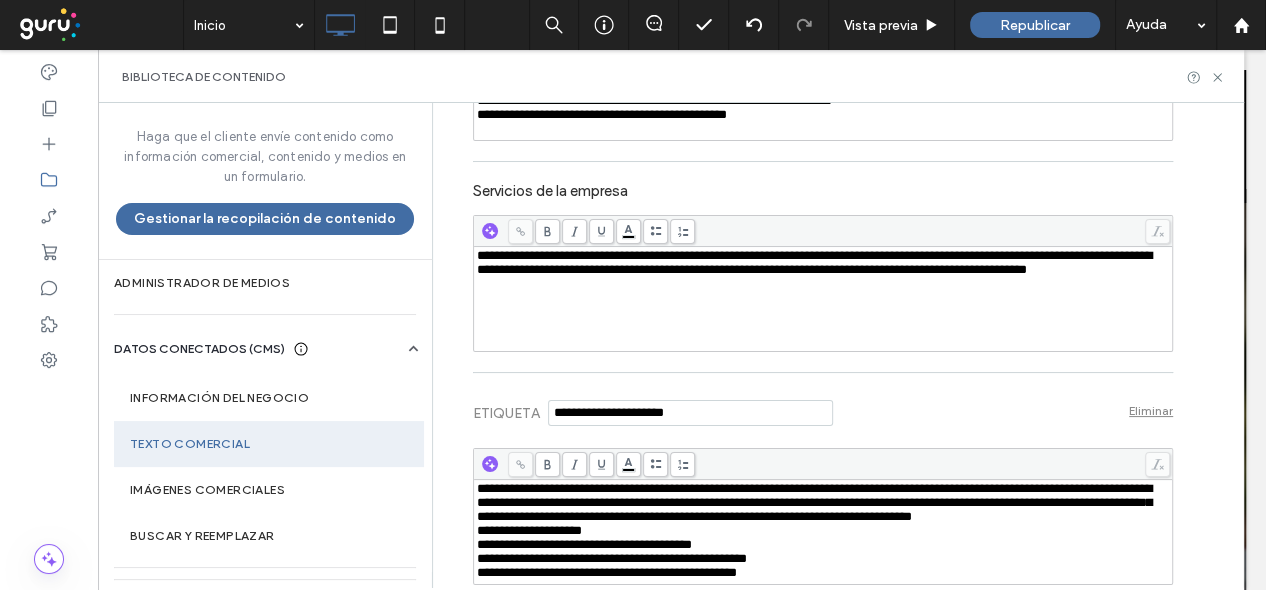 click on "**********" at bounding box center (823, 299) 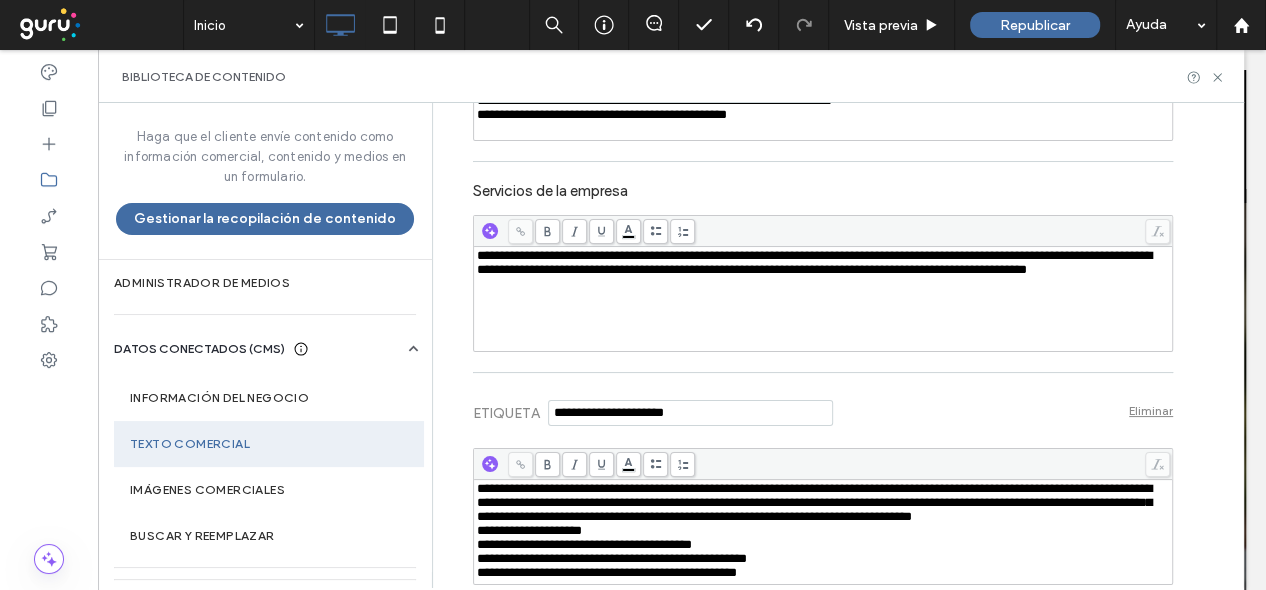 click on "**********" at bounding box center (823, 299) 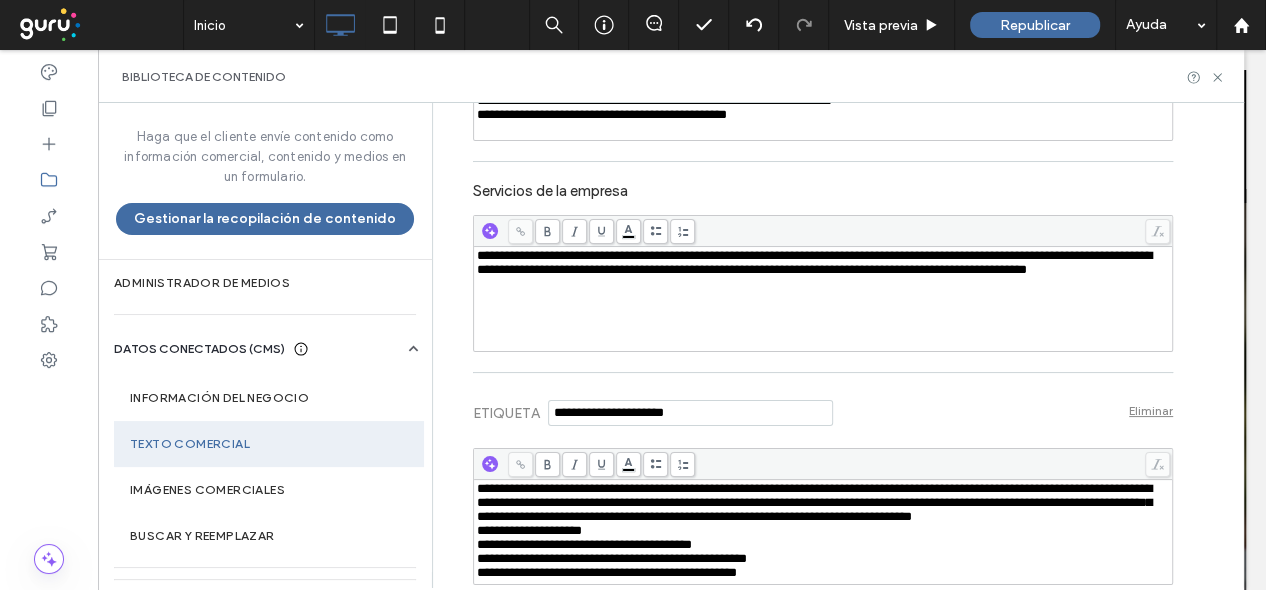 scroll, scrollTop: 722, scrollLeft: 0, axis: vertical 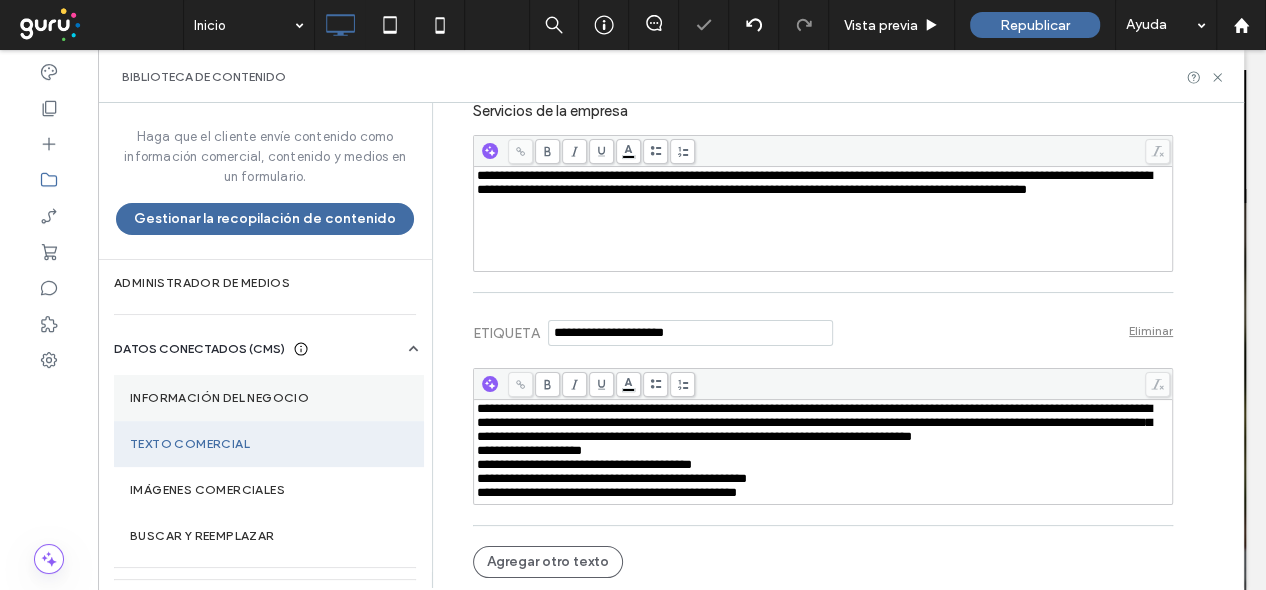 click on "Información del negocio" at bounding box center [269, 398] 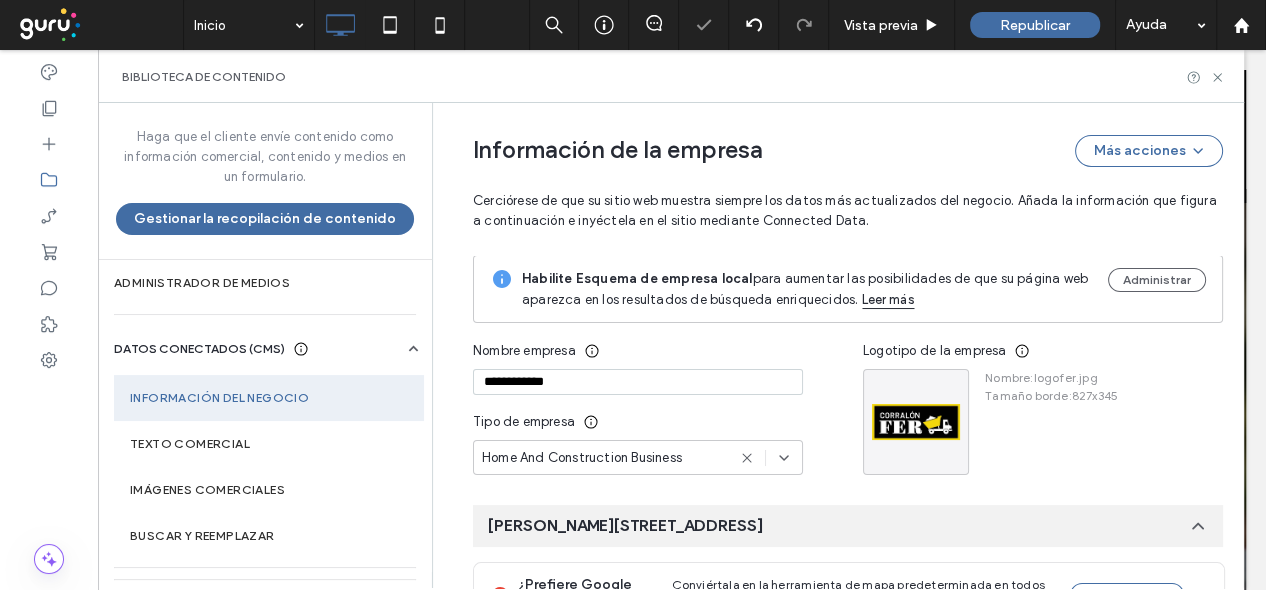scroll, scrollTop: 582, scrollLeft: 0, axis: vertical 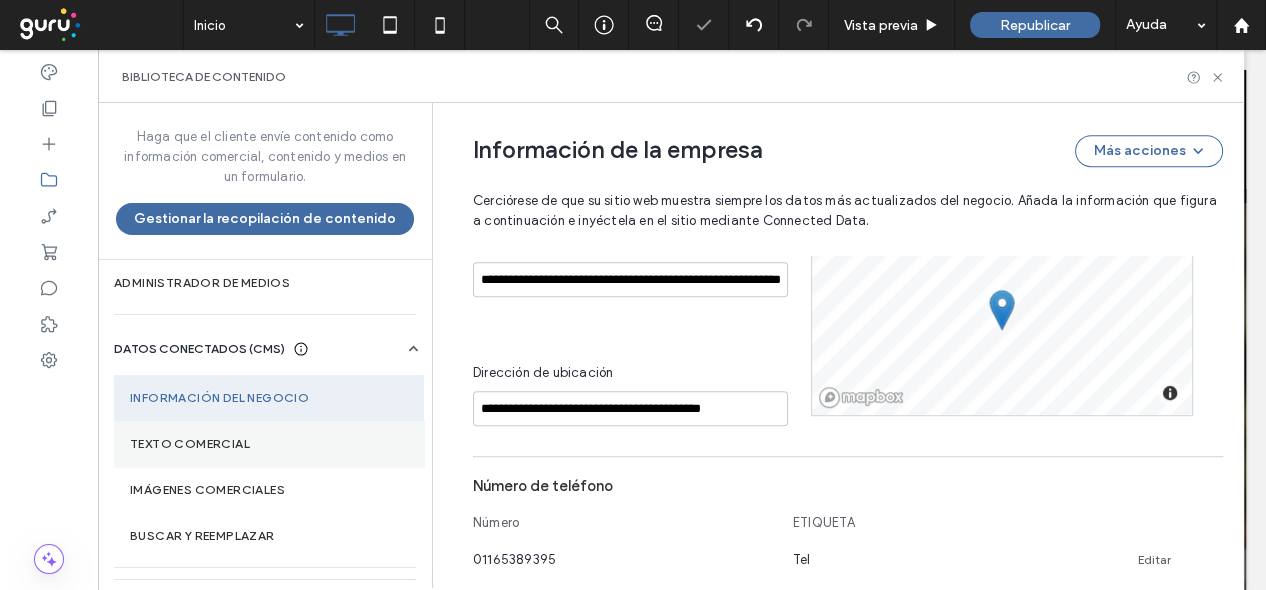click on "Texto comercial" at bounding box center (269, 444) 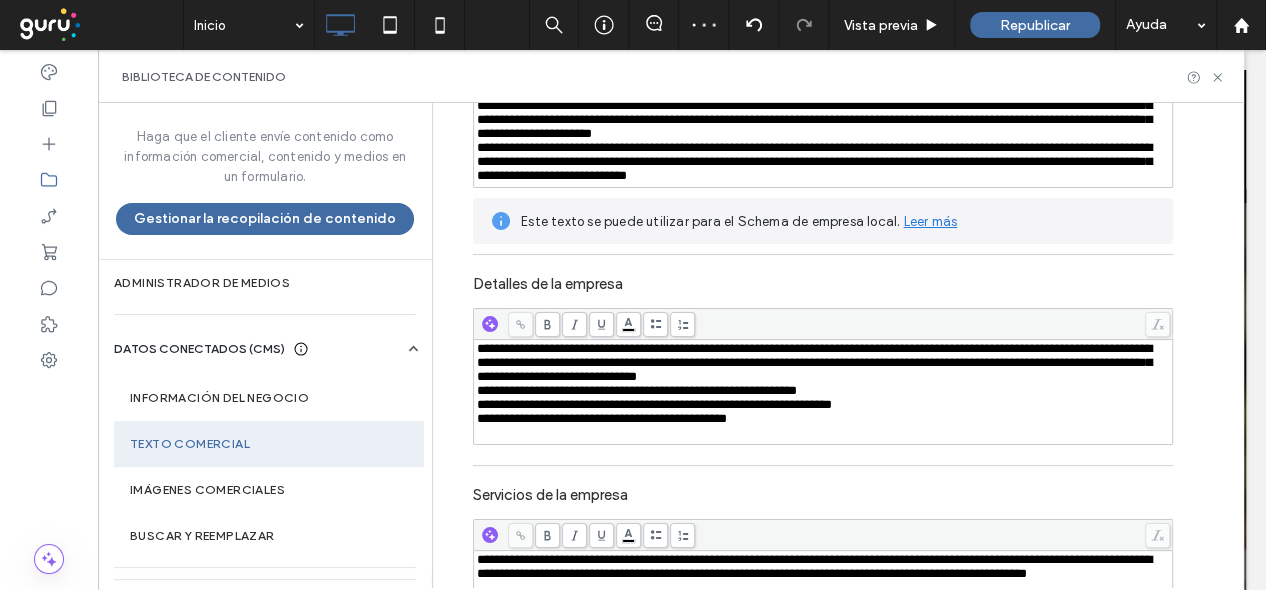 scroll, scrollTop: 499, scrollLeft: 0, axis: vertical 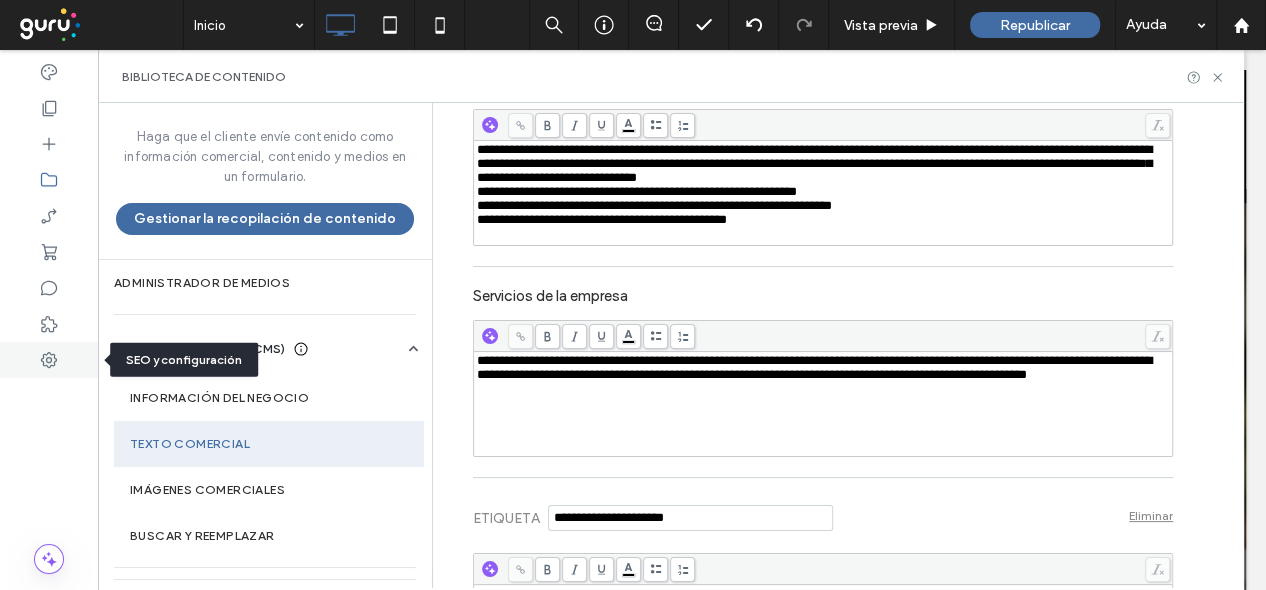 click 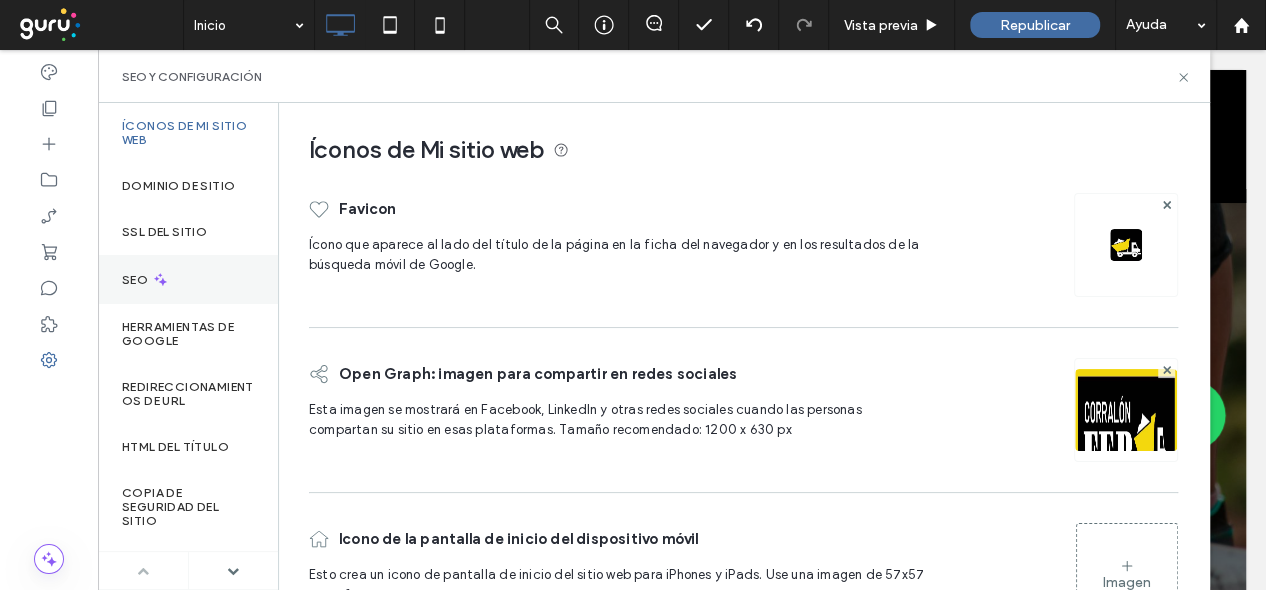 click on "SEO" at bounding box center [188, 279] 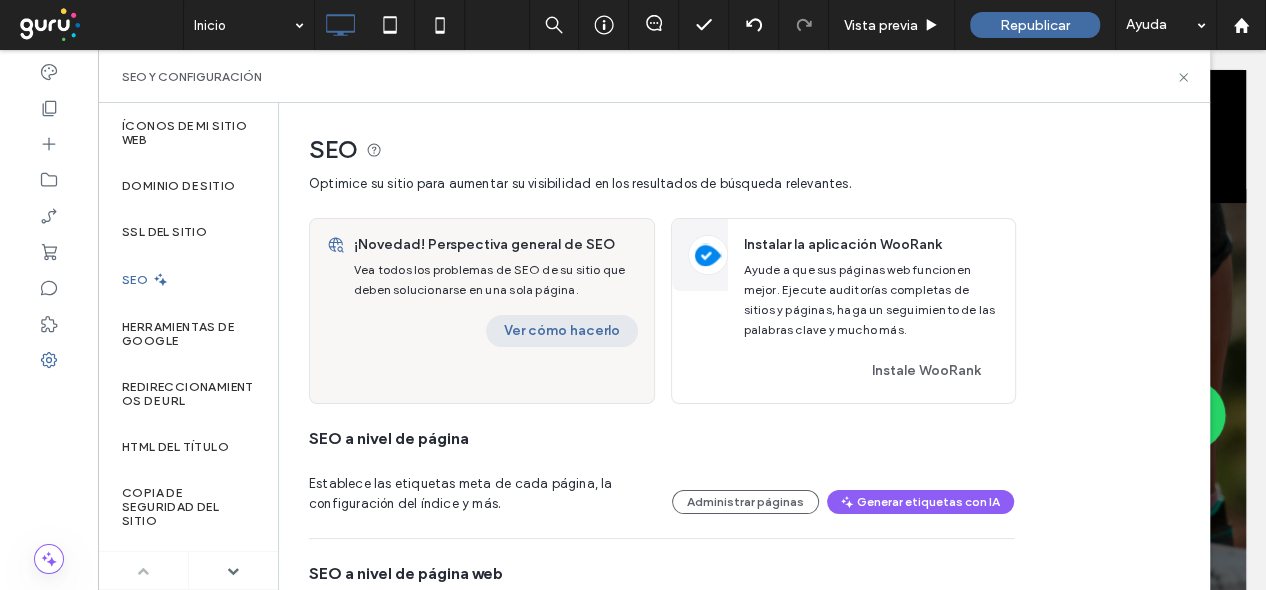 click on "Ver cómo hacerlo" at bounding box center (562, 331) 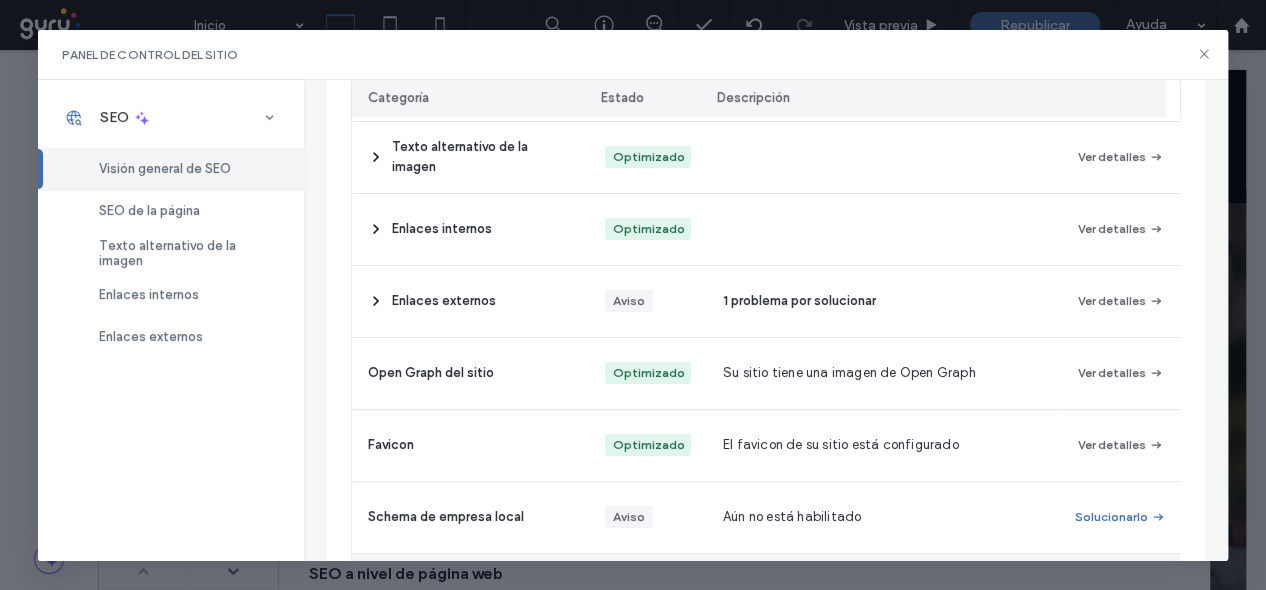 scroll, scrollTop: 472, scrollLeft: 0, axis: vertical 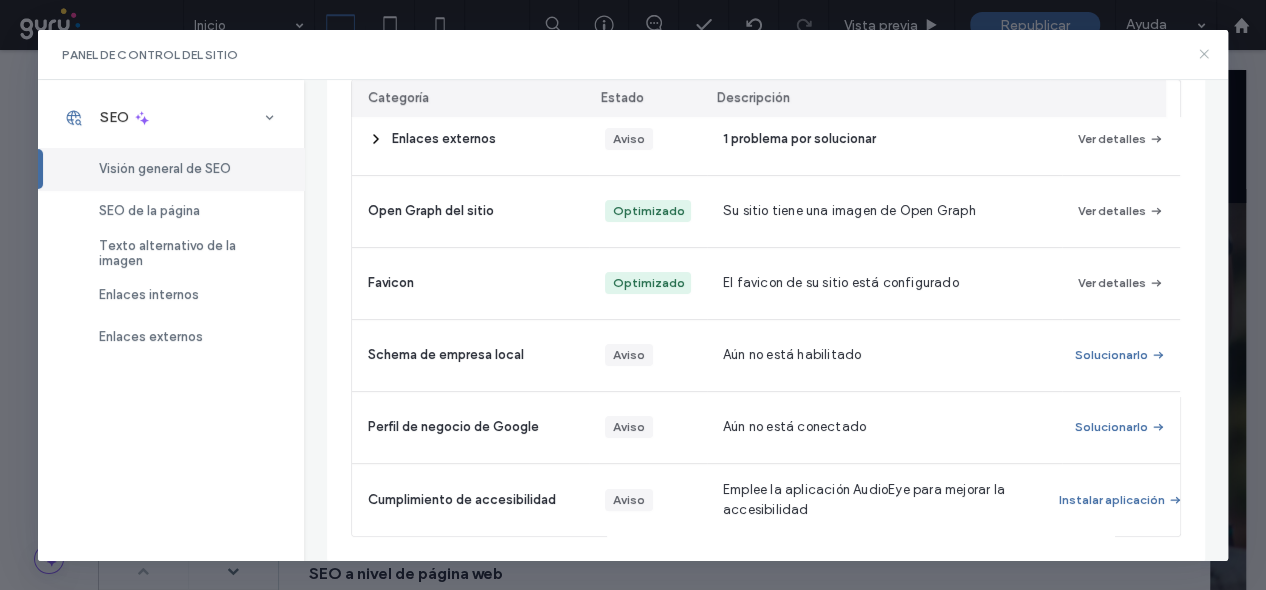 click 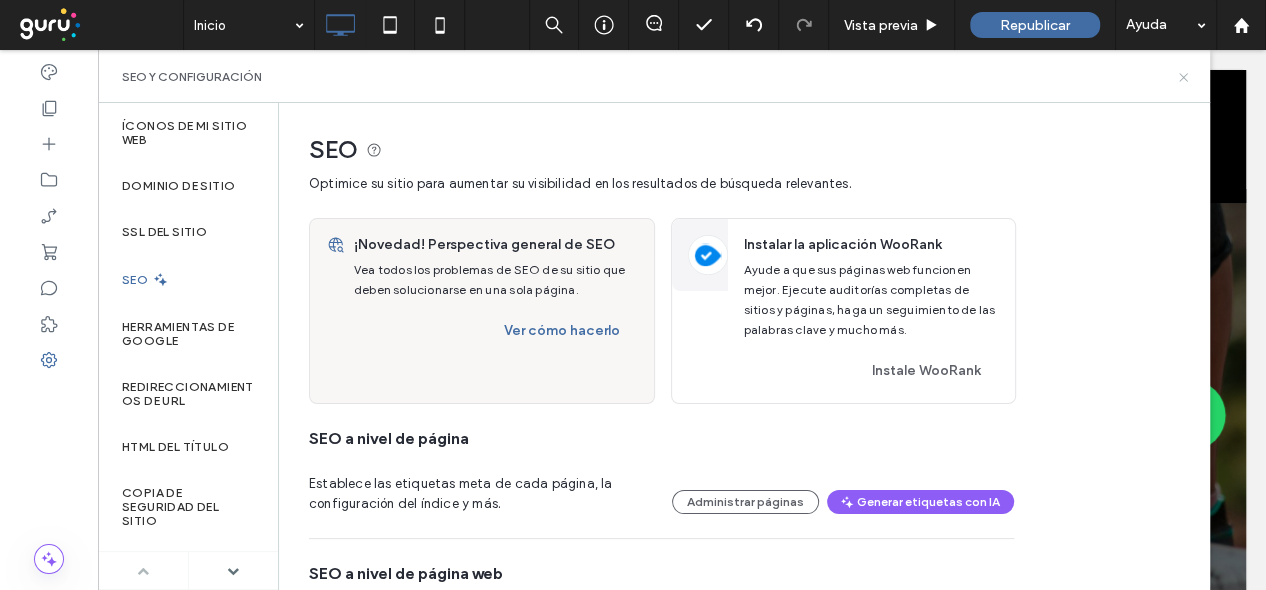 click 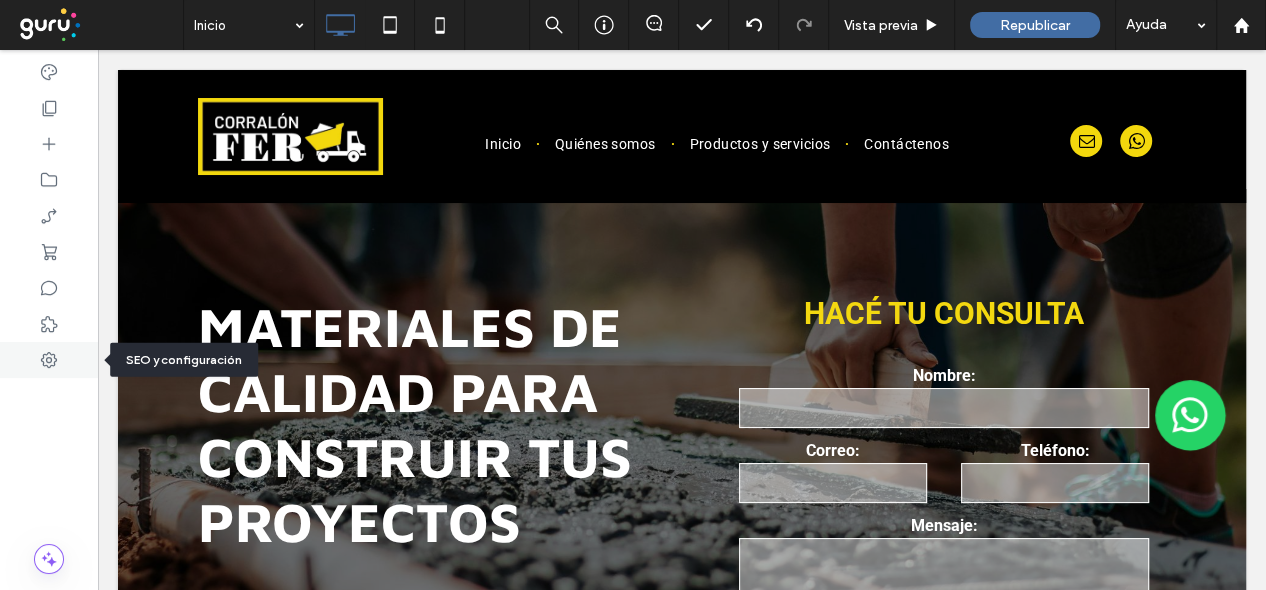 drag, startPoint x: 46, startPoint y: 355, endPoint x: 63, endPoint y: 345, distance: 19.723083 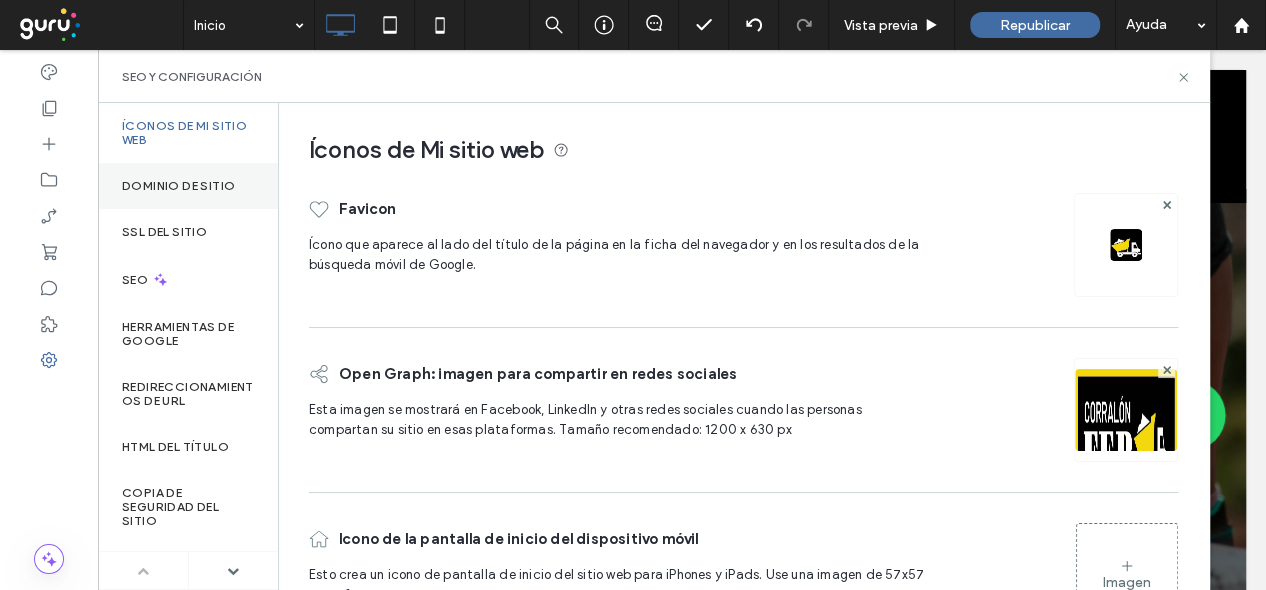 click on "Dominio de sitio" at bounding box center (178, 186) 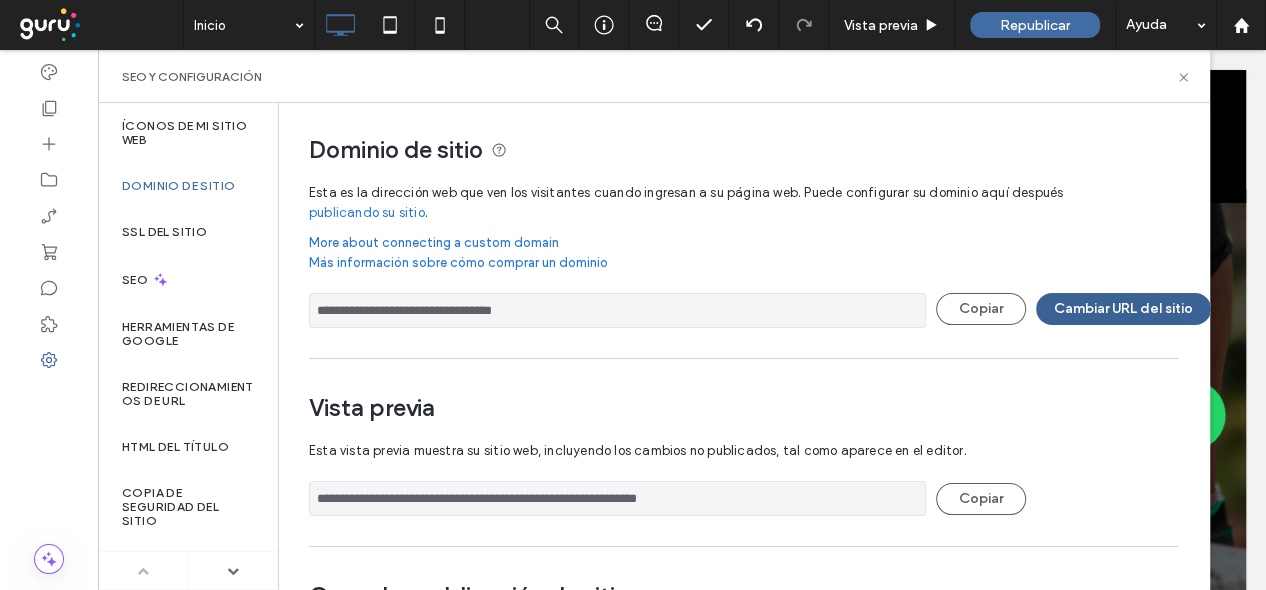 click on "Cambiar URL del sitio" at bounding box center [1123, 309] 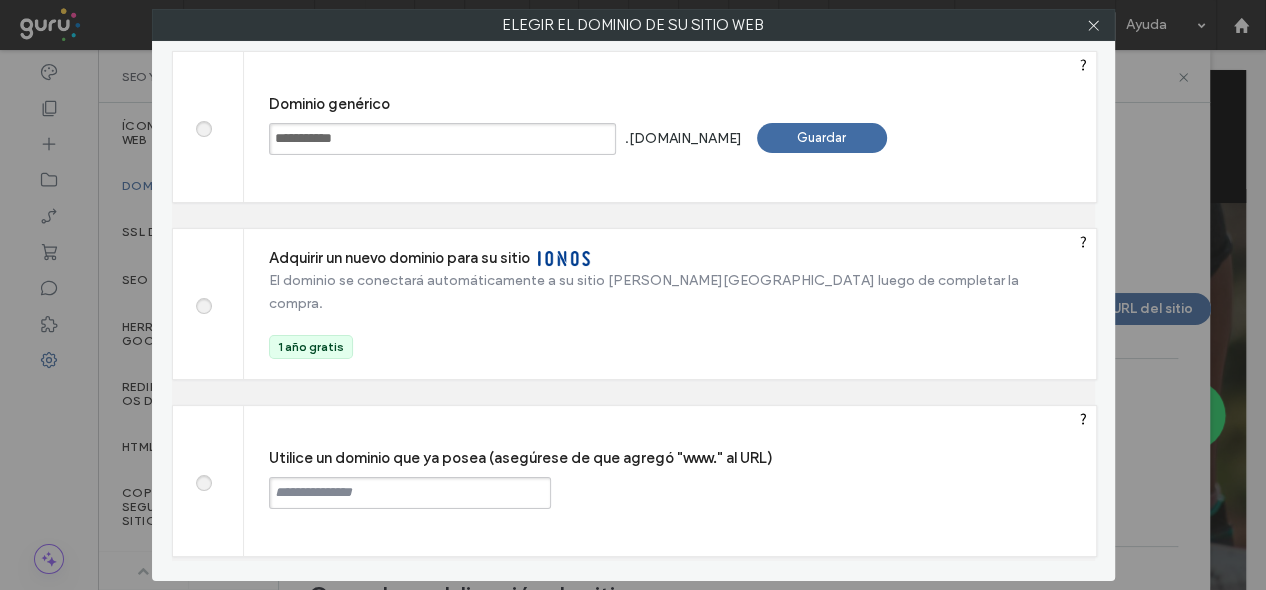click at bounding box center (203, 480) 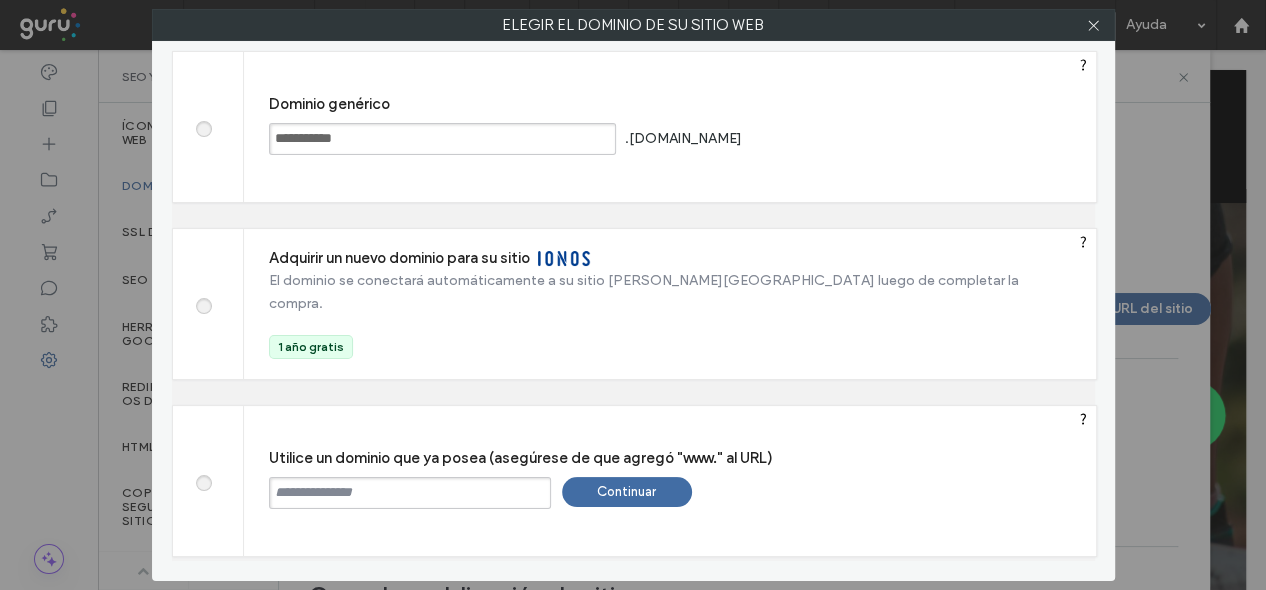 click at bounding box center (410, 493) 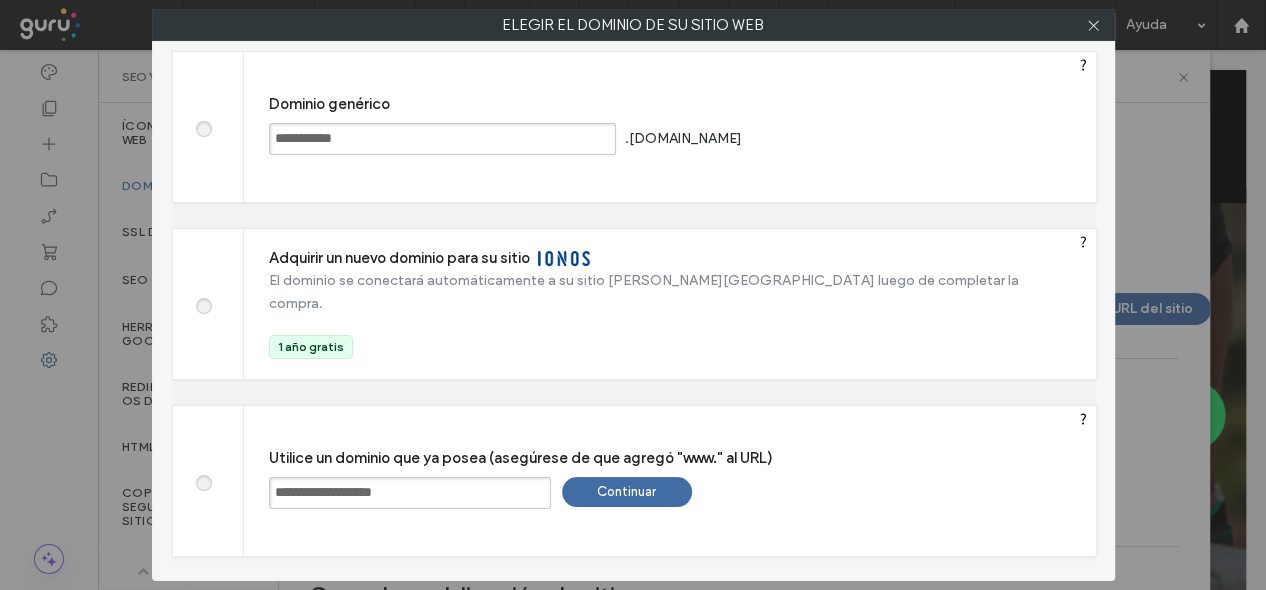 type on "**********" 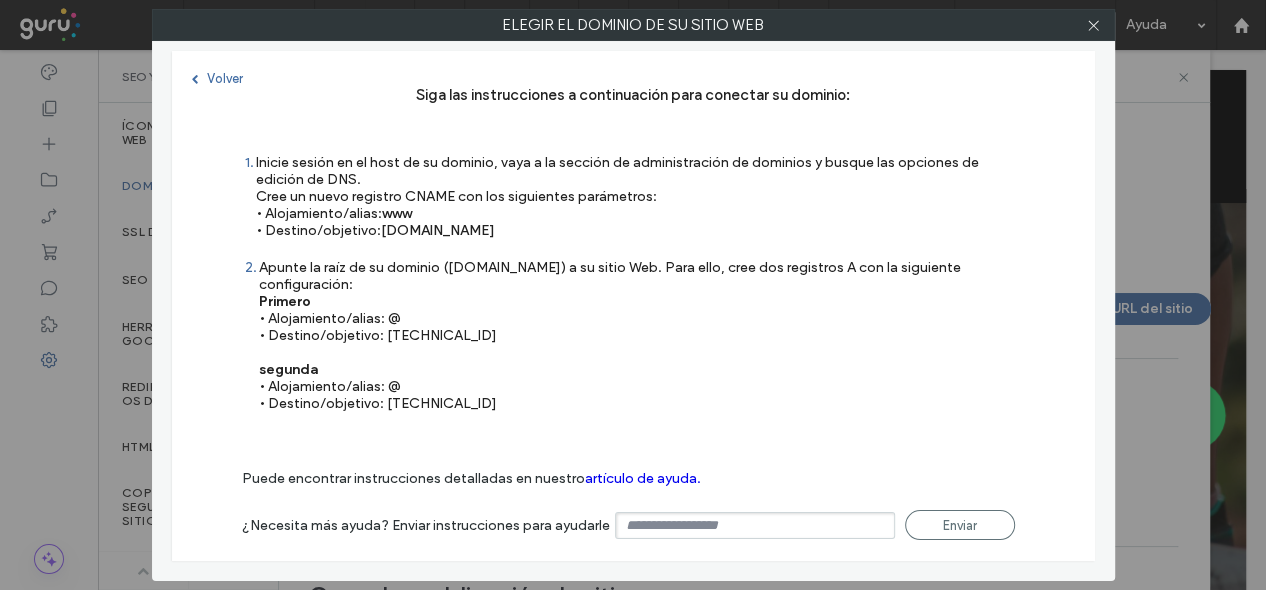 type on "**********" 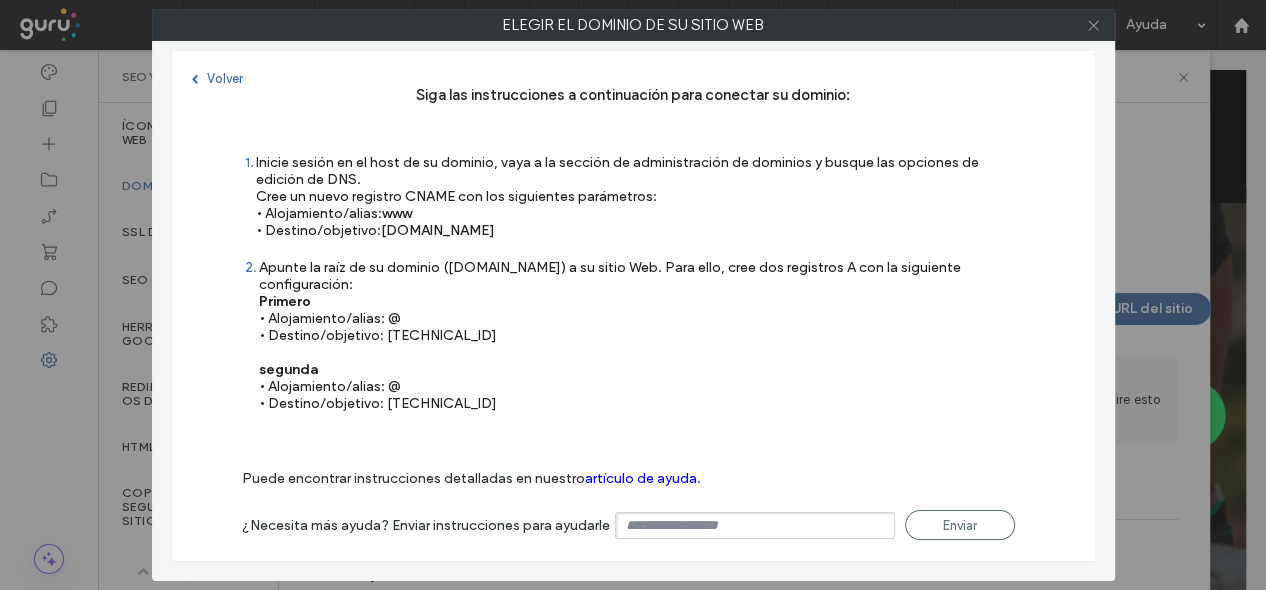 click 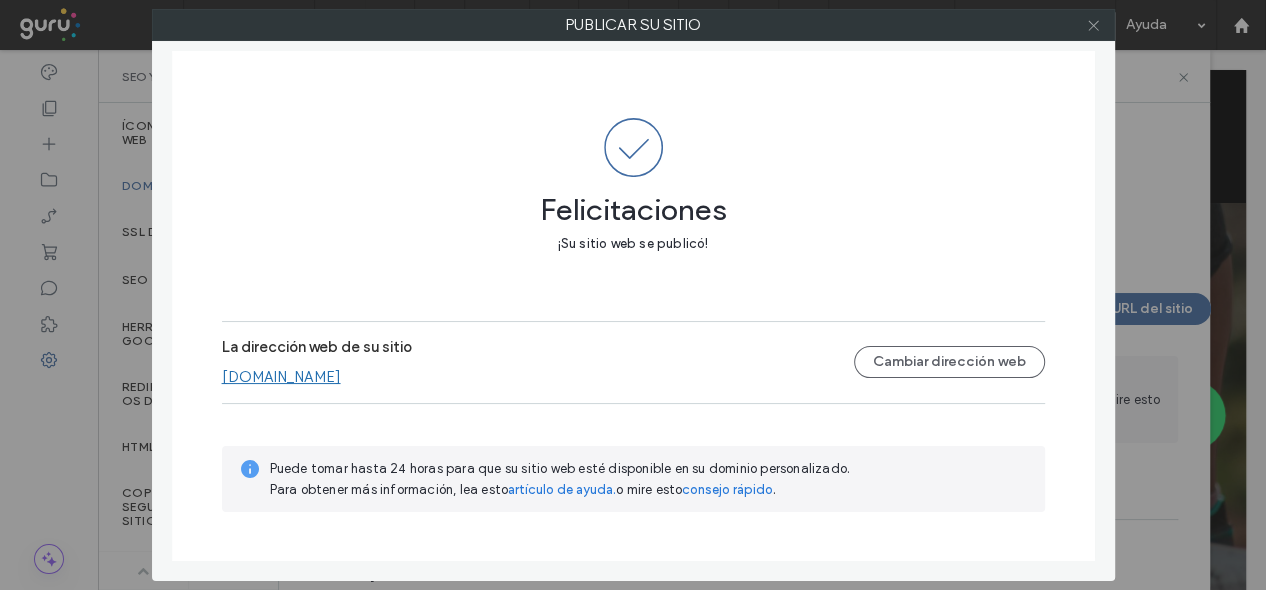 click 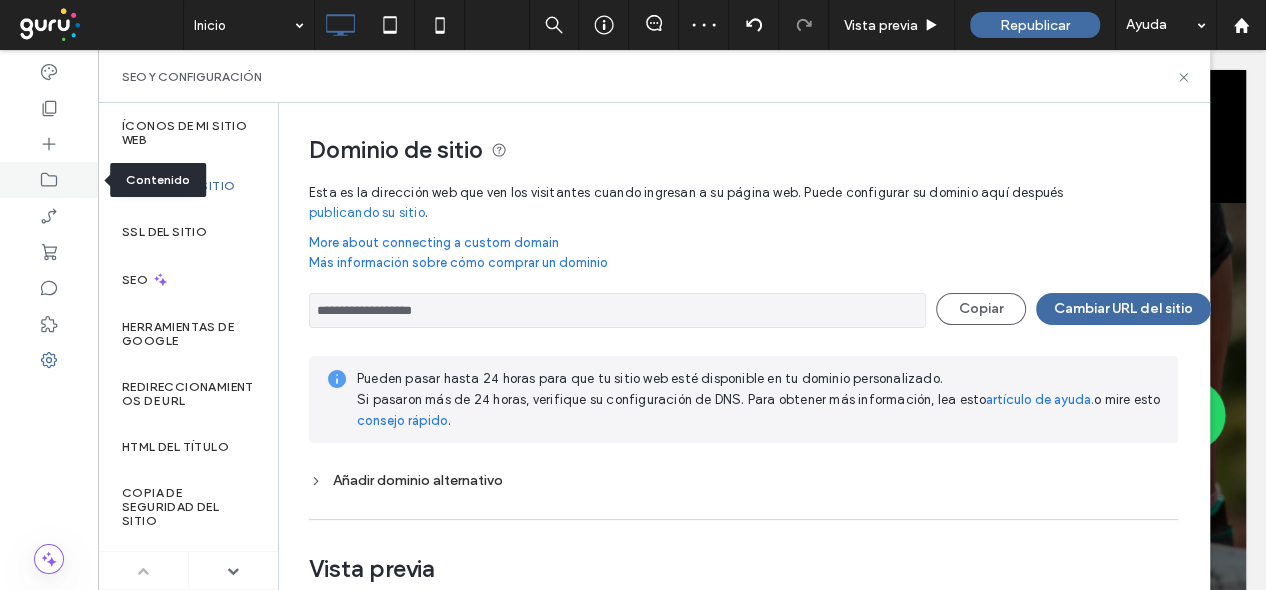 click at bounding box center (49, 180) 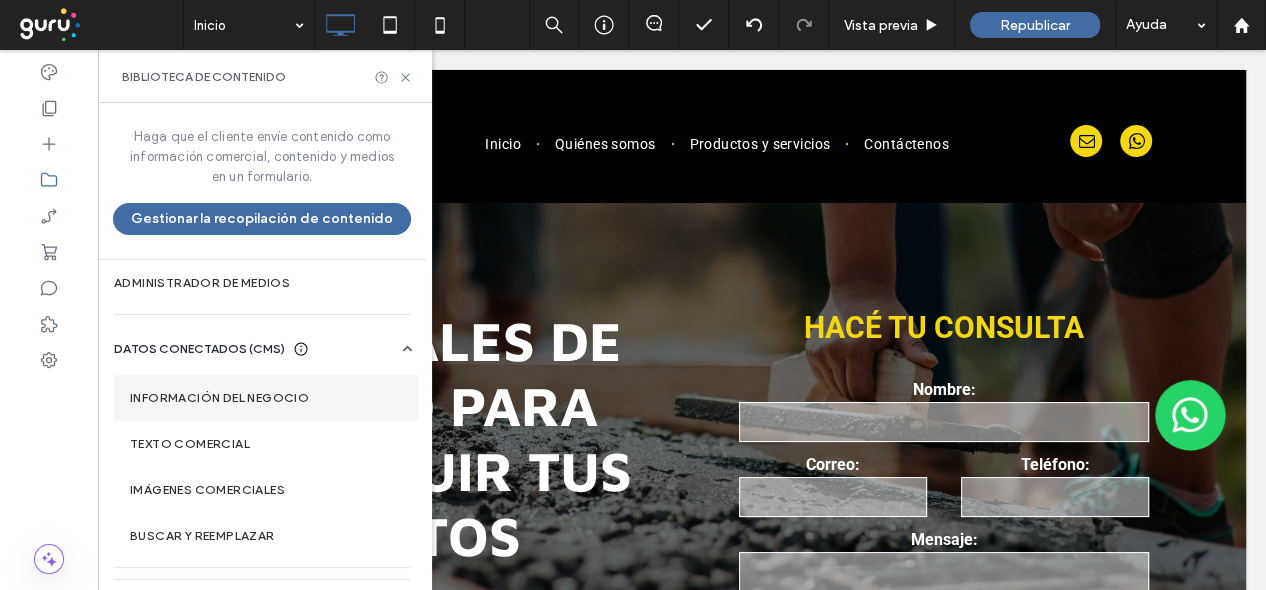 click on "Información del negocio" at bounding box center [266, 398] 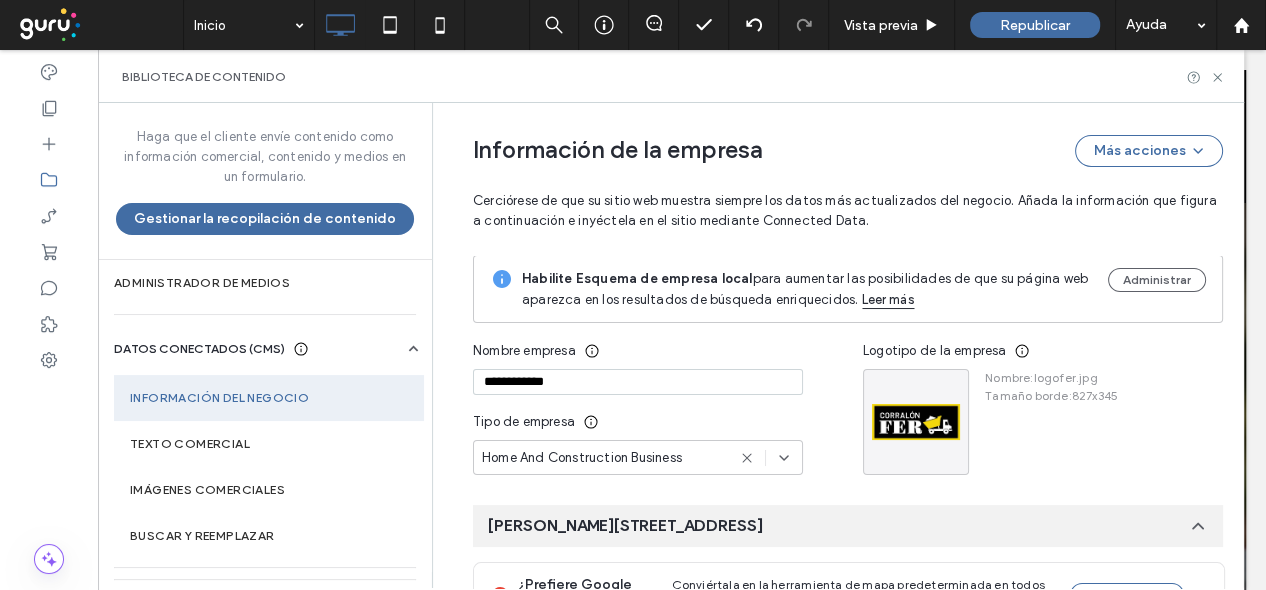 type on "**********" 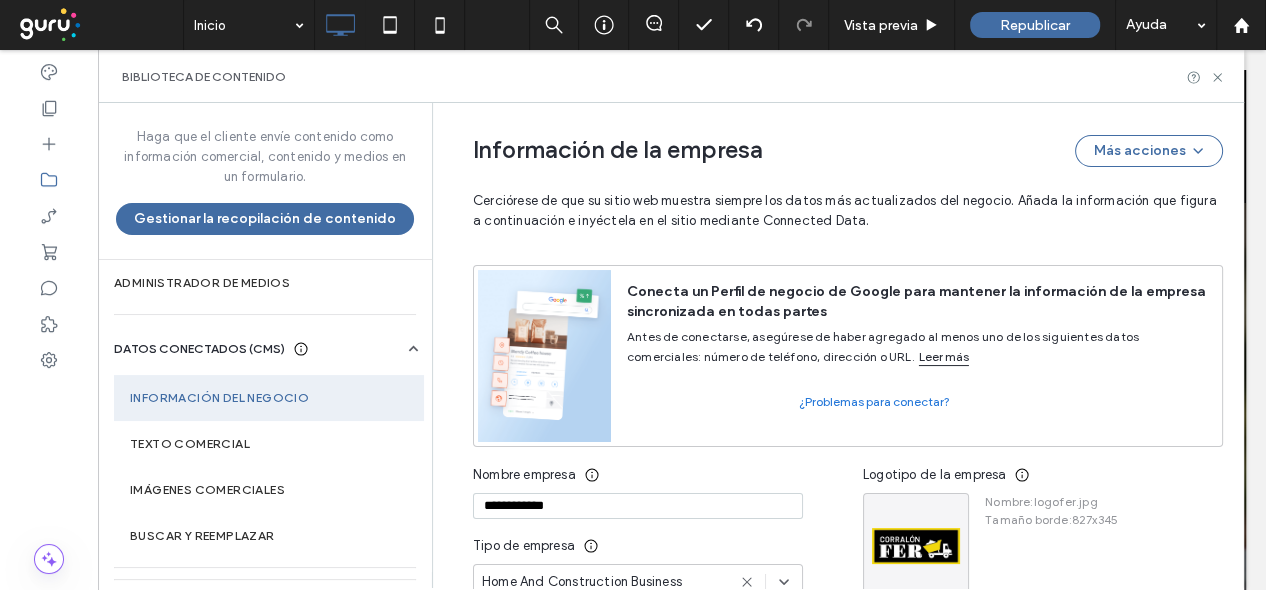 scroll, scrollTop: 0, scrollLeft: 0, axis: both 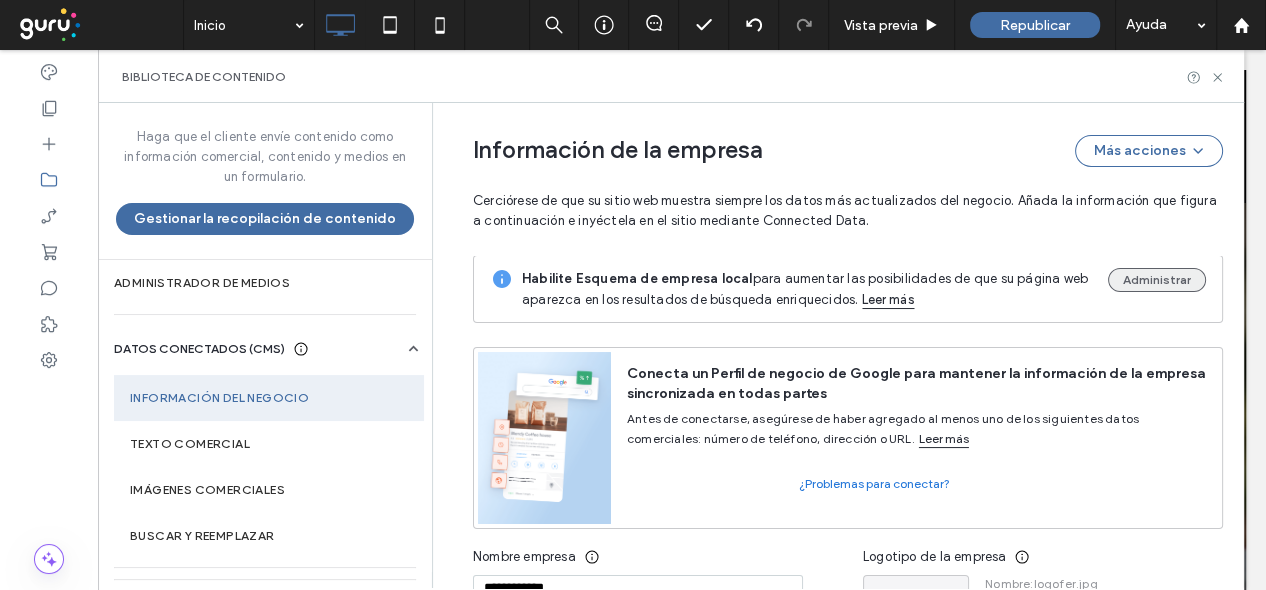 click on "Administrar" at bounding box center (1157, 280) 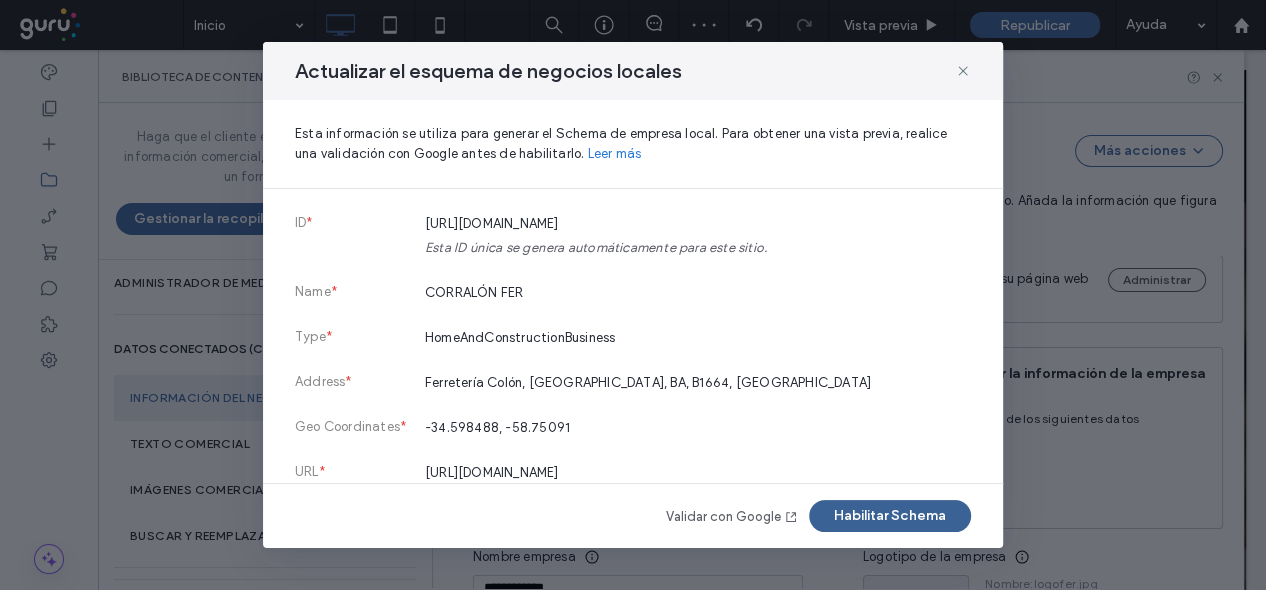 click on "Habilitar Schema" at bounding box center [890, 516] 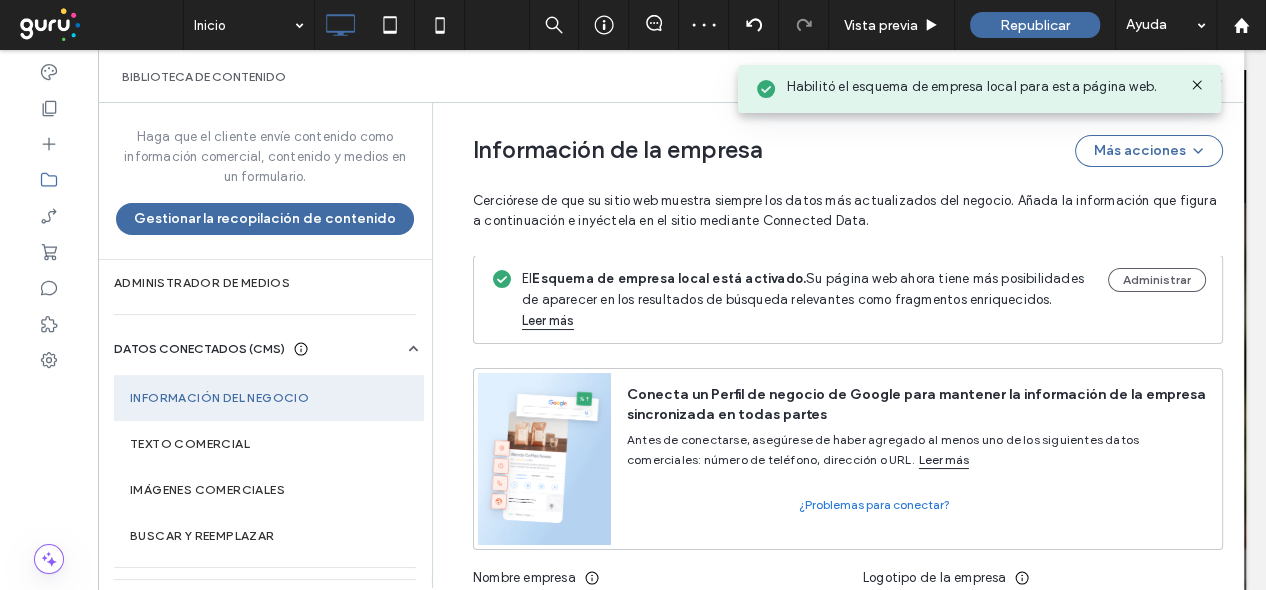 click 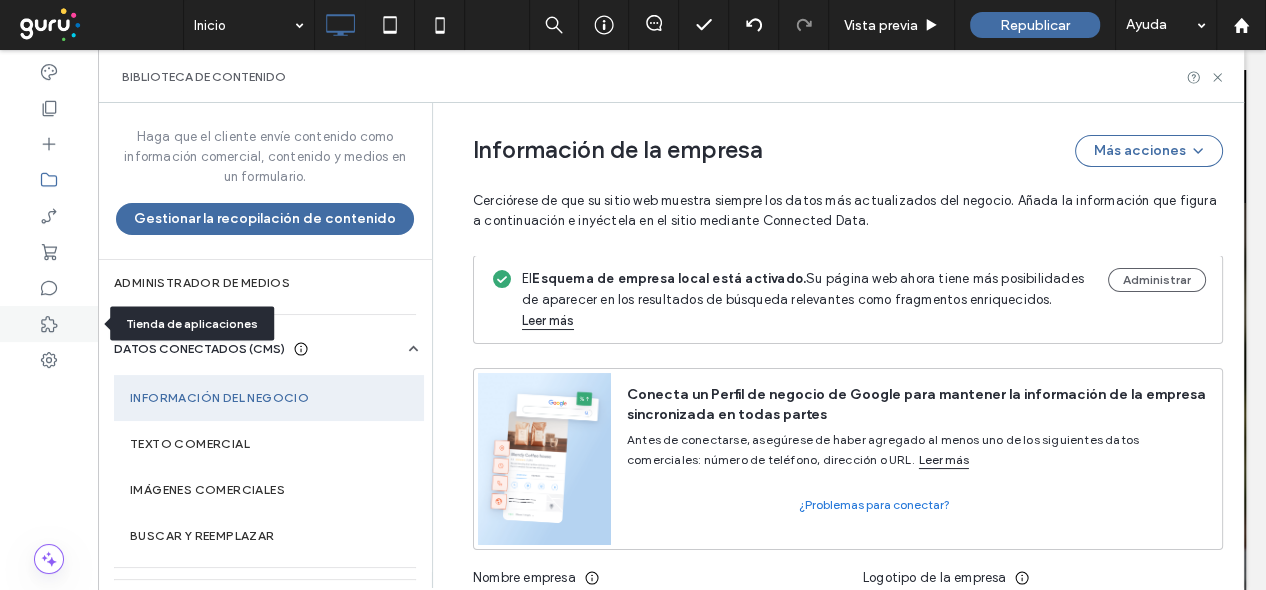 click 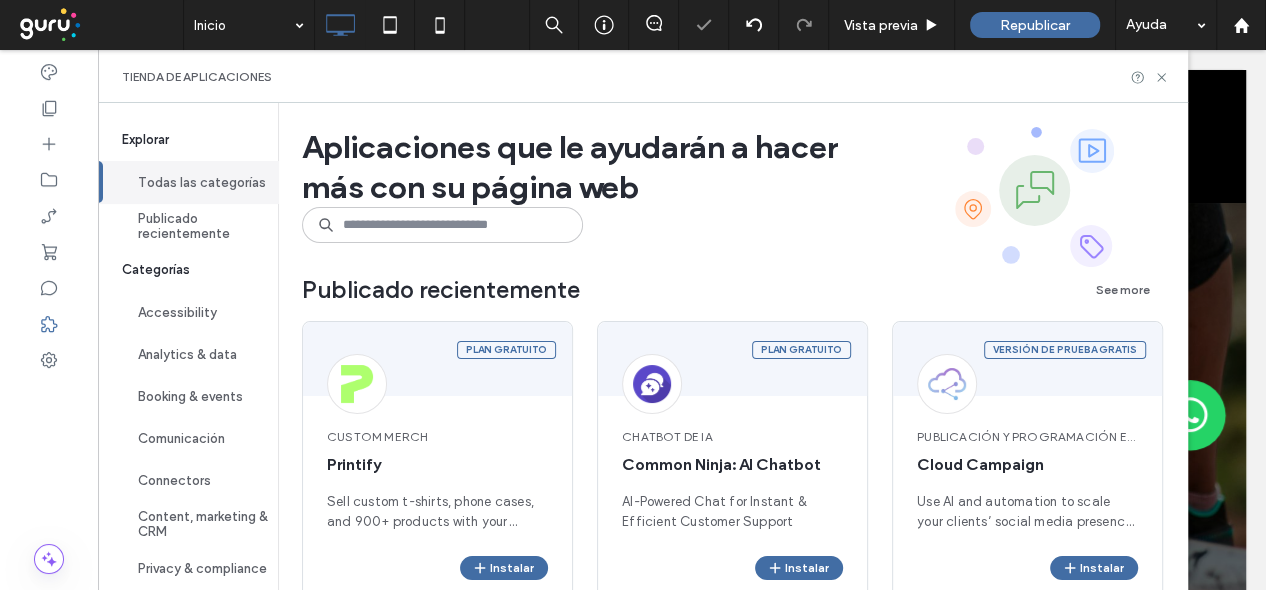 scroll, scrollTop: 201, scrollLeft: 0, axis: vertical 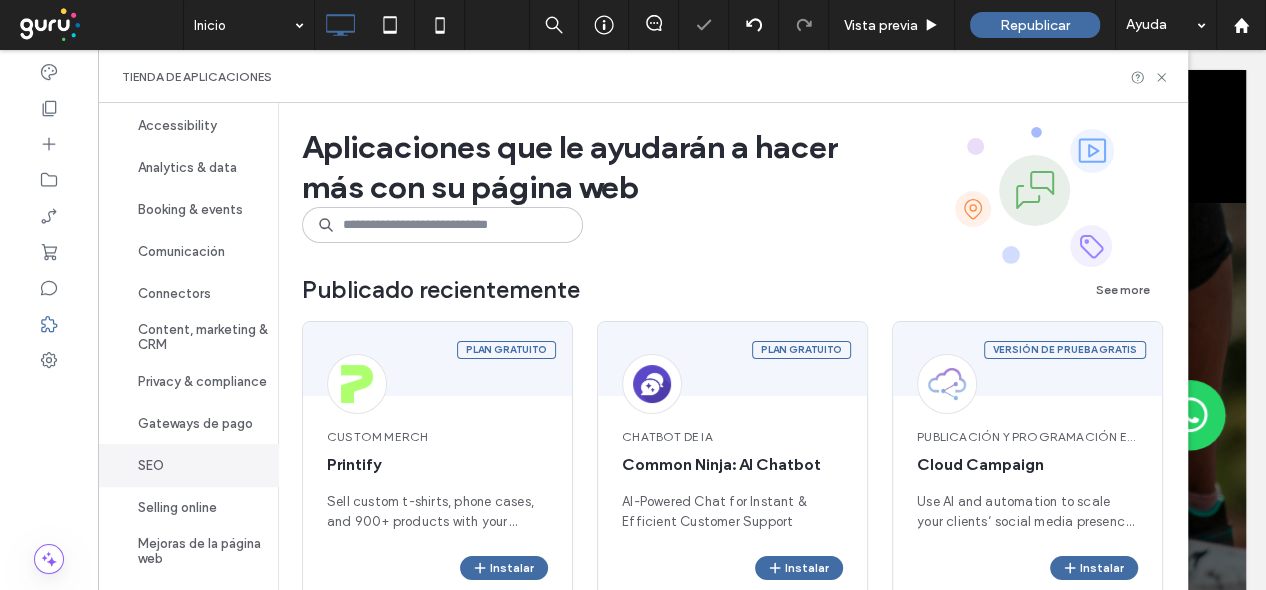 click on "SEO" at bounding box center (188, 465) 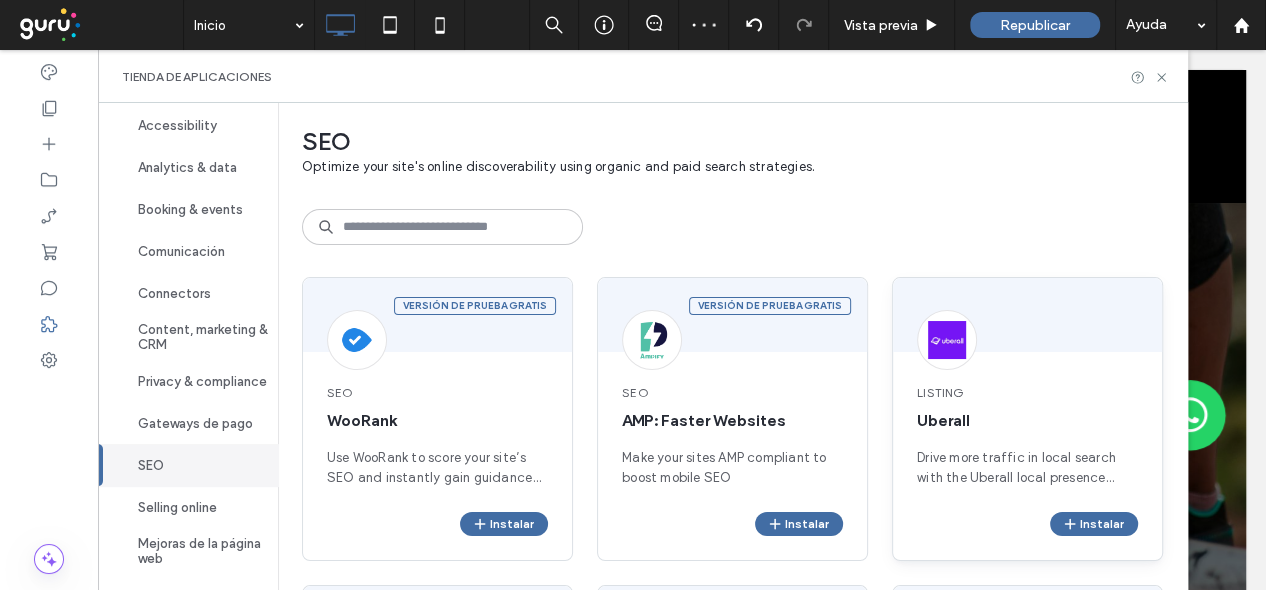 scroll, scrollTop: 300, scrollLeft: 0, axis: vertical 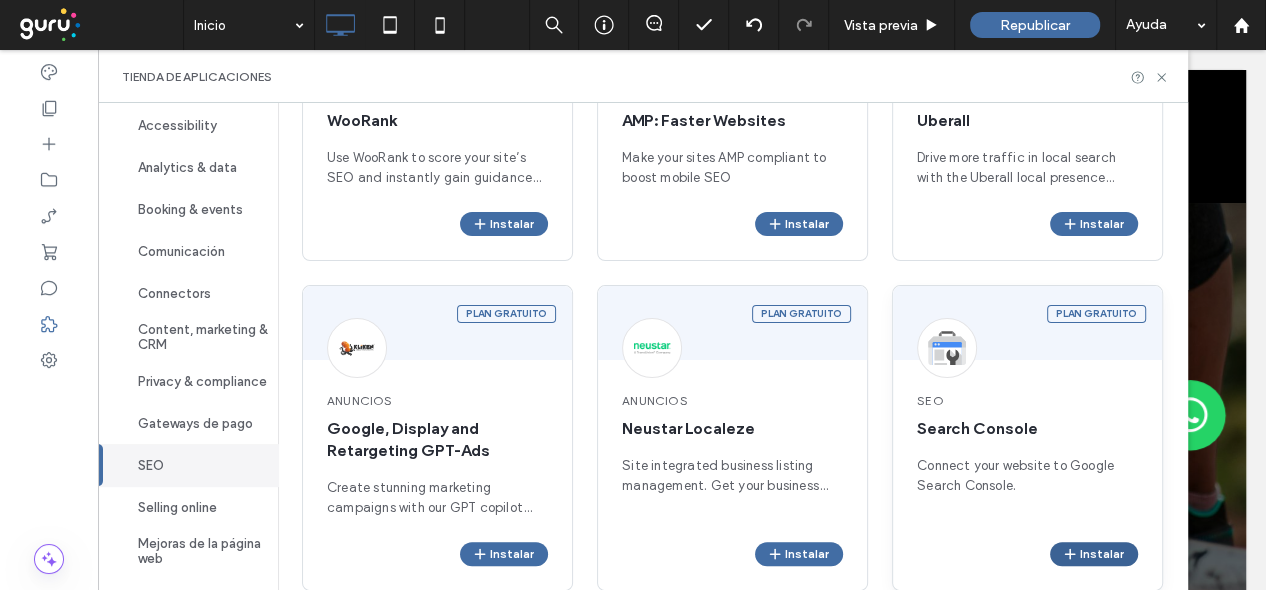 click on "Instalar" at bounding box center (1094, 554) 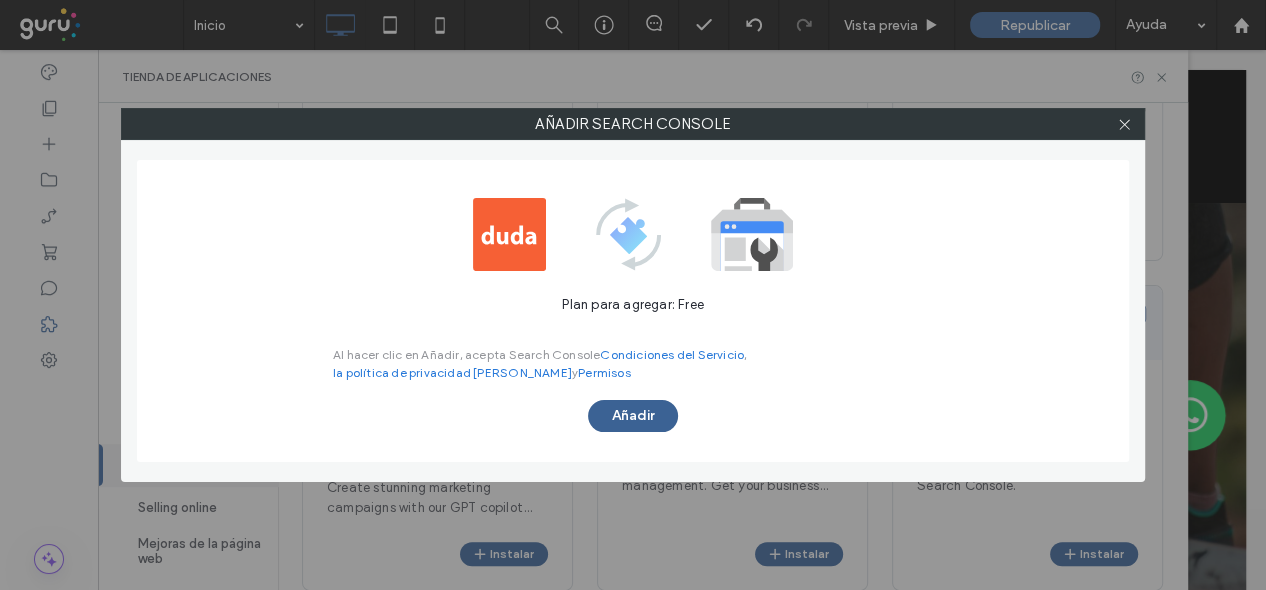 click on "Añadir" at bounding box center (633, 416) 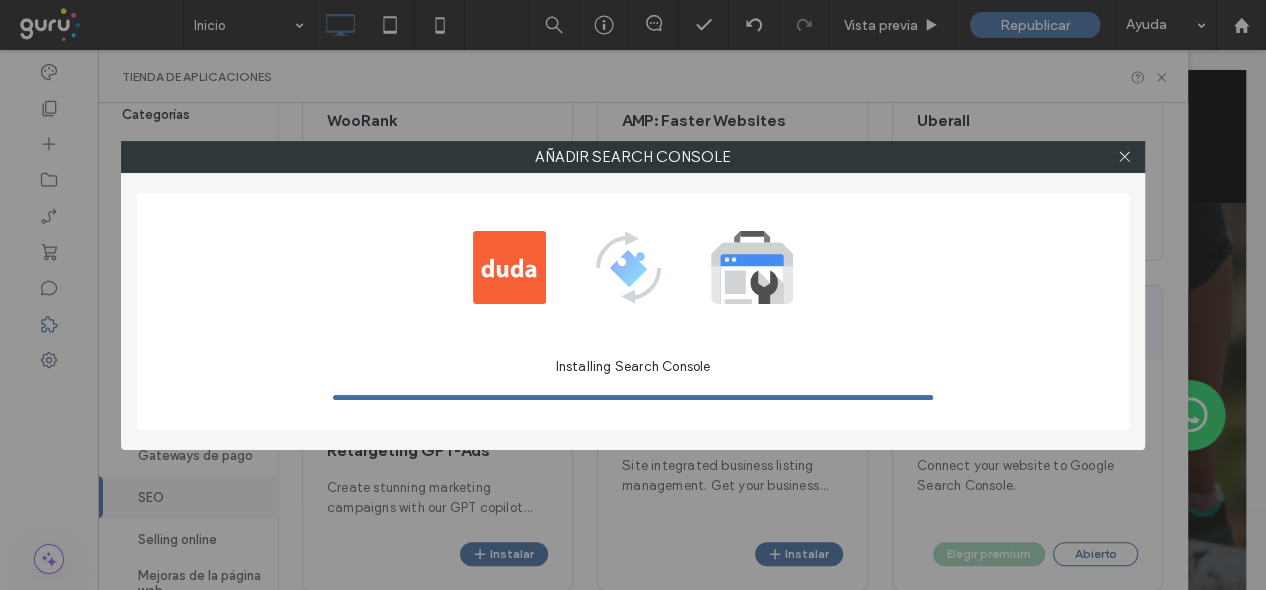 scroll, scrollTop: 0, scrollLeft: 0, axis: both 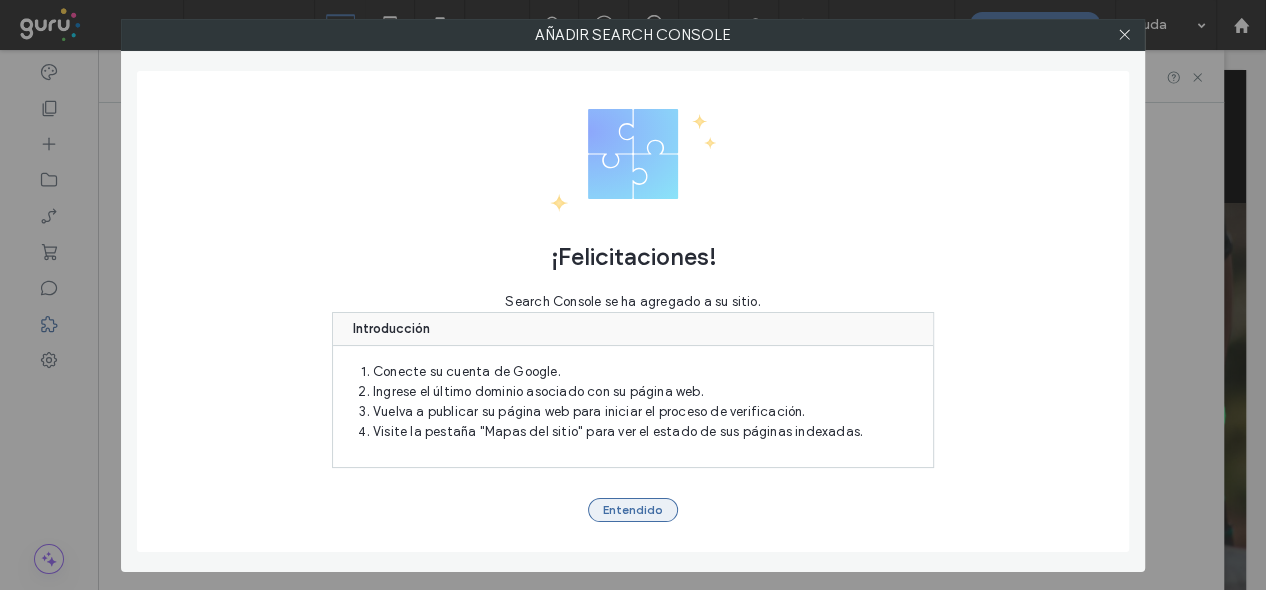 click on "Entendido" at bounding box center [633, 510] 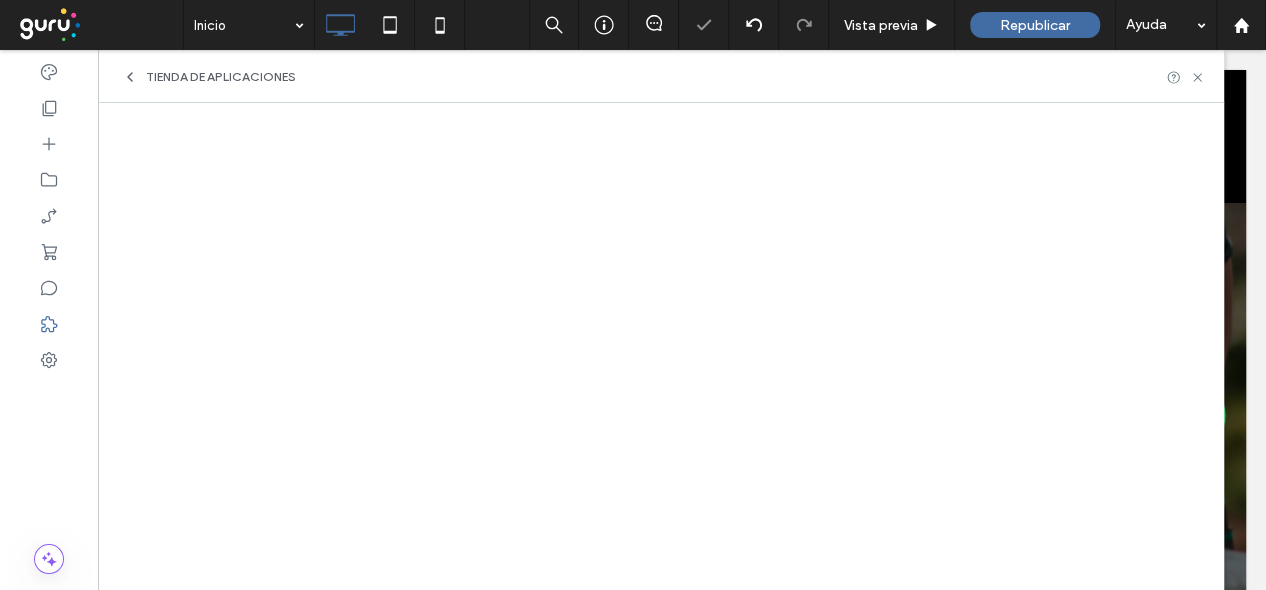 scroll, scrollTop: 0, scrollLeft: 0, axis: both 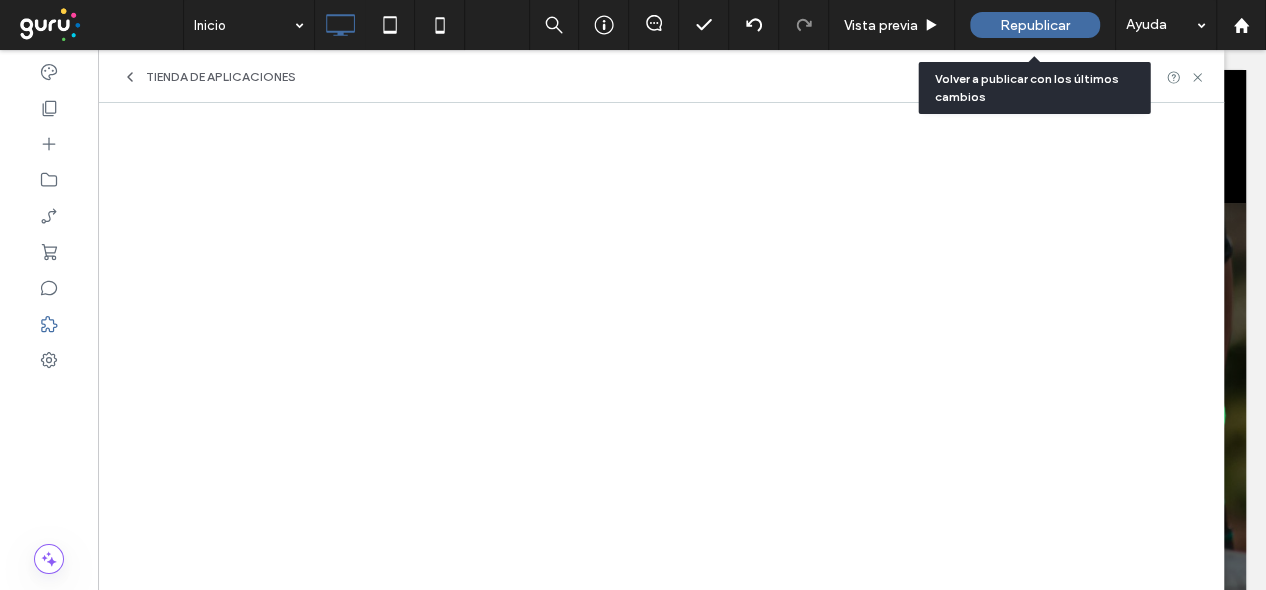 click on "Republicar" at bounding box center (1035, 25) 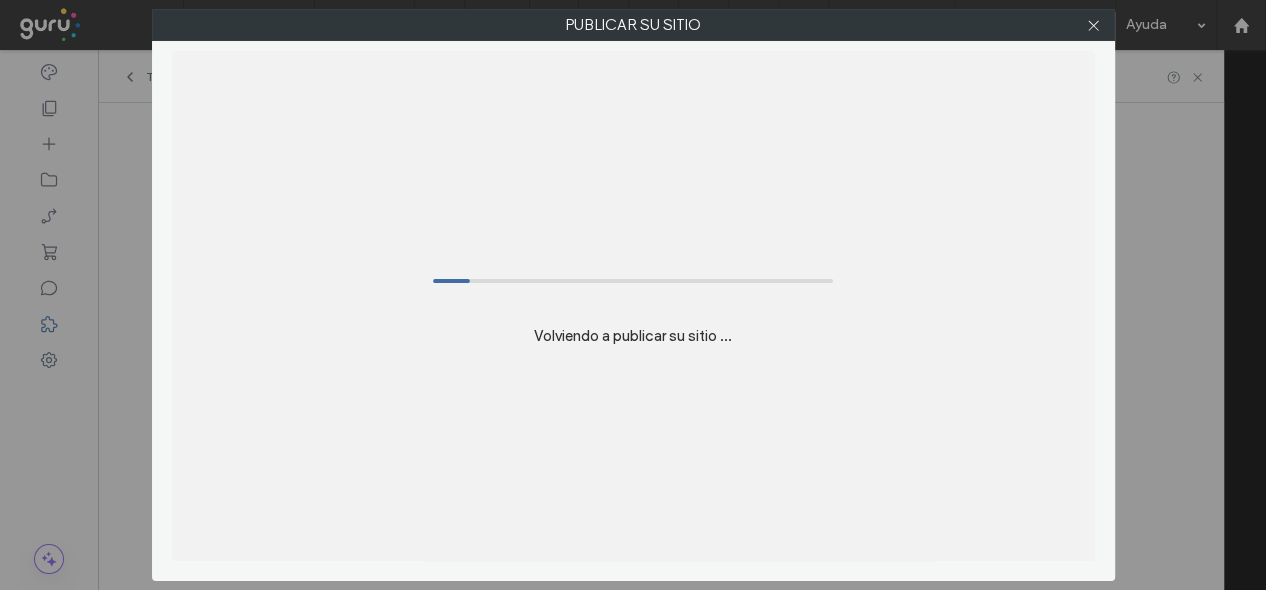 scroll, scrollTop: 0, scrollLeft: 0, axis: both 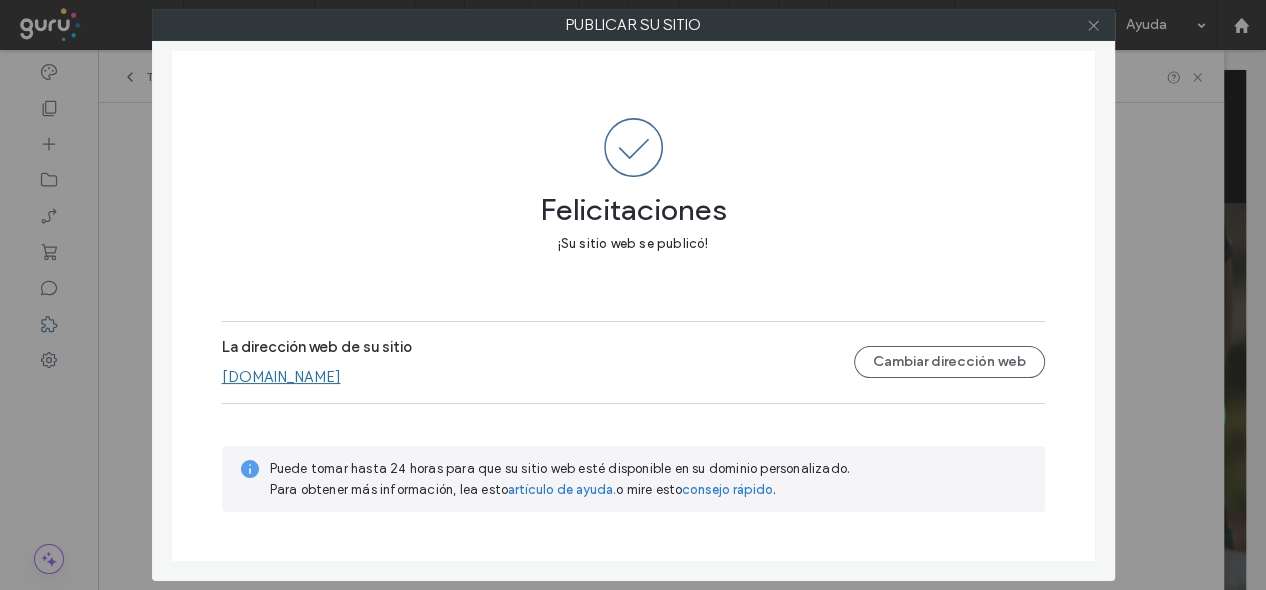 click 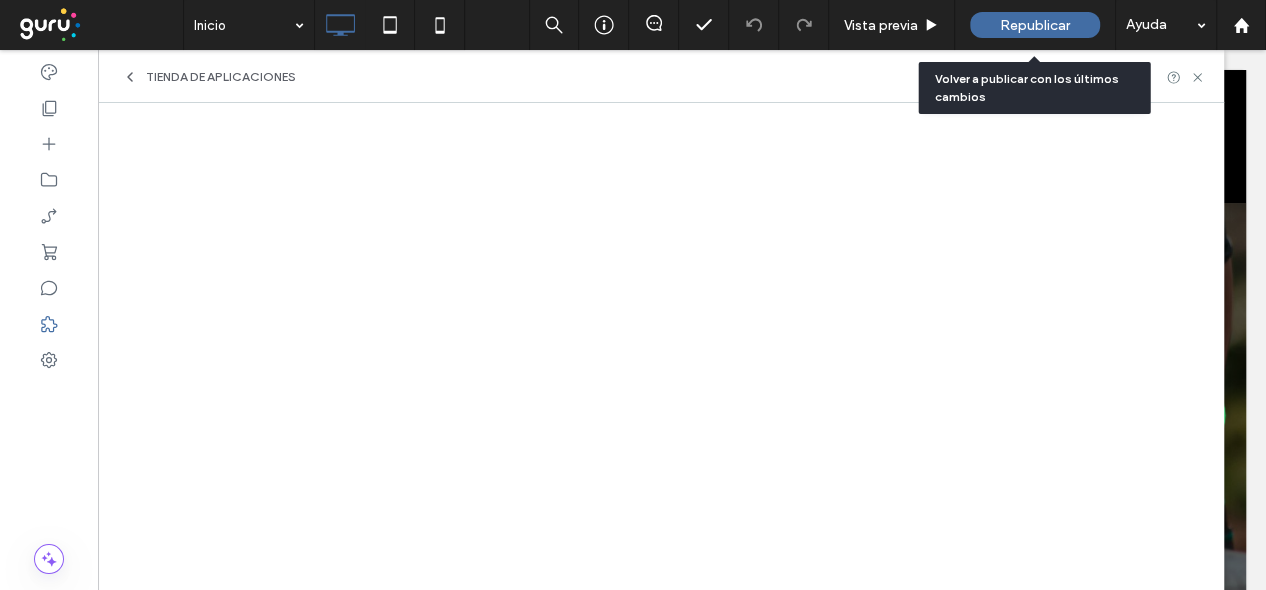 click on "Republicar" at bounding box center [1035, 25] 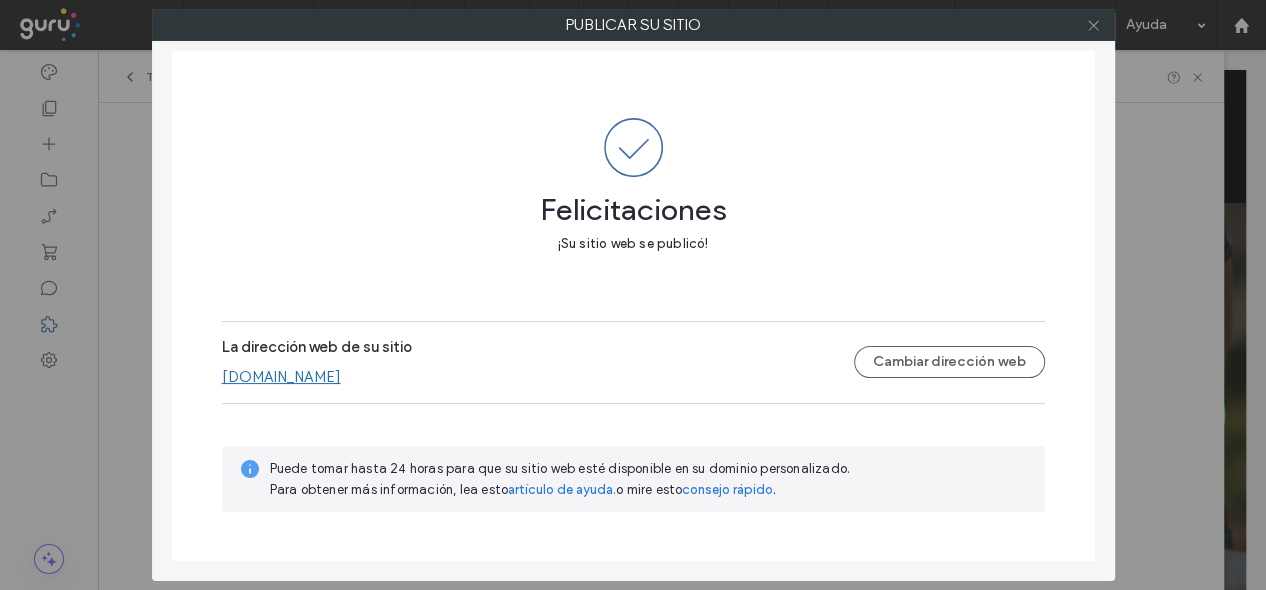 click 